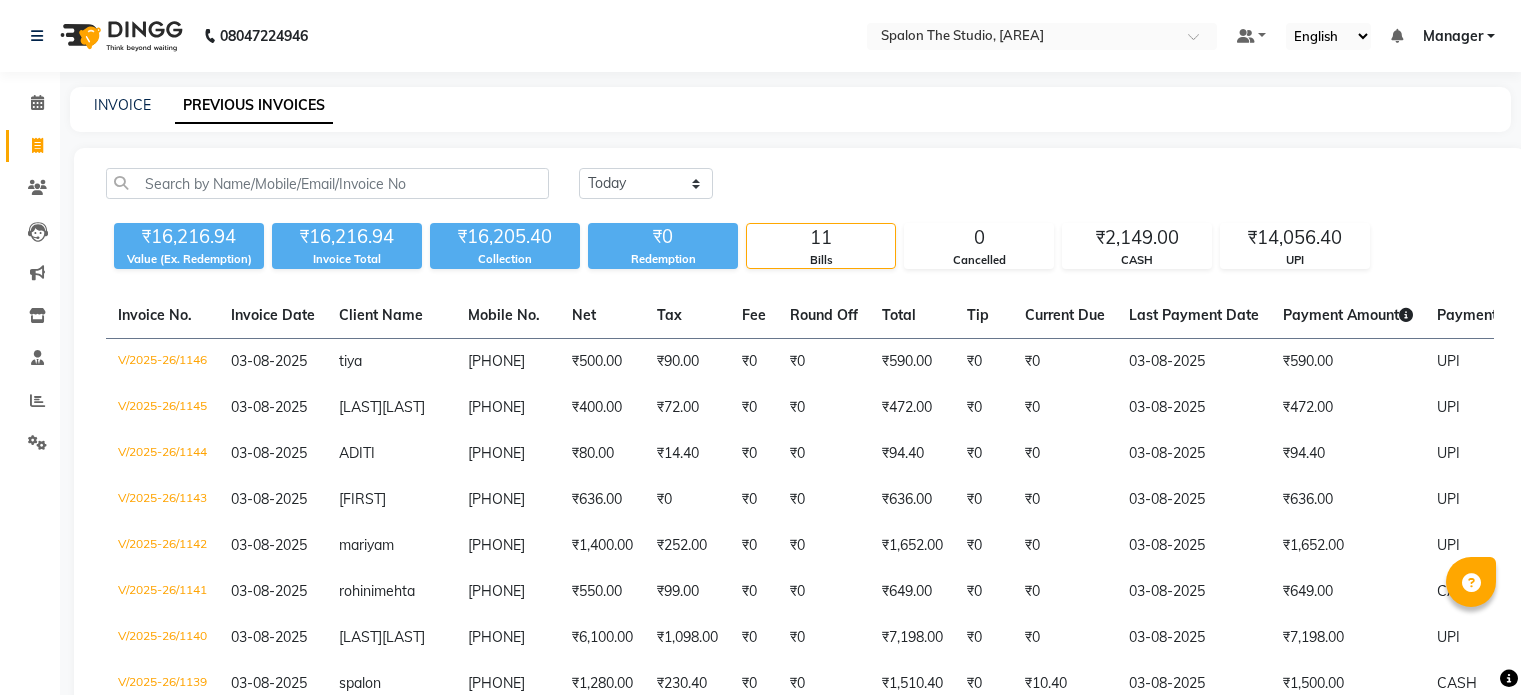 scroll, scrollTop: 0, scrollLeft: 0, axis: both 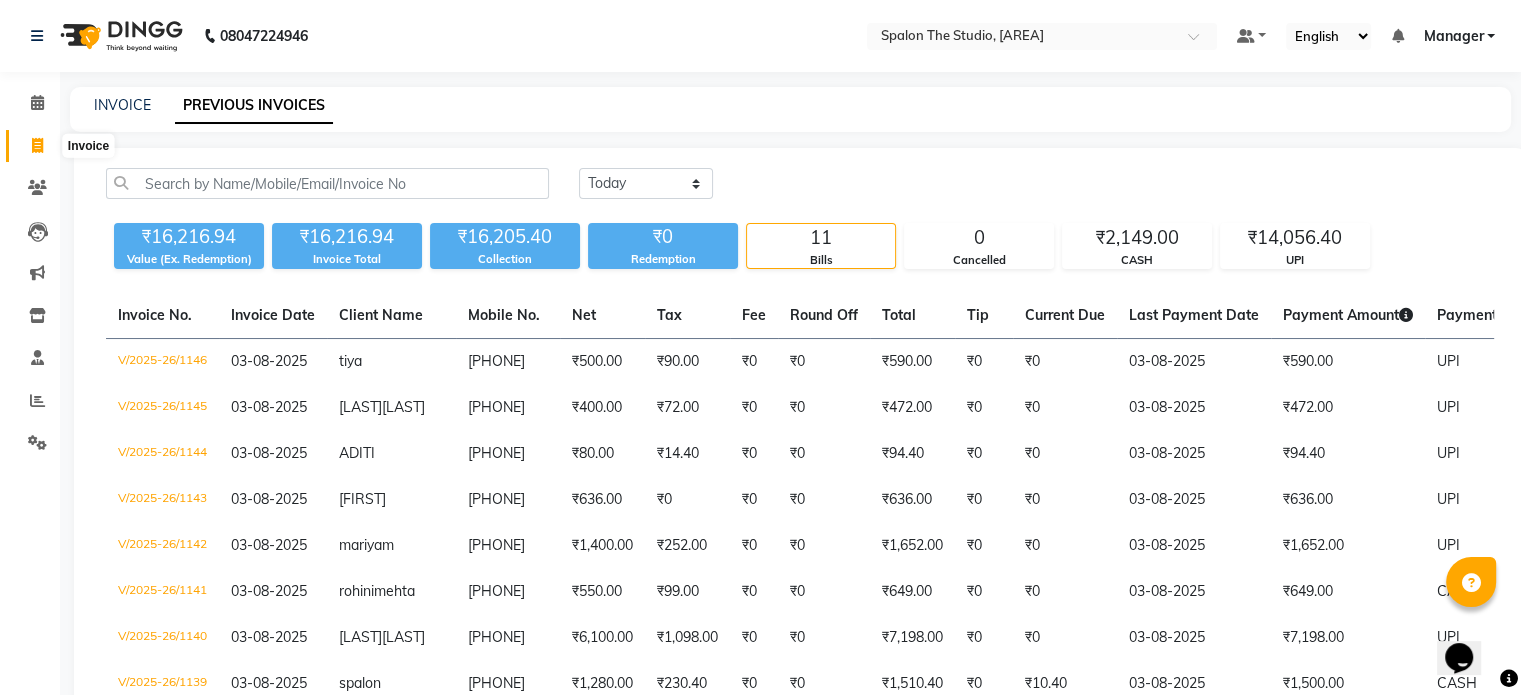 click 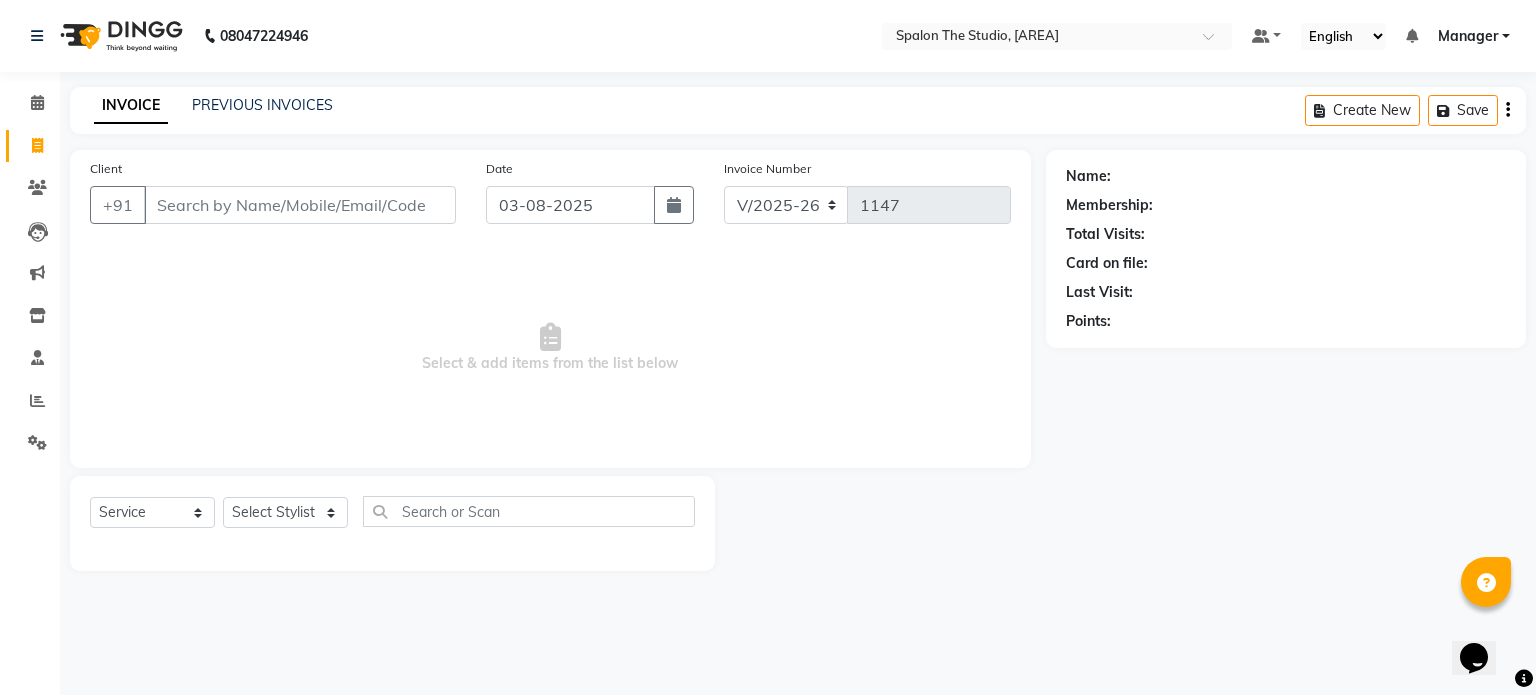 click on "Client" at bounding box center [300, 205] 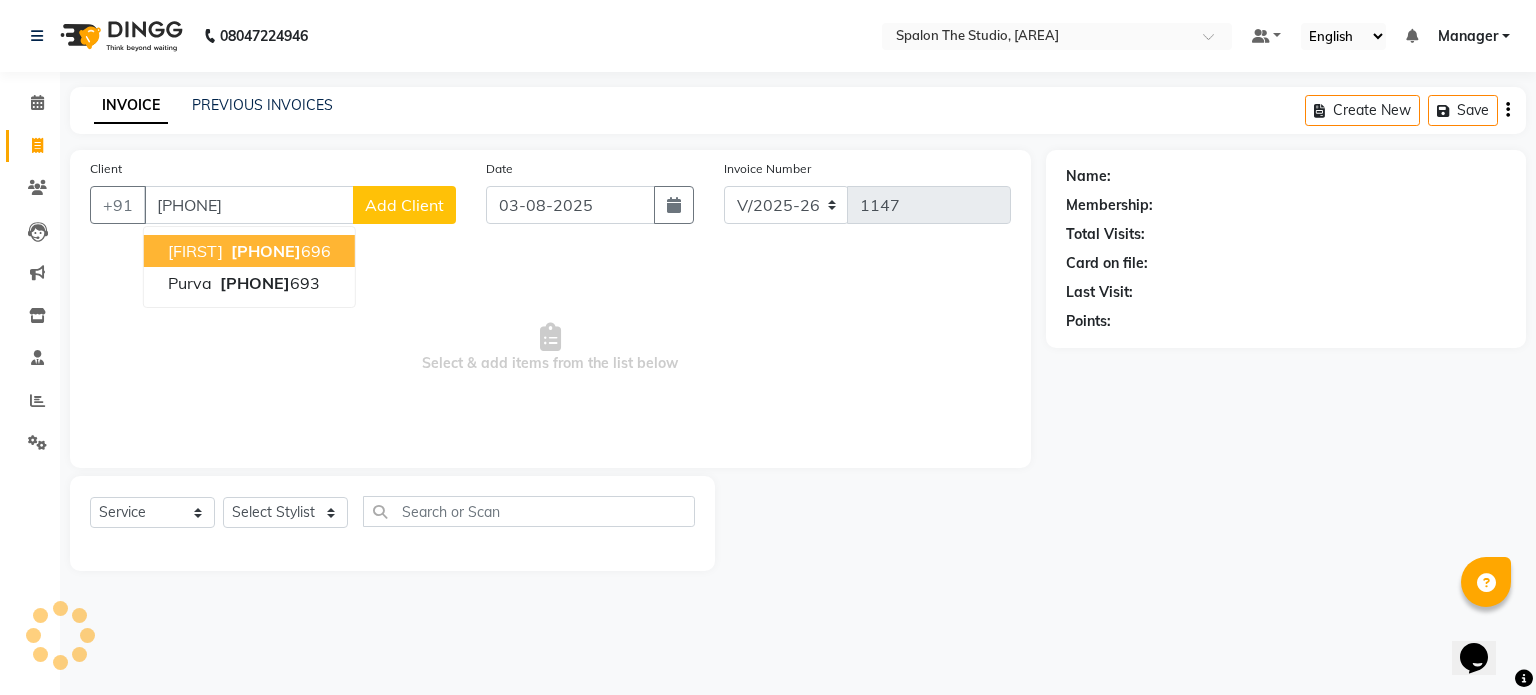 type on "[PHONE]" 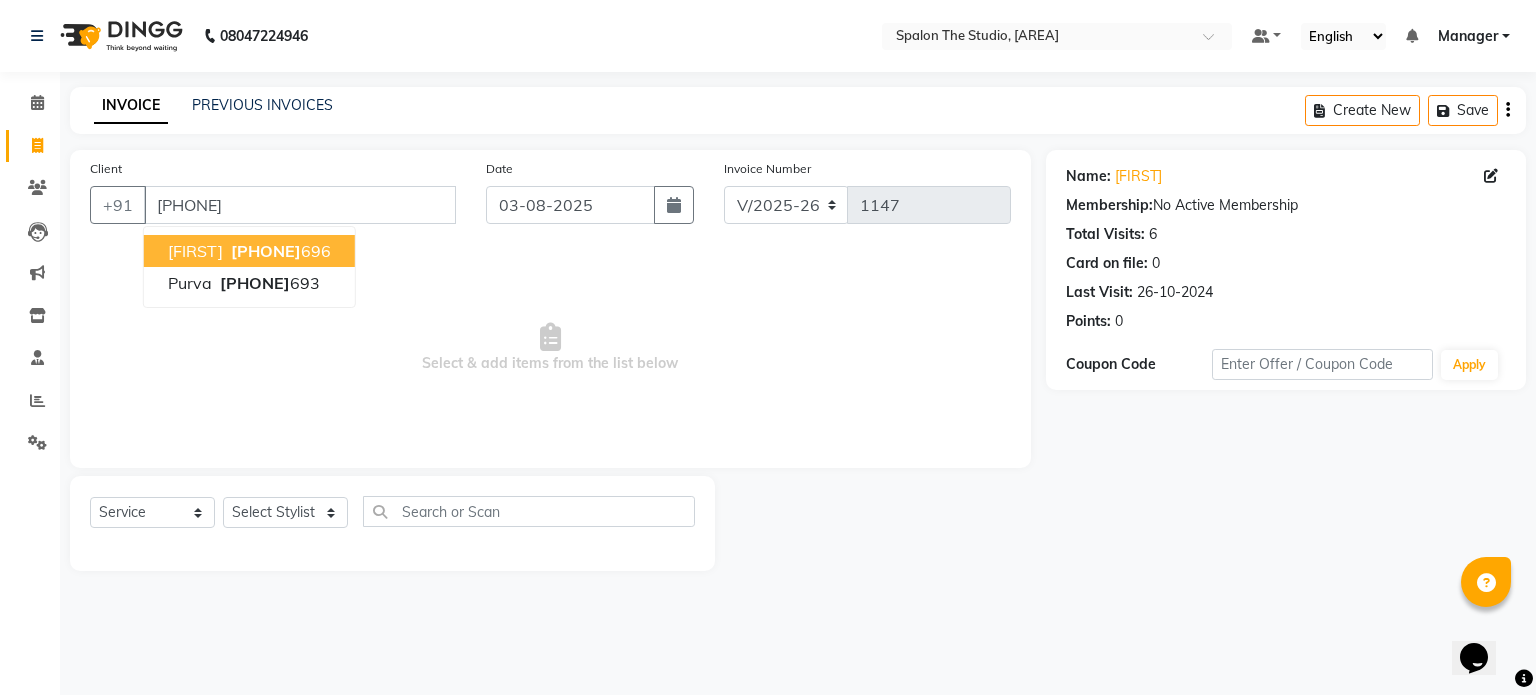 click on "[FIRST]" at bounding box center [195, 251] 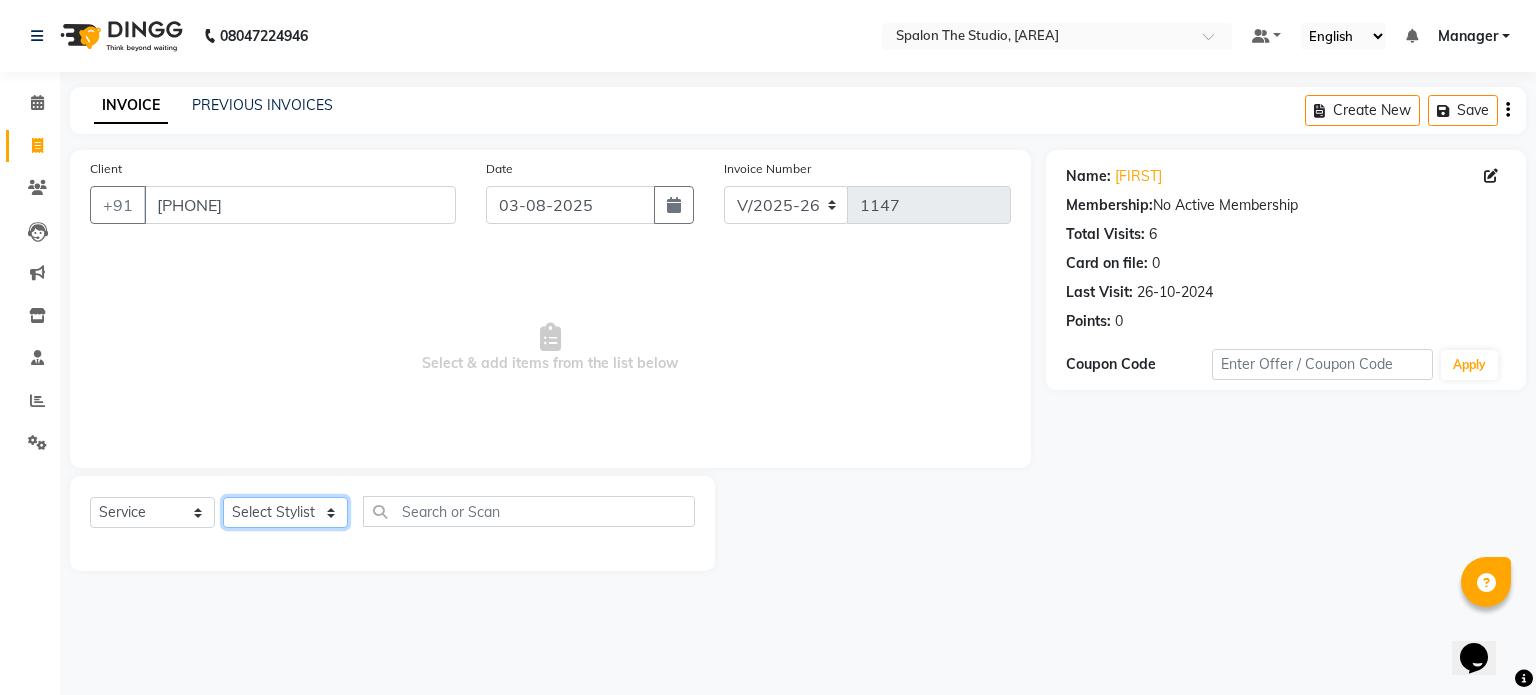 click on "Select Stylist Aarti AMBIKA farheen Gernal komal kusum Manager navazish pranali Riya Shetye Saisha SHARIF Shubham Pawar siddhi sunil Vanshika" 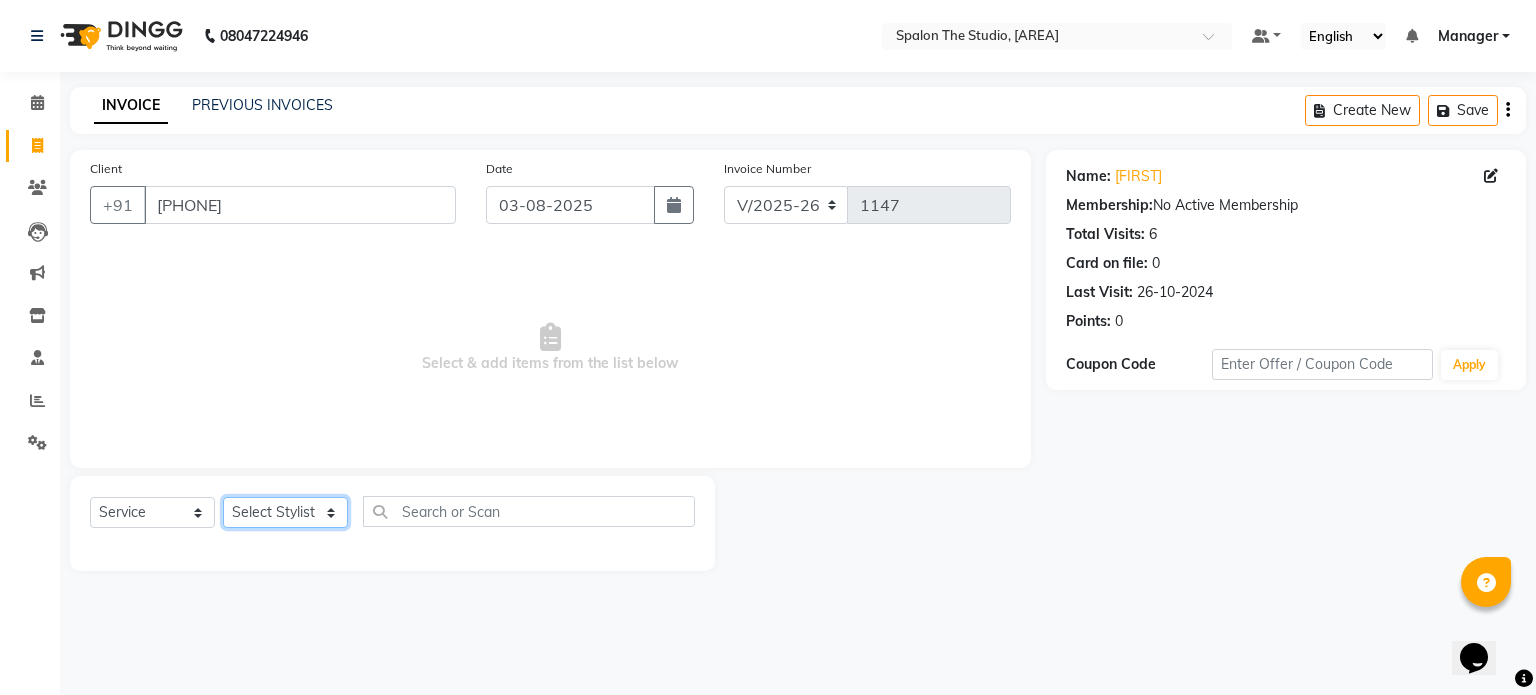 select on "79287" 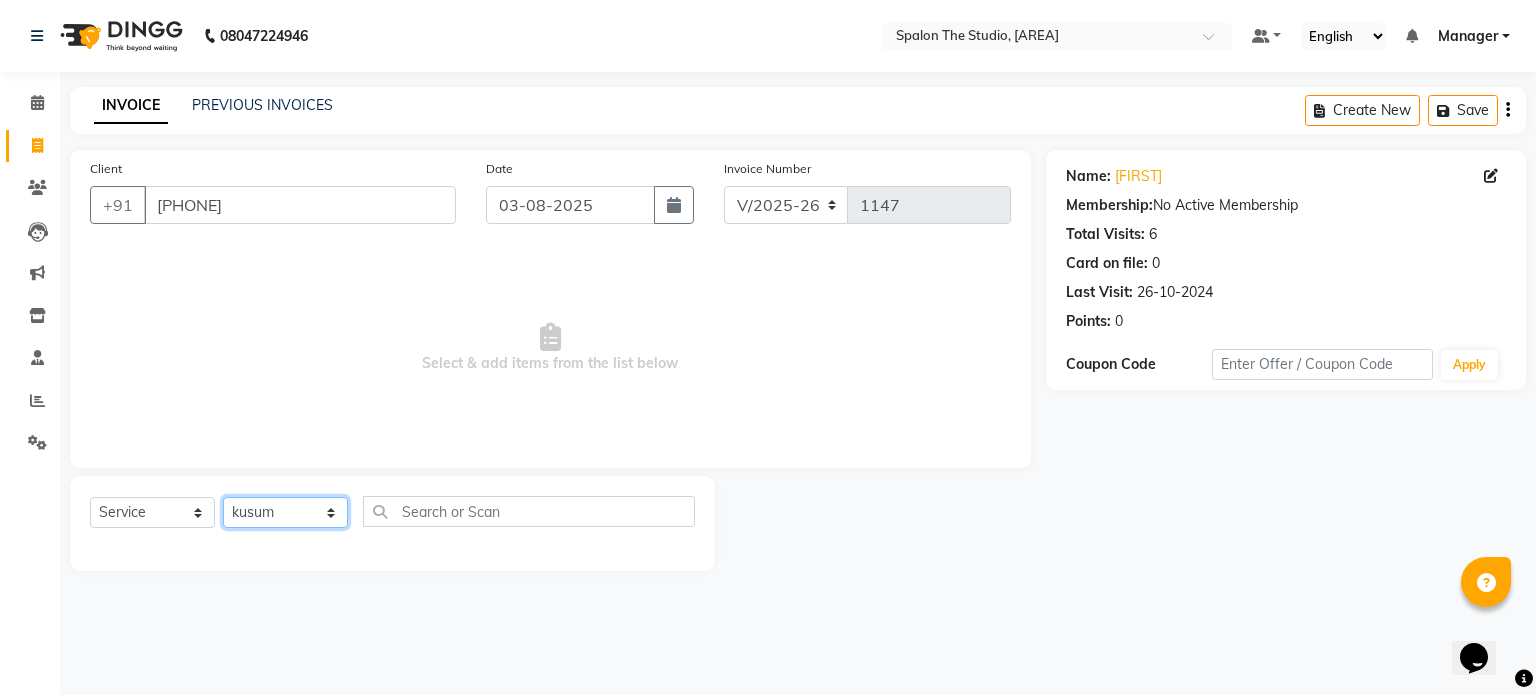 click on "Select Stylist Aarti AMBIKA farheen Gernal komal kusum Manager navazish pranali Riya Shetye Saisha SHARIF Shubham Pawar siddhi sunil Vanshika" 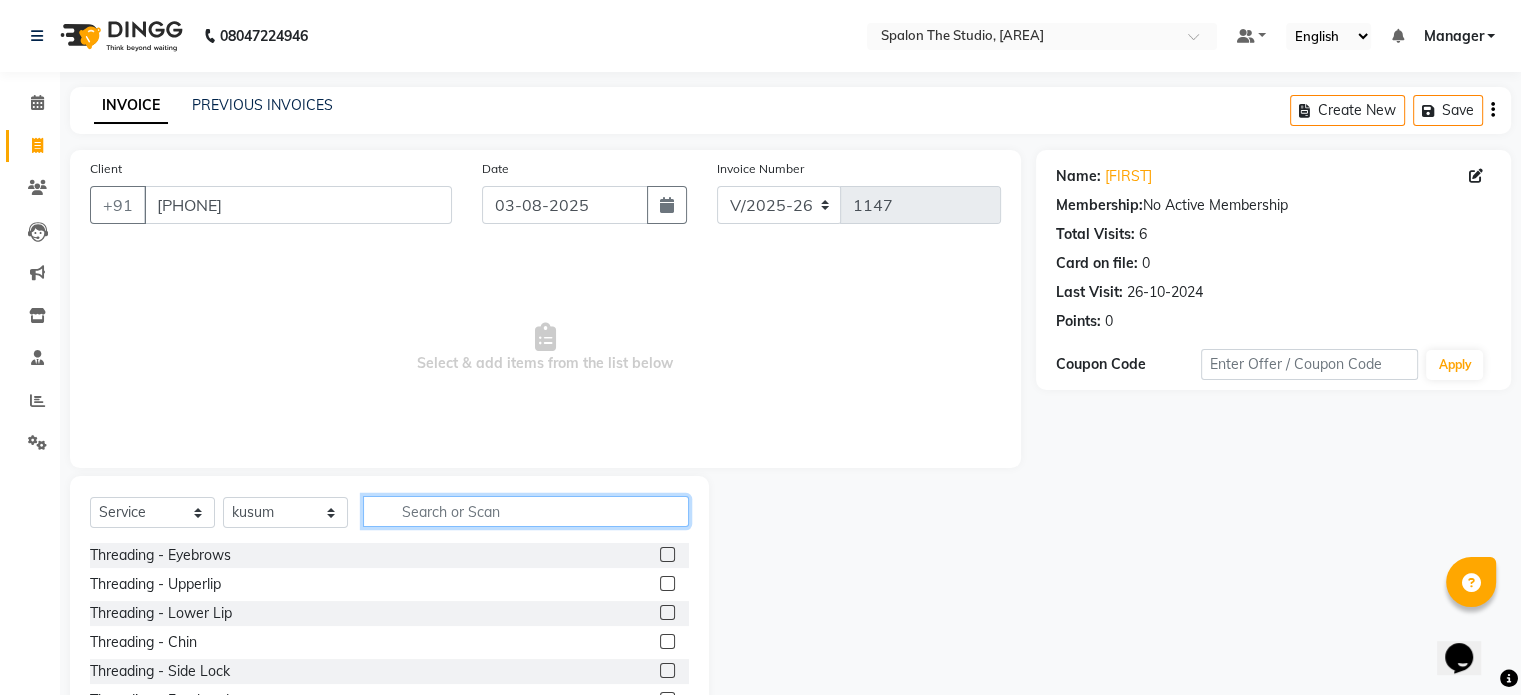 click 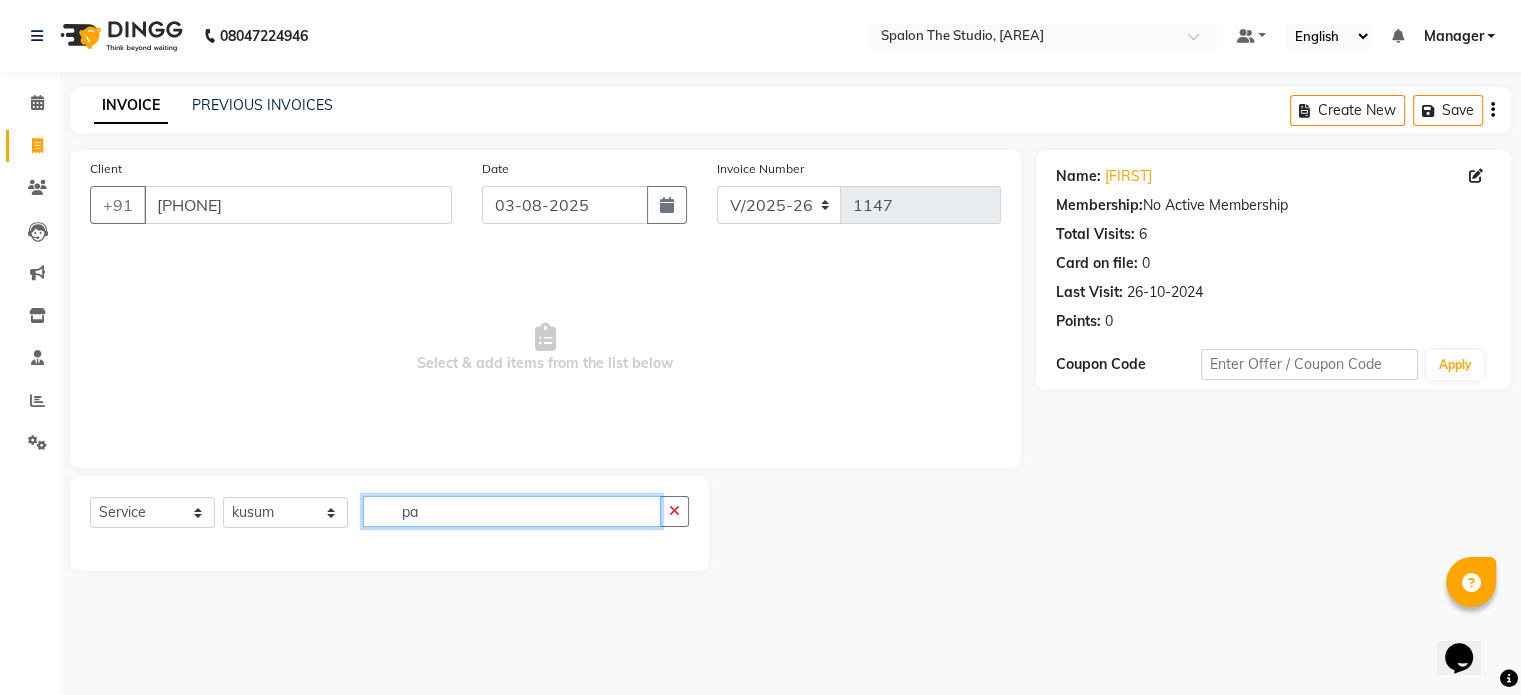 type on "p" 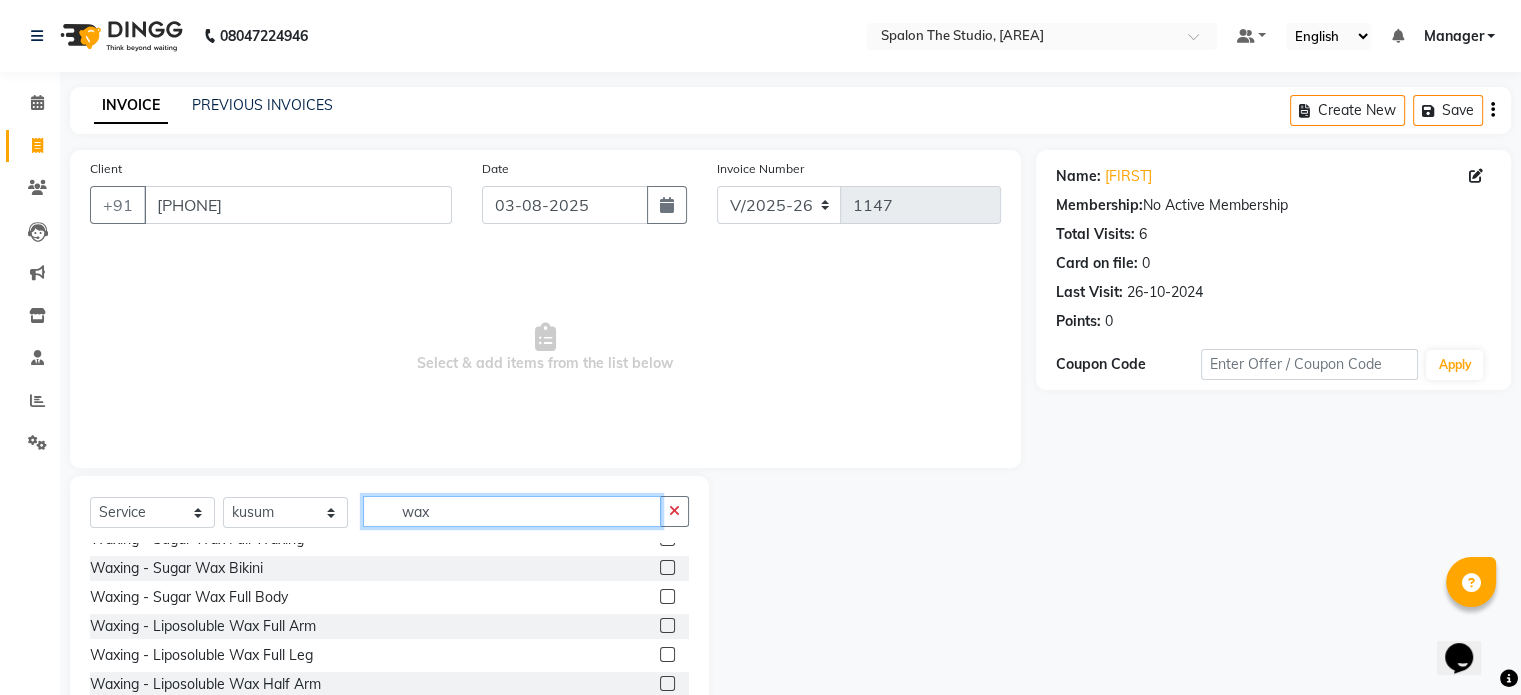 scroll, scrollTop: 400, scrollLeft: 0, axis: vertical 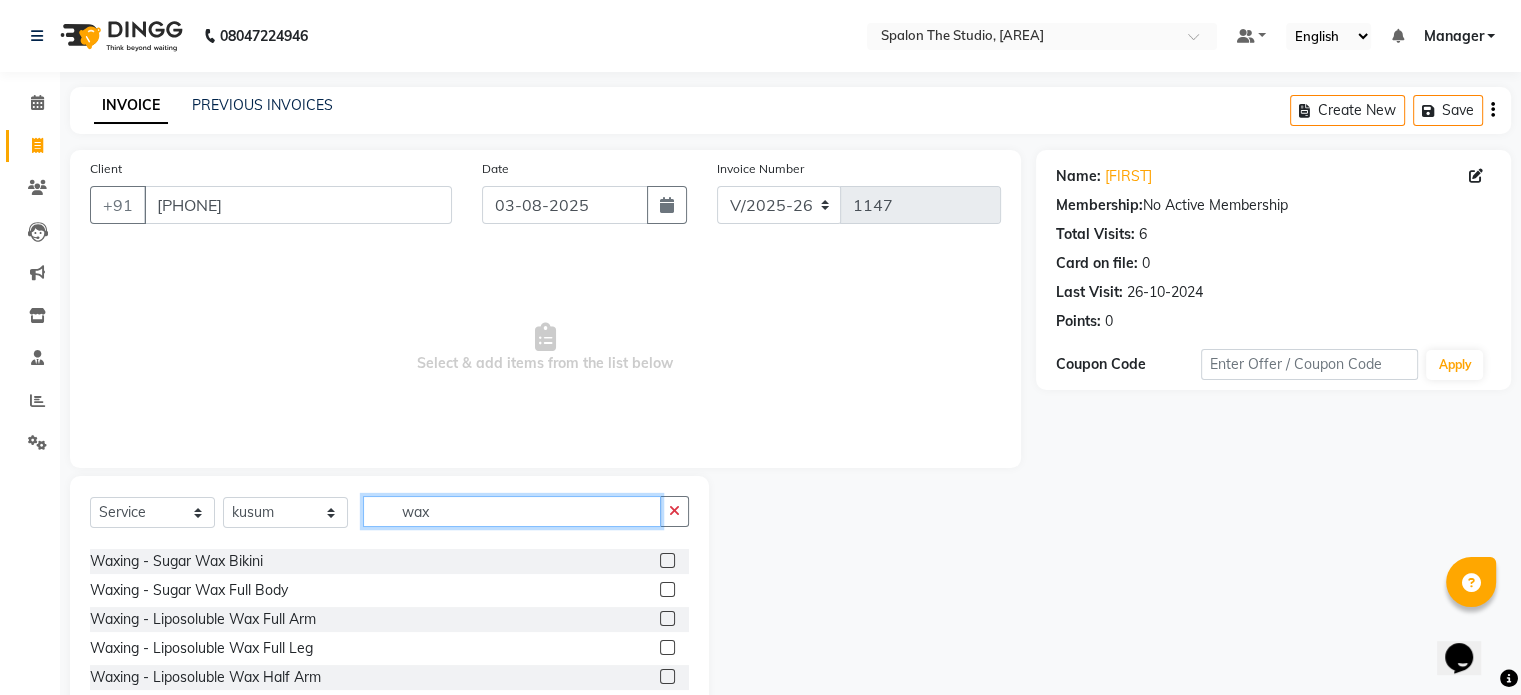 type on "wax" 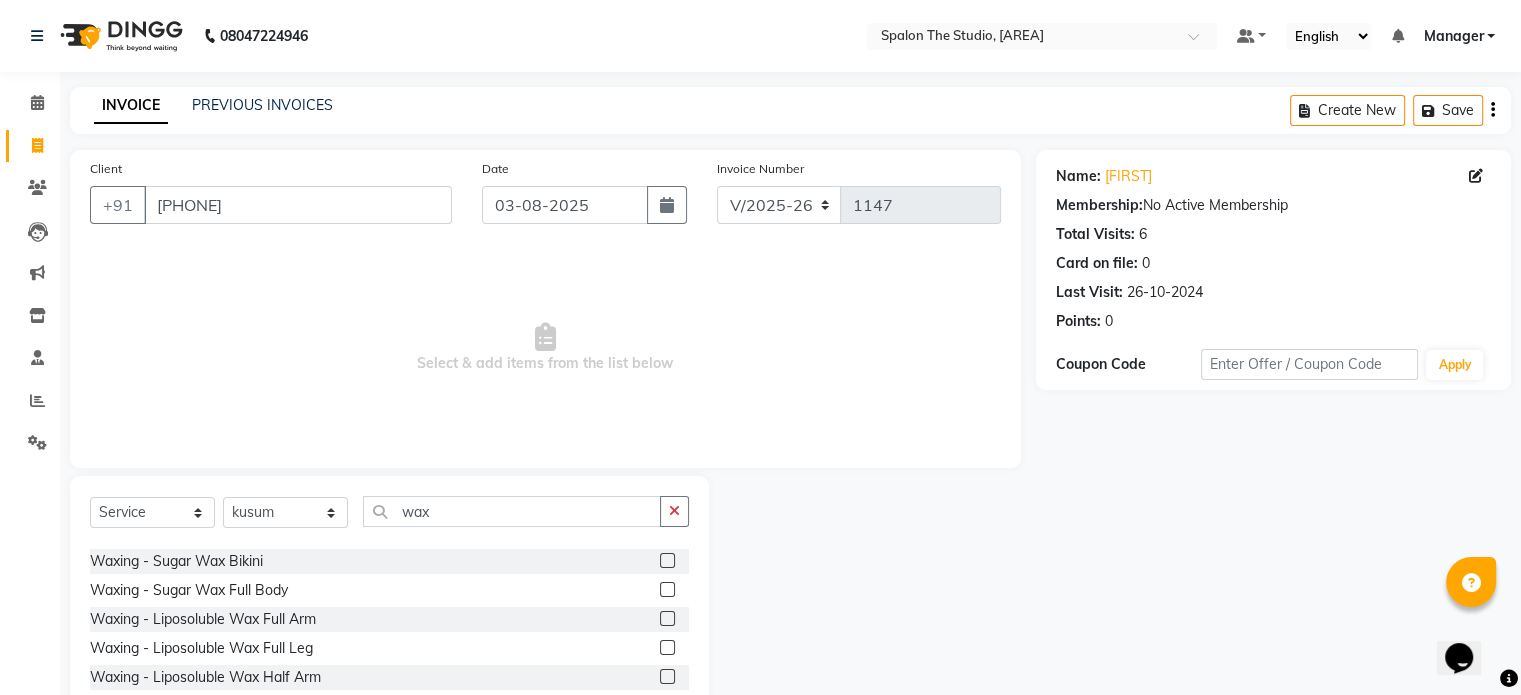 click 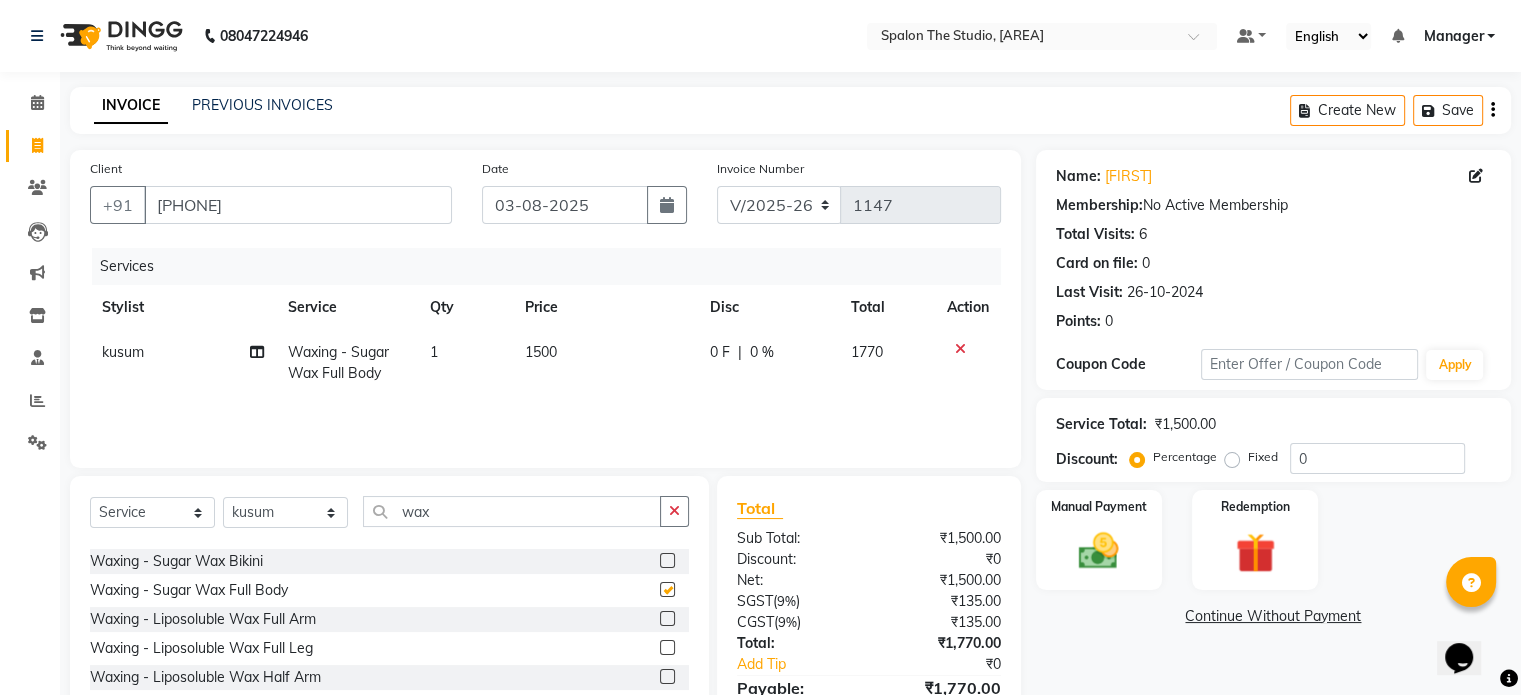 checkbox on "false" 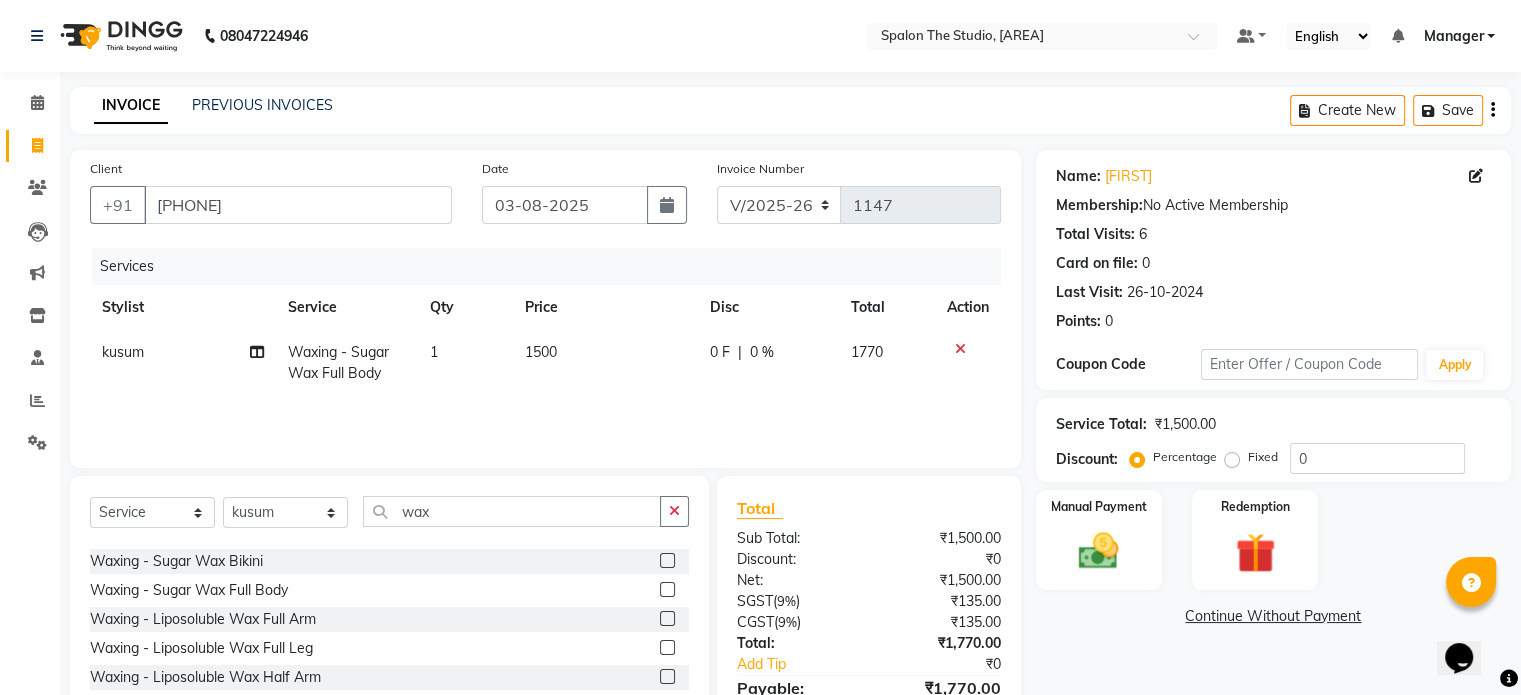 click on "1500" 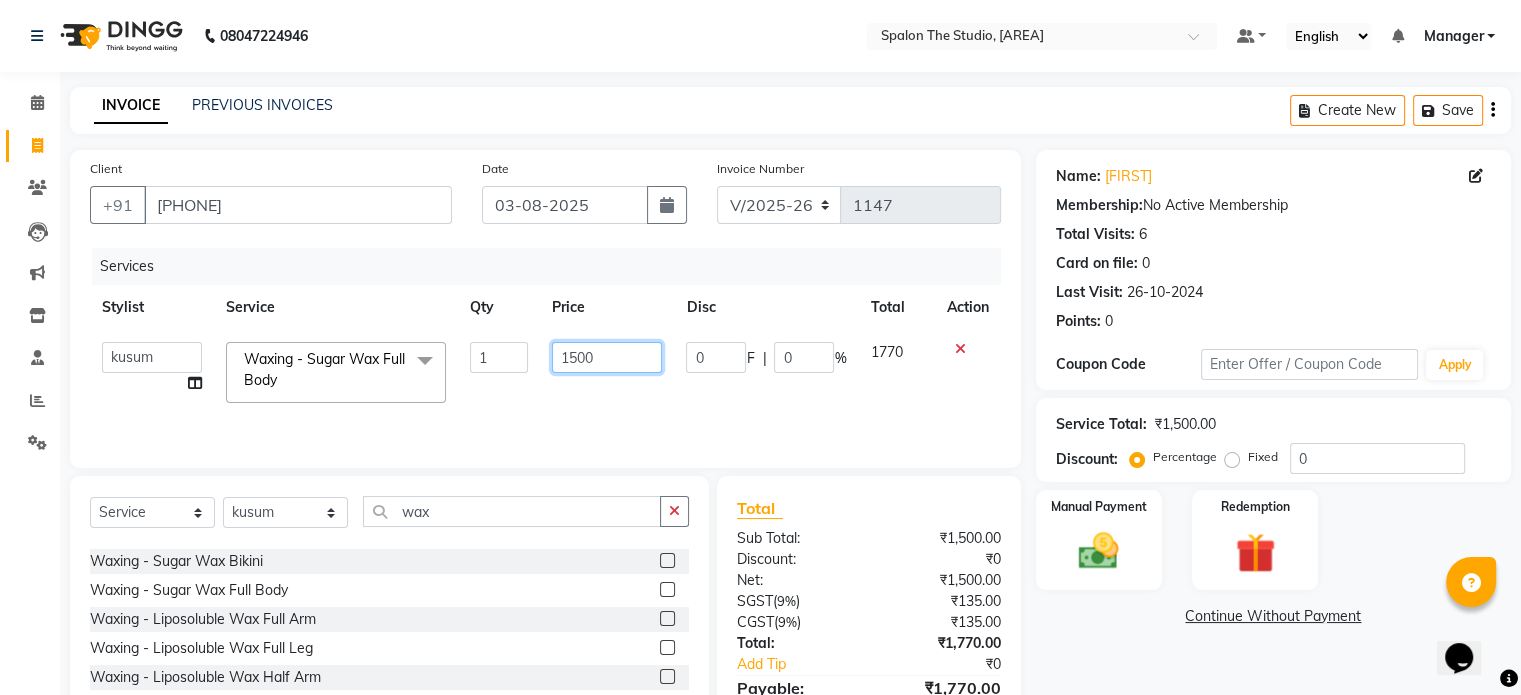 click on "1500" 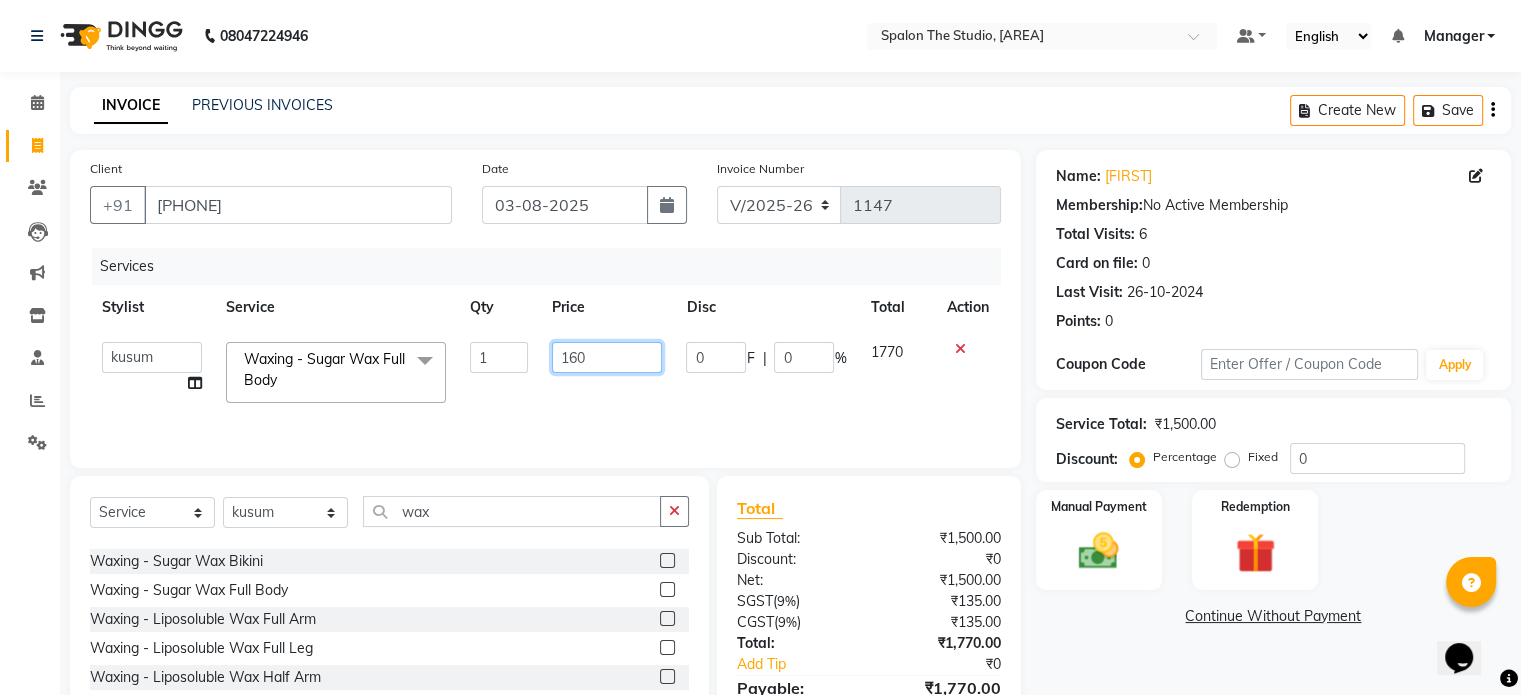 type on "1600" 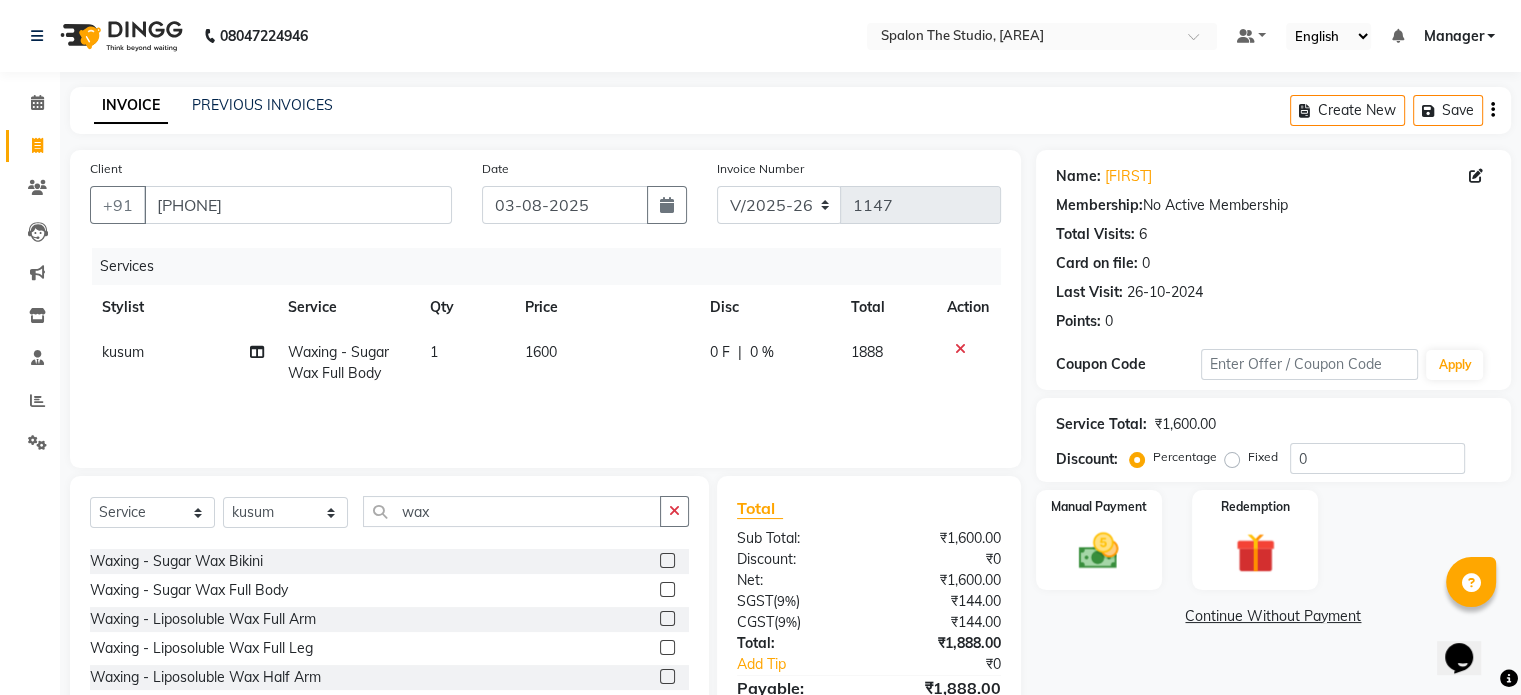 click on "Create New   Save" 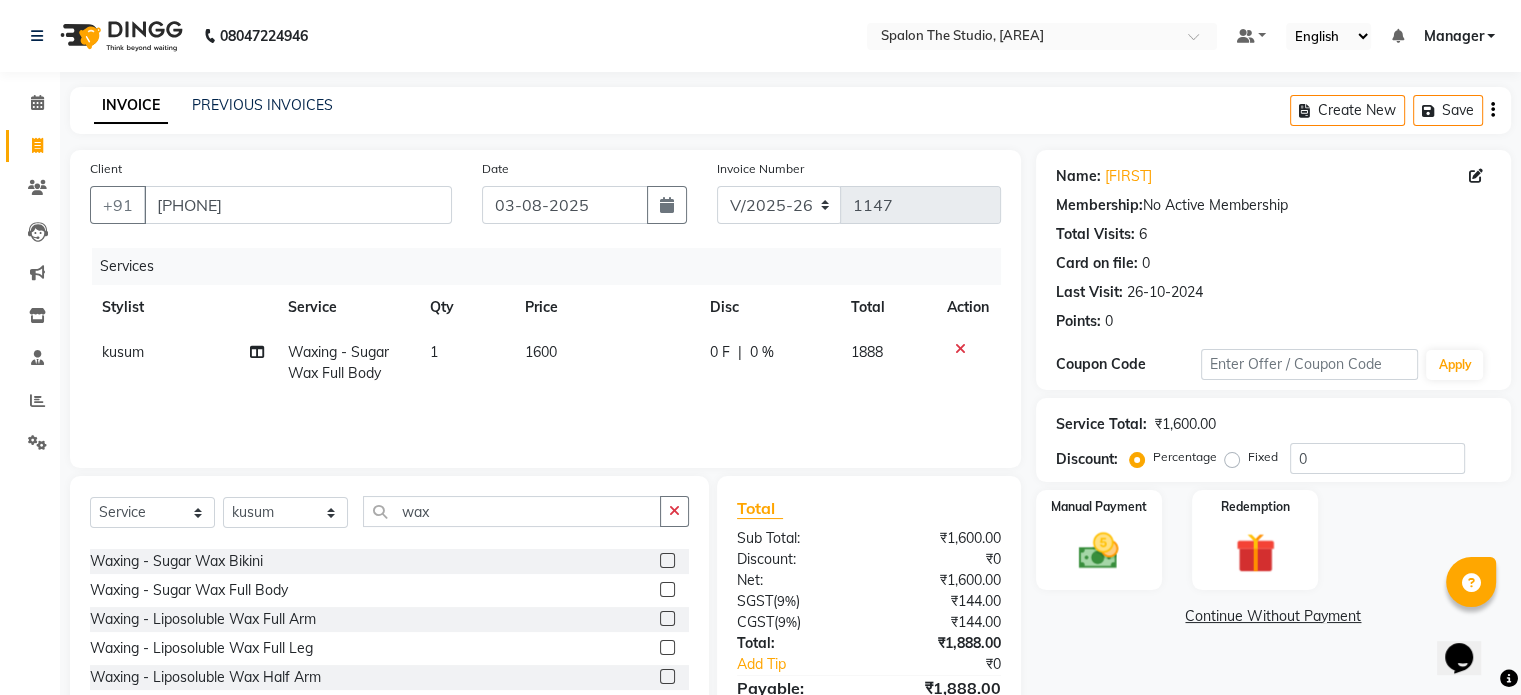 click on "Create New   Save" 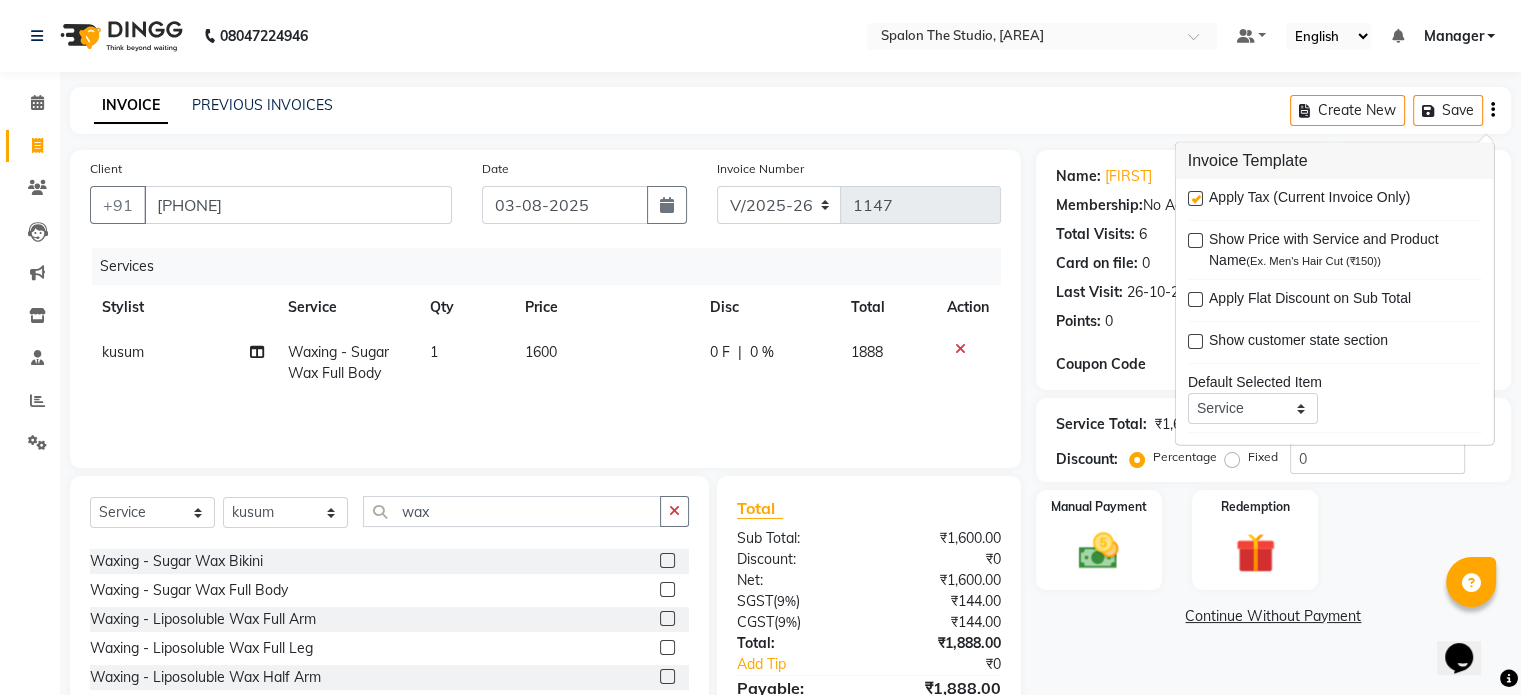 click at bounding box center (1195, 198) 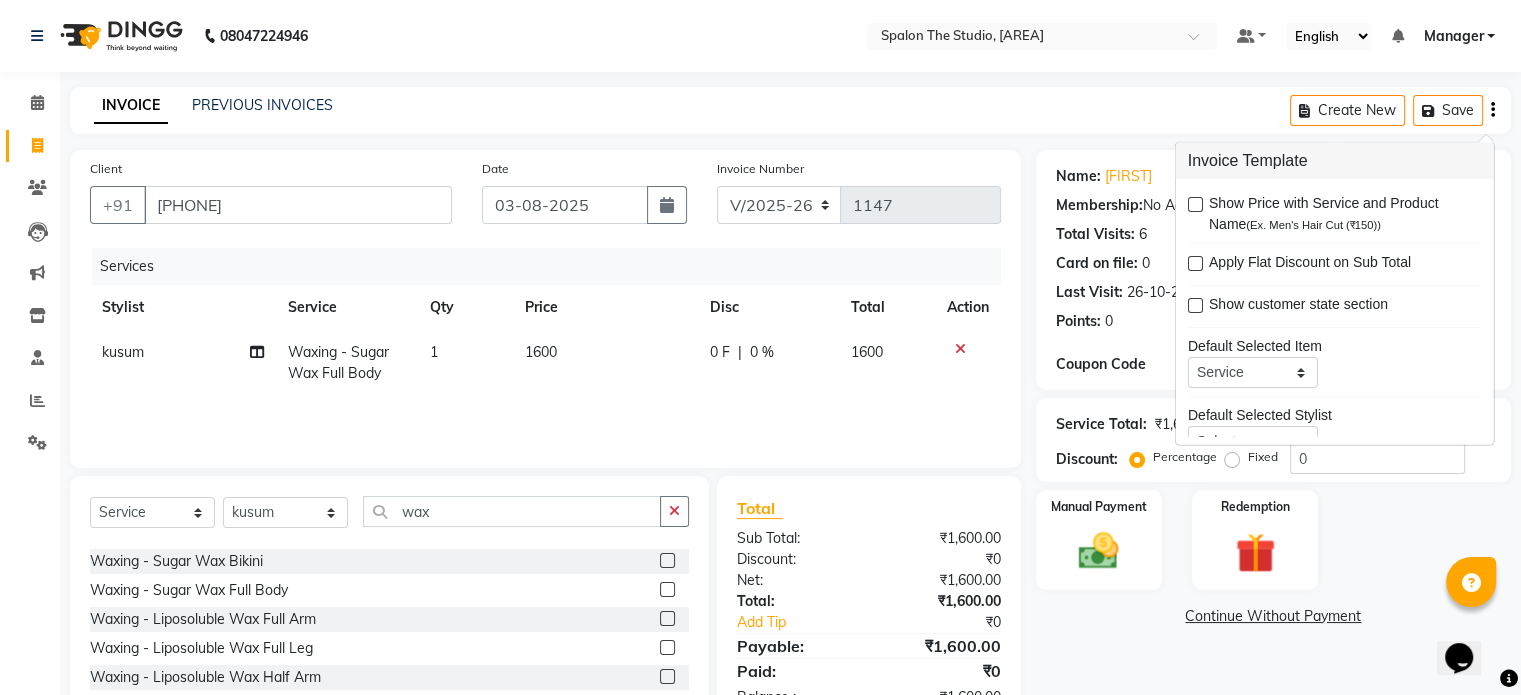 scroll, scrollTop: 96, scrollLeft: 0, axis: vertical 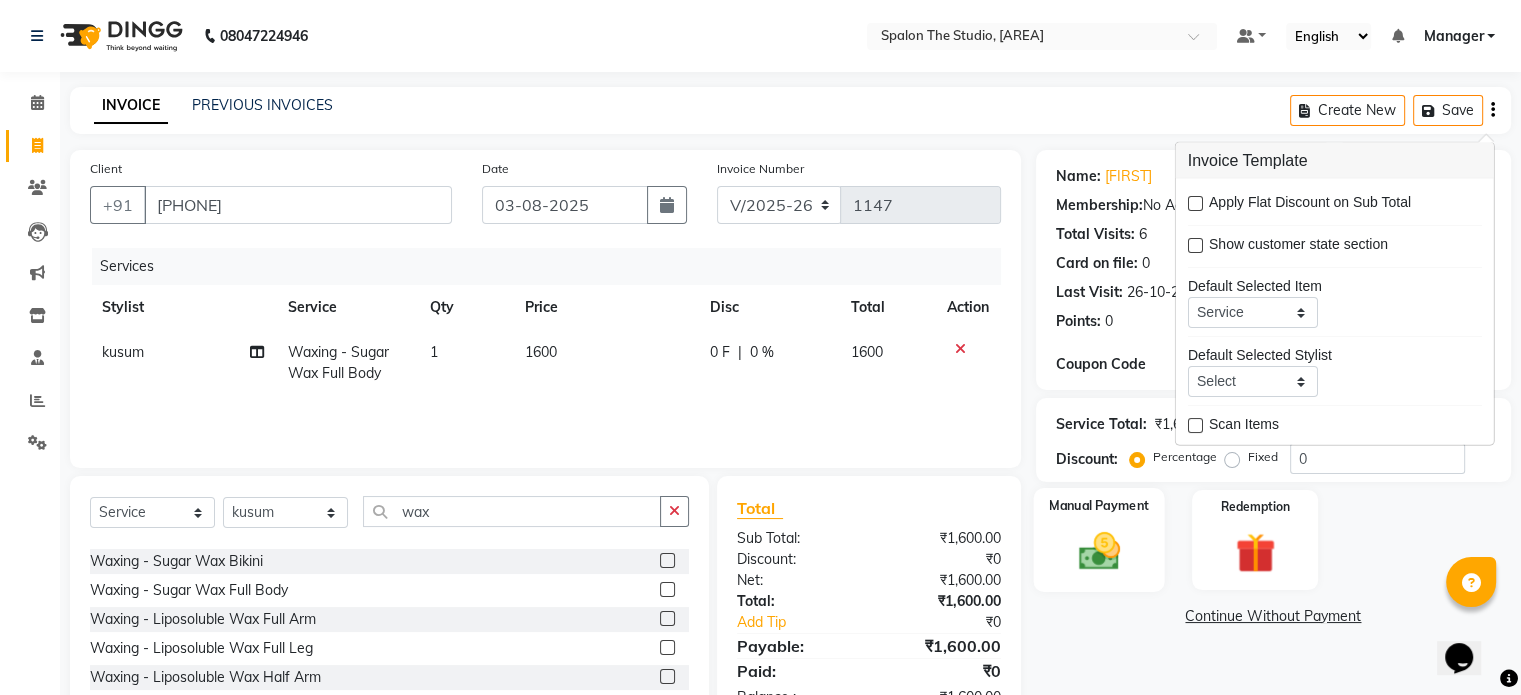 click 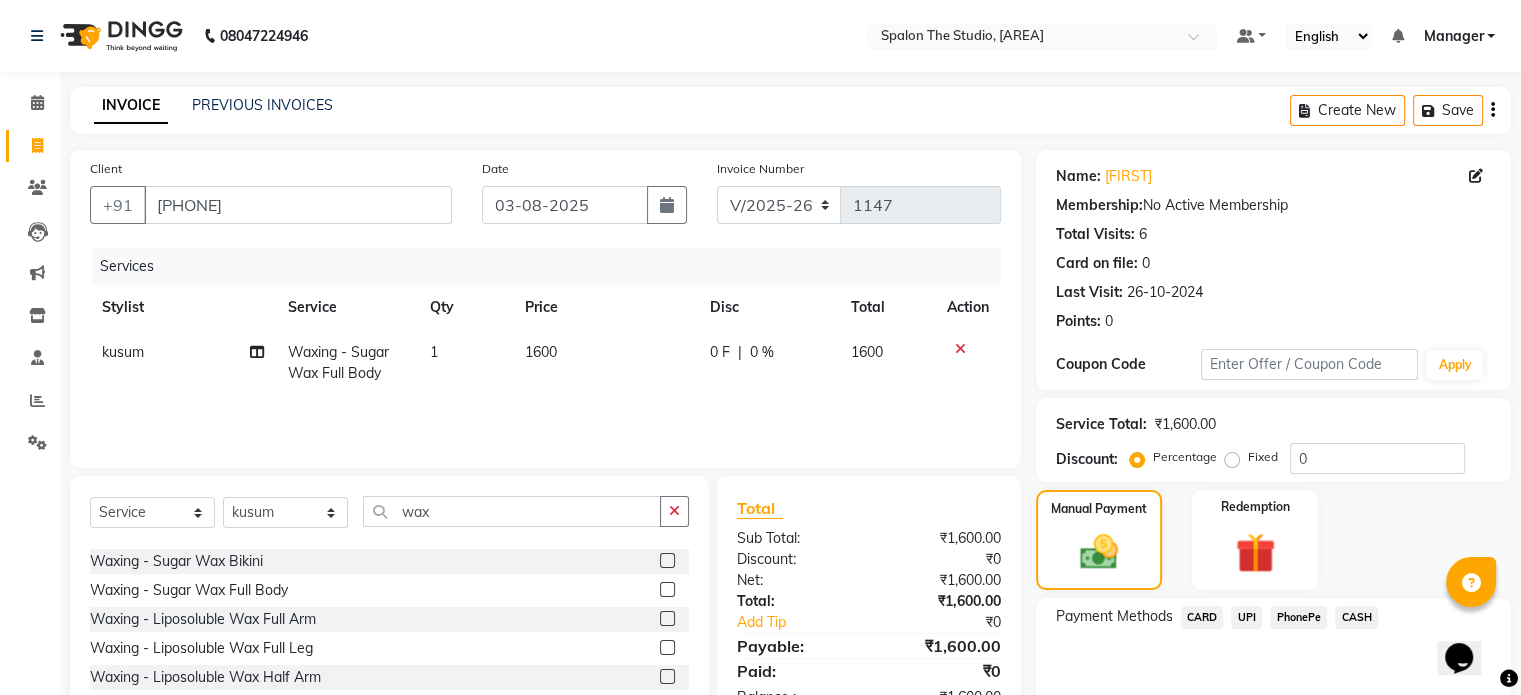scroll, scrollTop: 100, scrollLeft: 0, axis: vertical 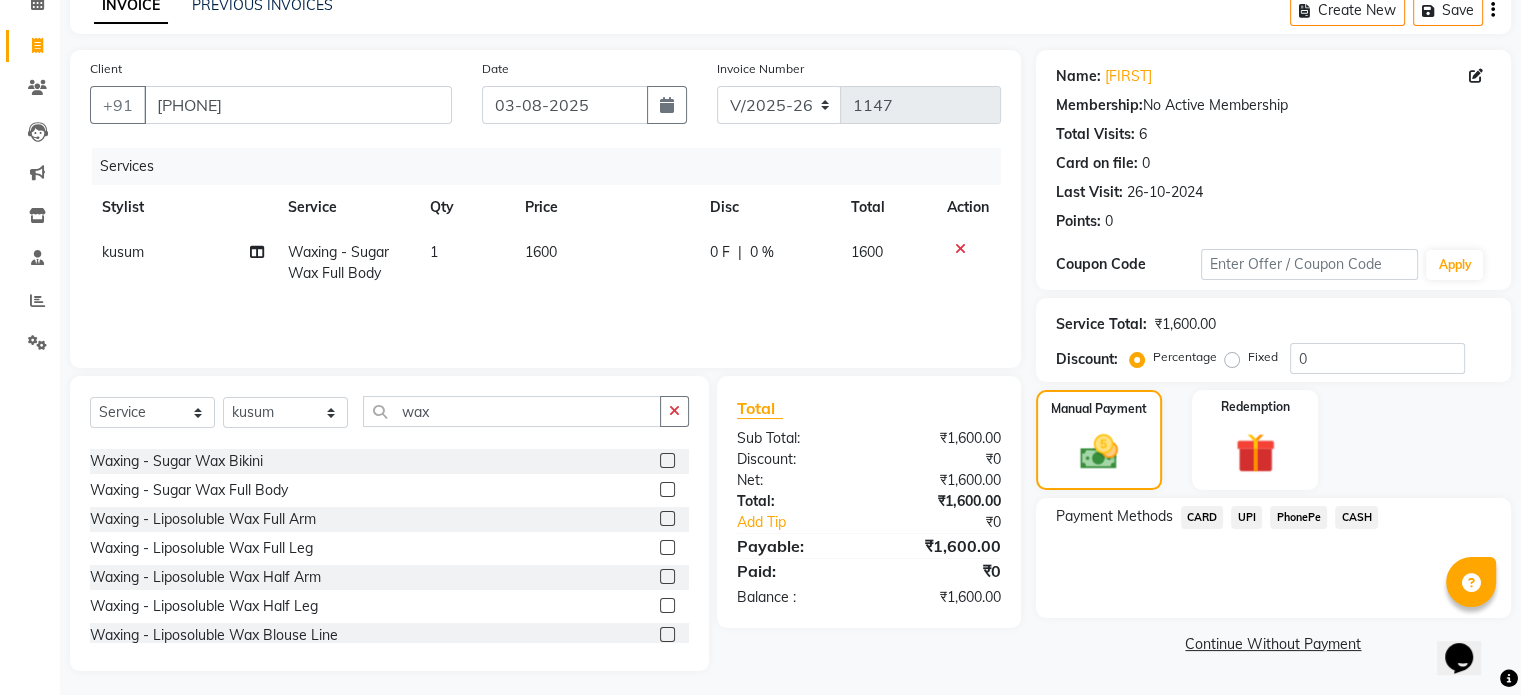 click on "UPI" 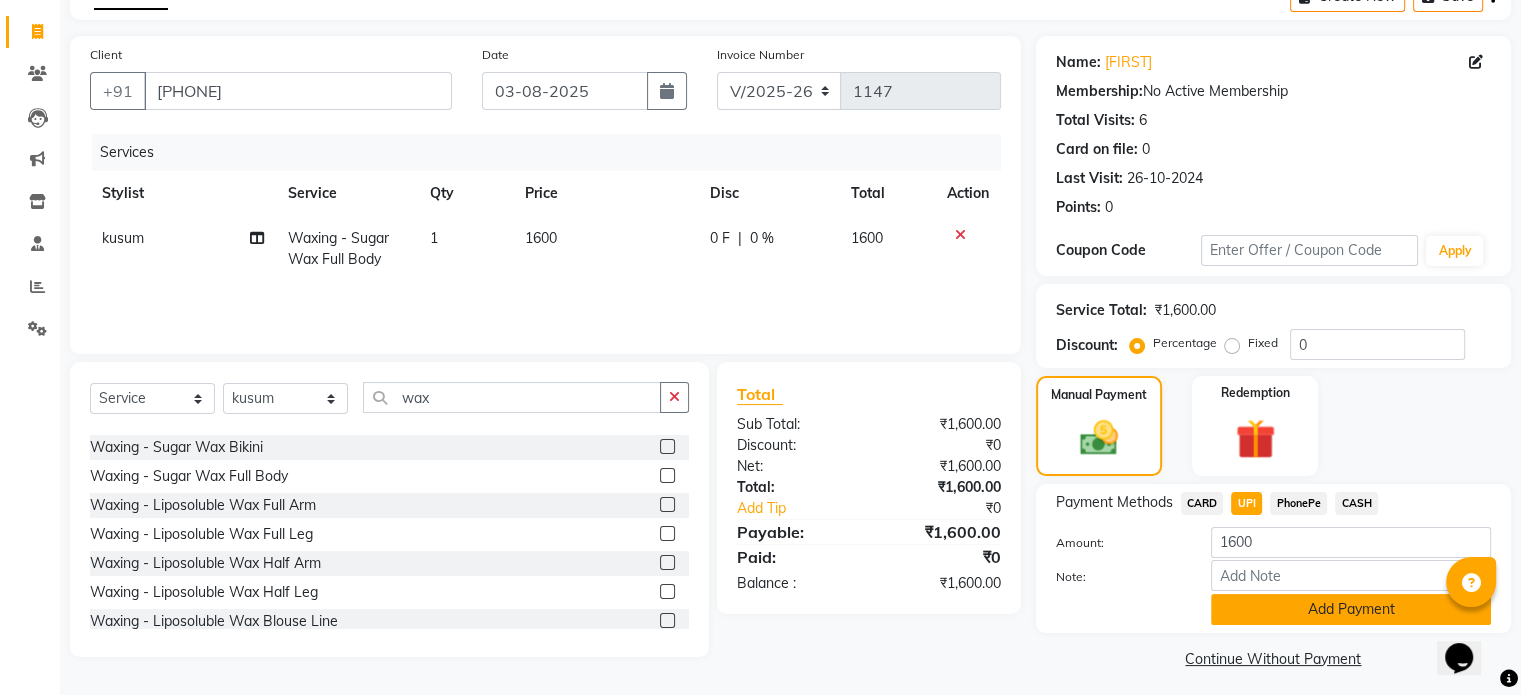 scroll, scrollTop: 124, scrollLeft: 0, axis: vertical 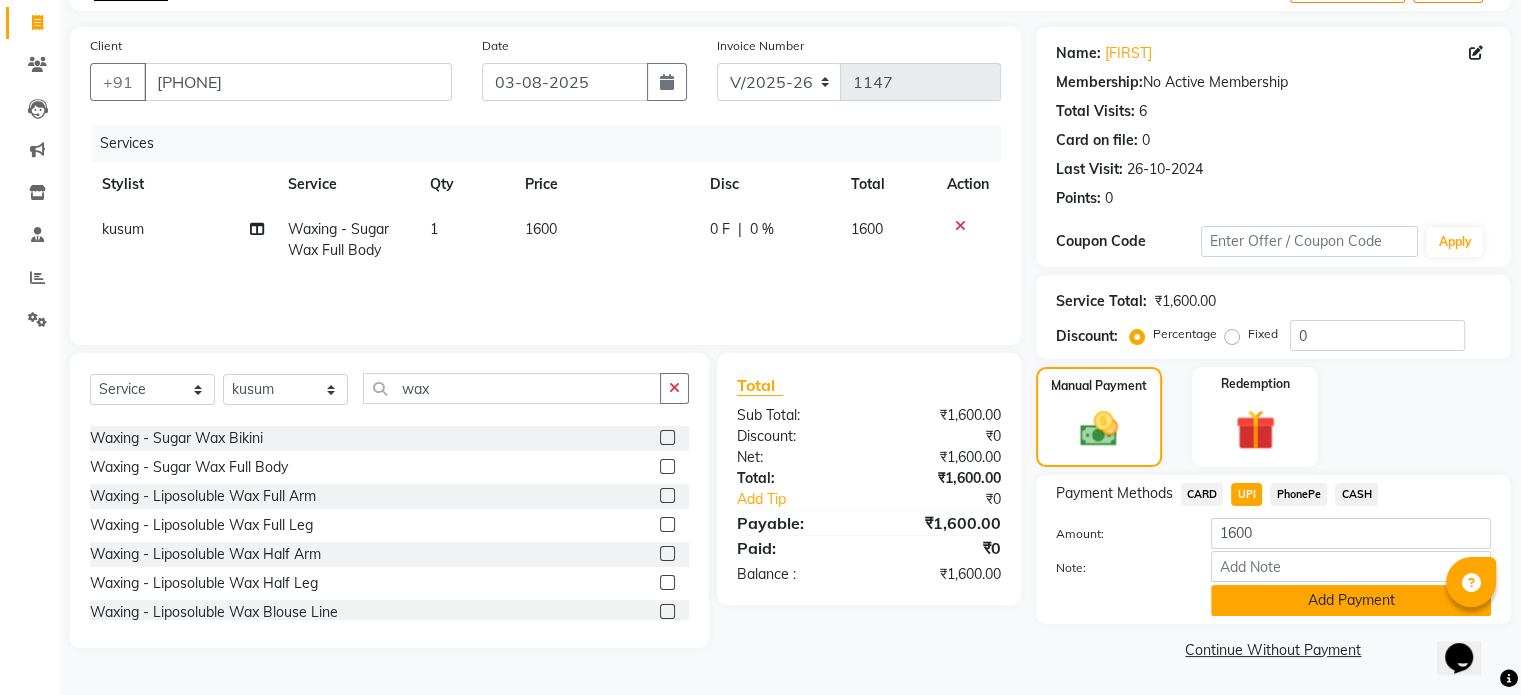 click on "Add Payment" 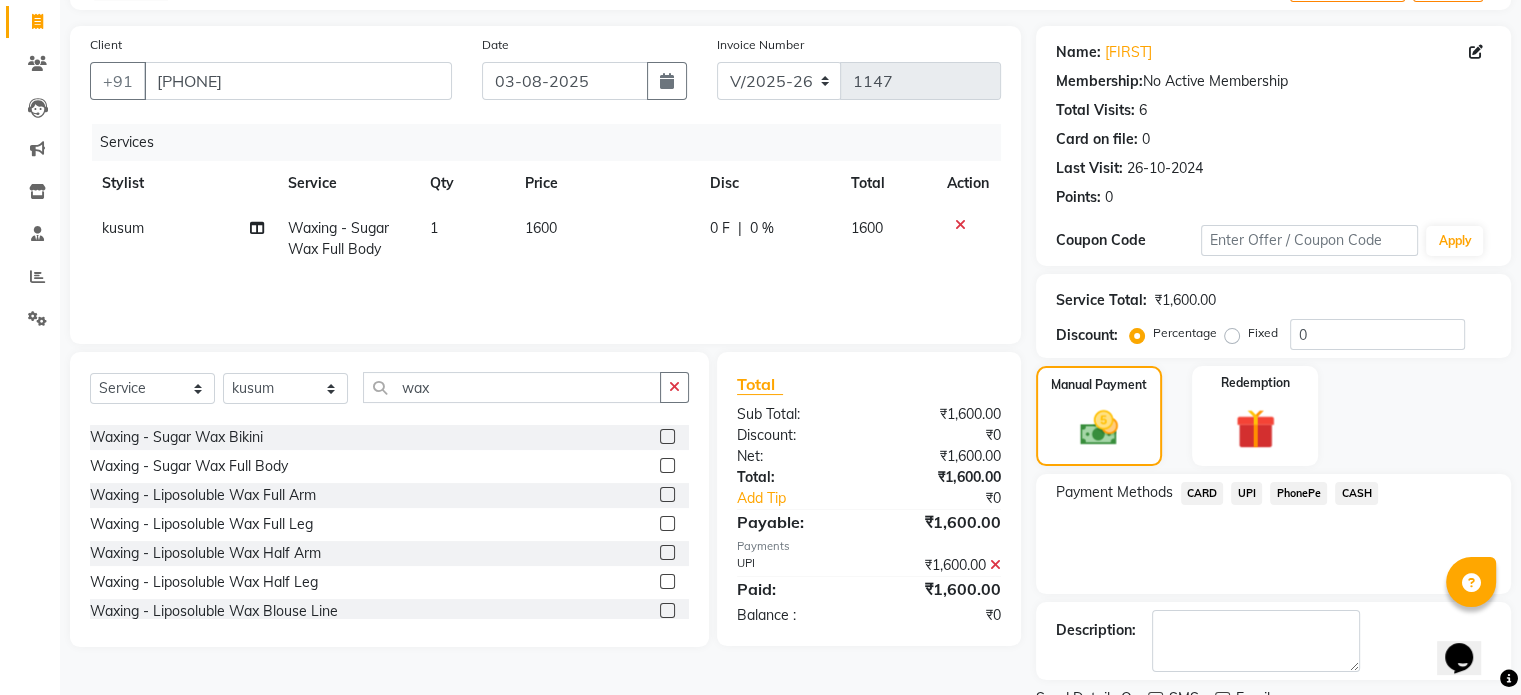 scroll, scrollTop: 205, scrollLeft: 0, axis: vertical 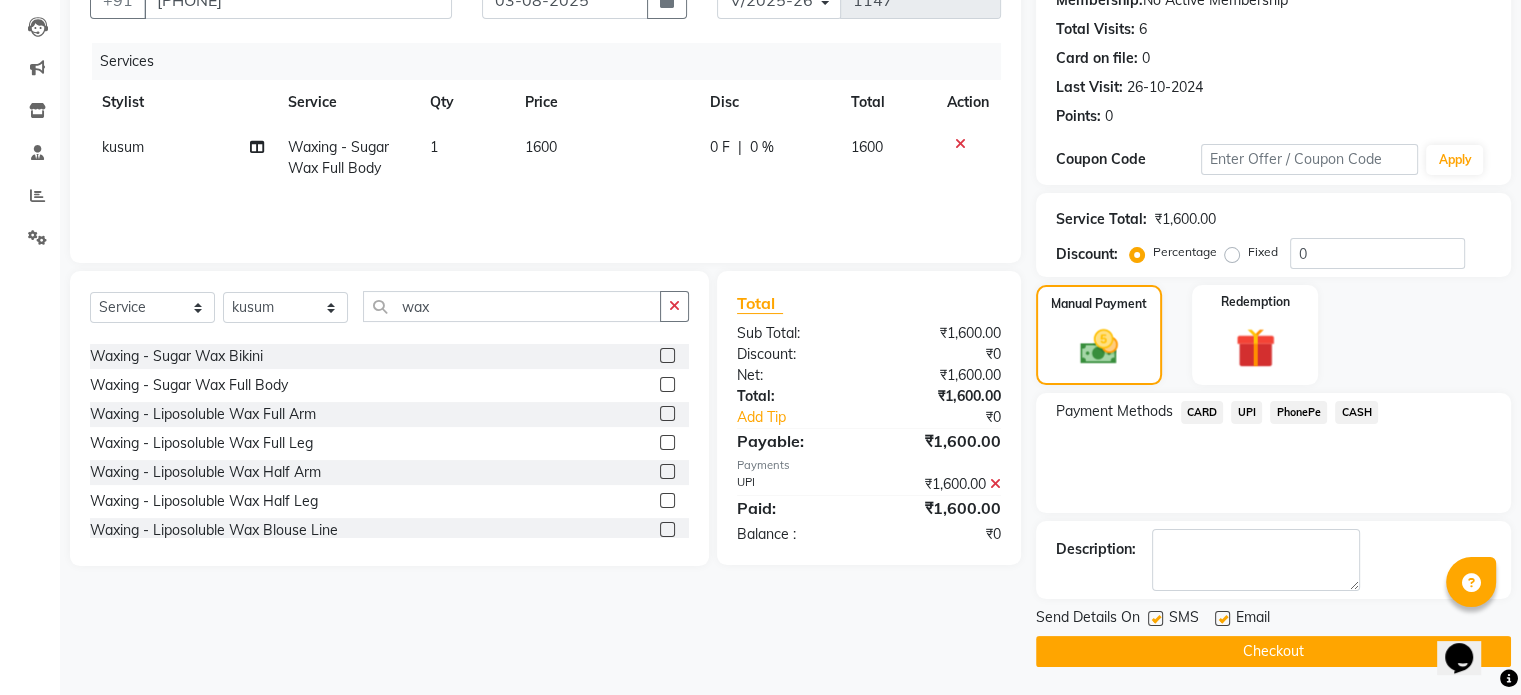 click on "Checkout" 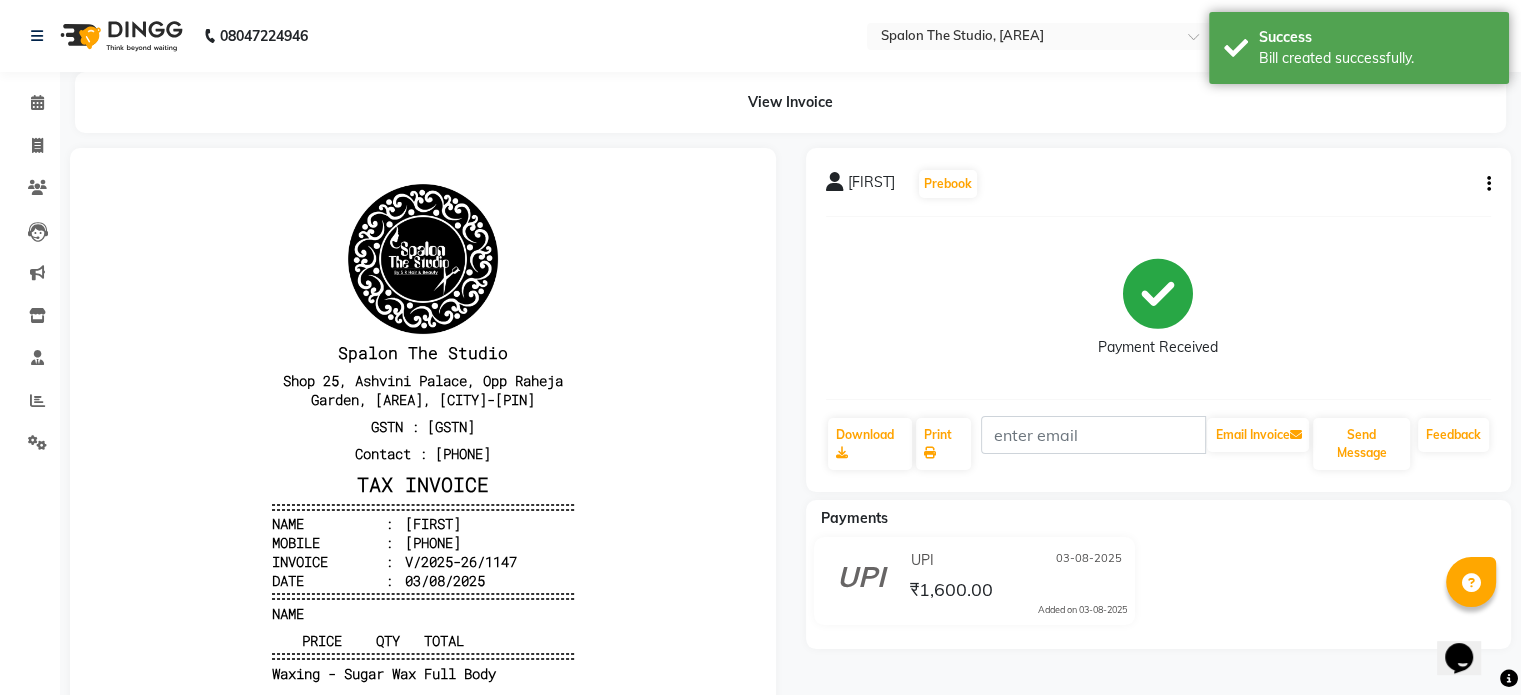 scroll, scrollTop: 0, scrollLeft: 0, axis: both 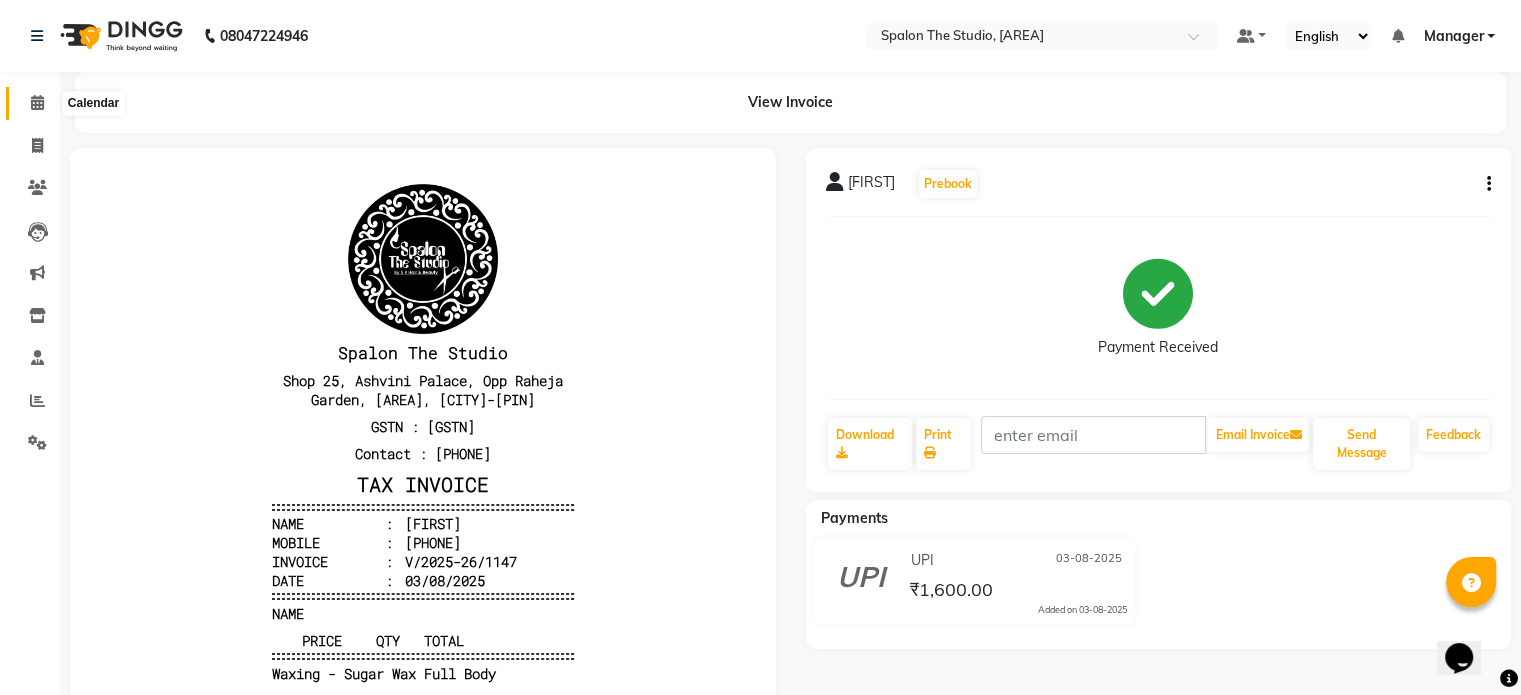 click 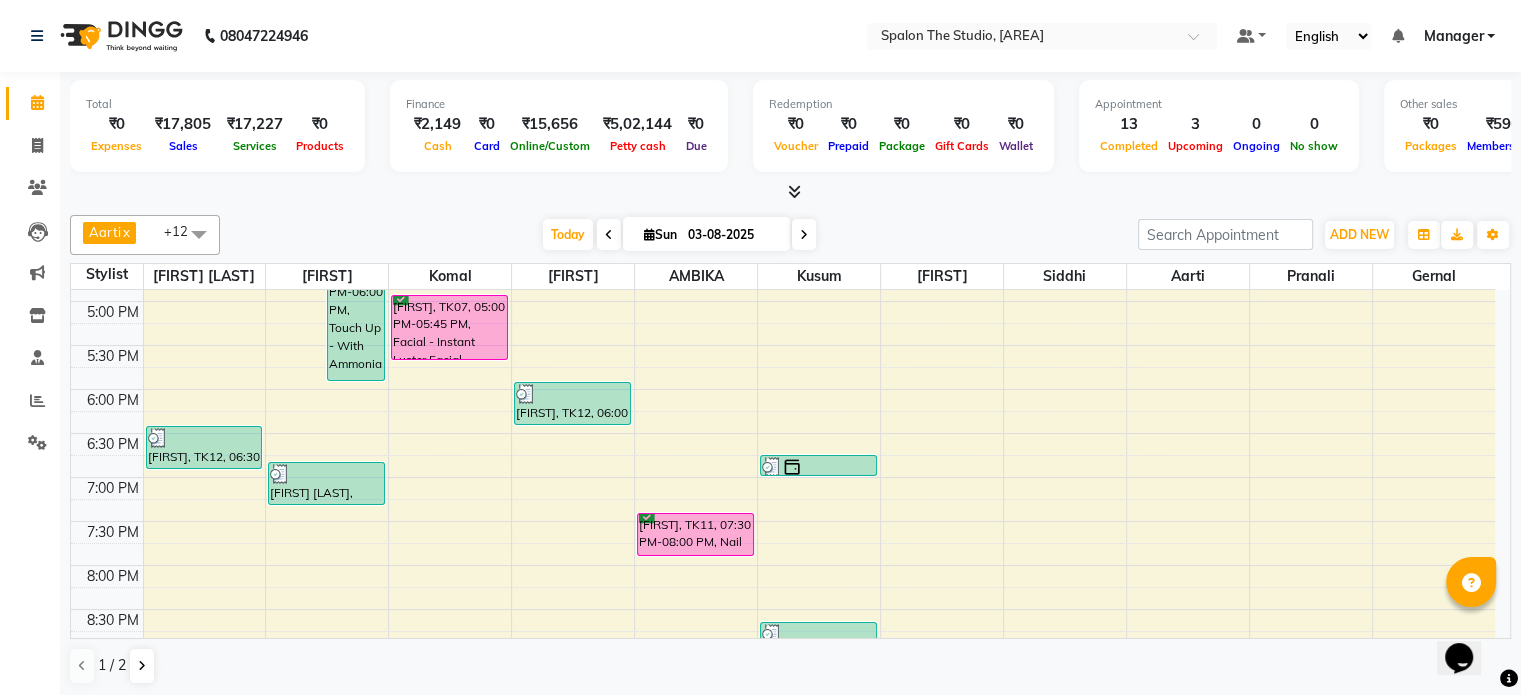scroll, scrollTop: 700, scrollLeft: 0, axis: vertical 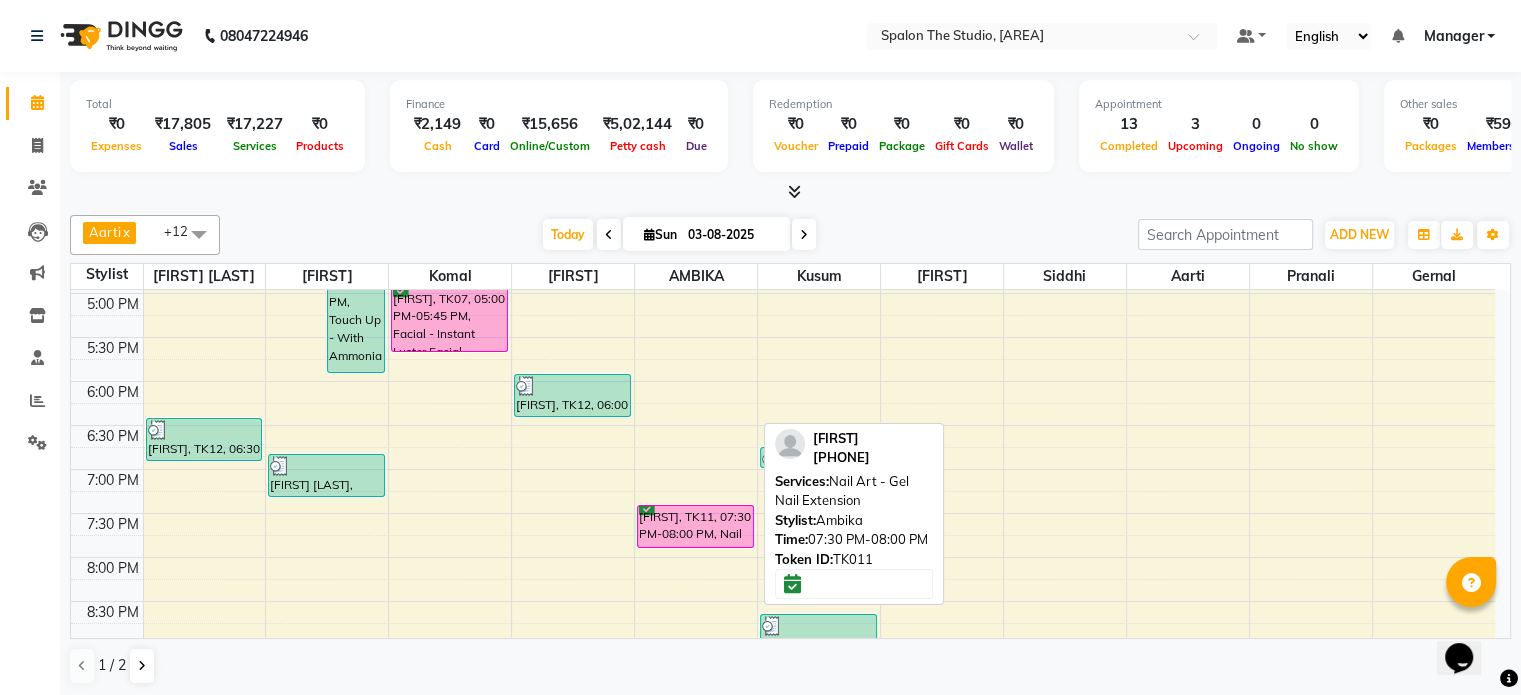 click on "[FIRST], TK11, 07:30 PM-08:00 PM, Nail Art - Gel Nail Extension" at bounding box center [695, 526] 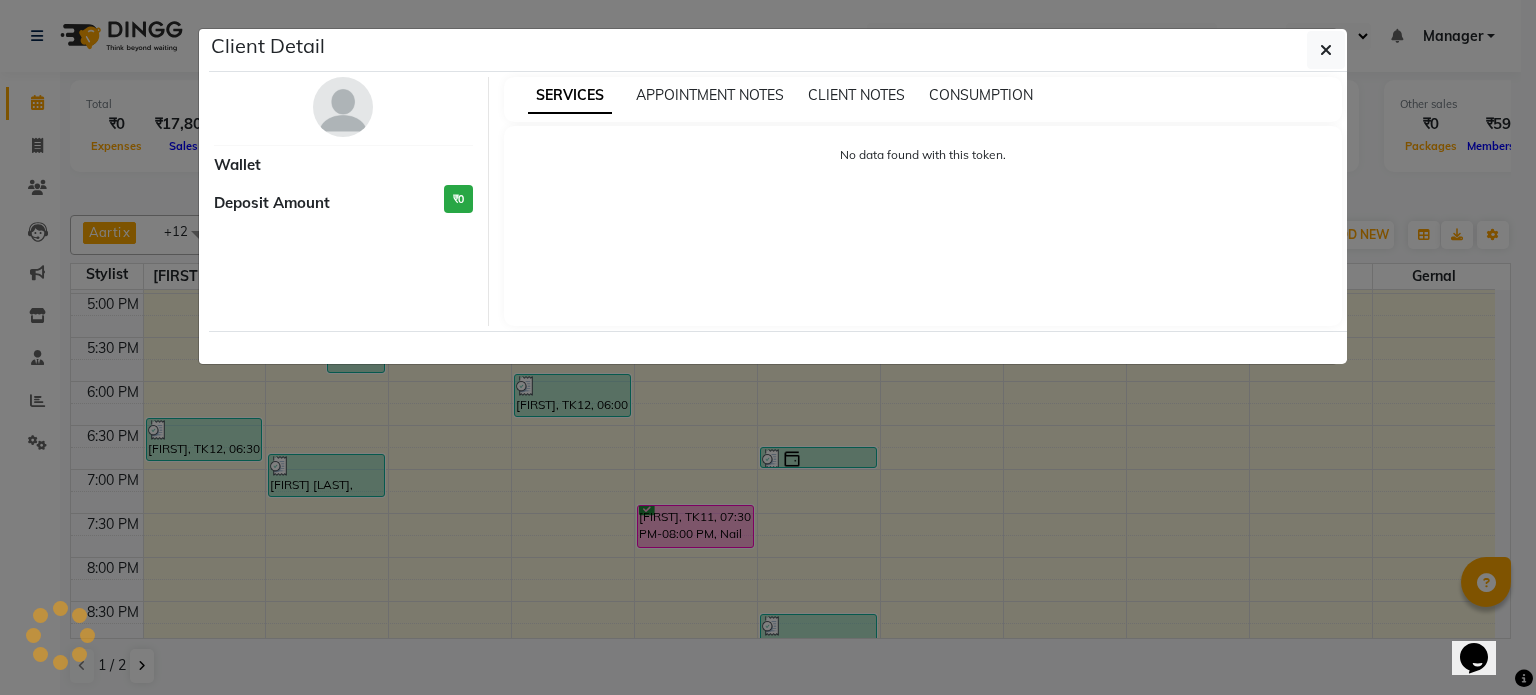 select on "6" 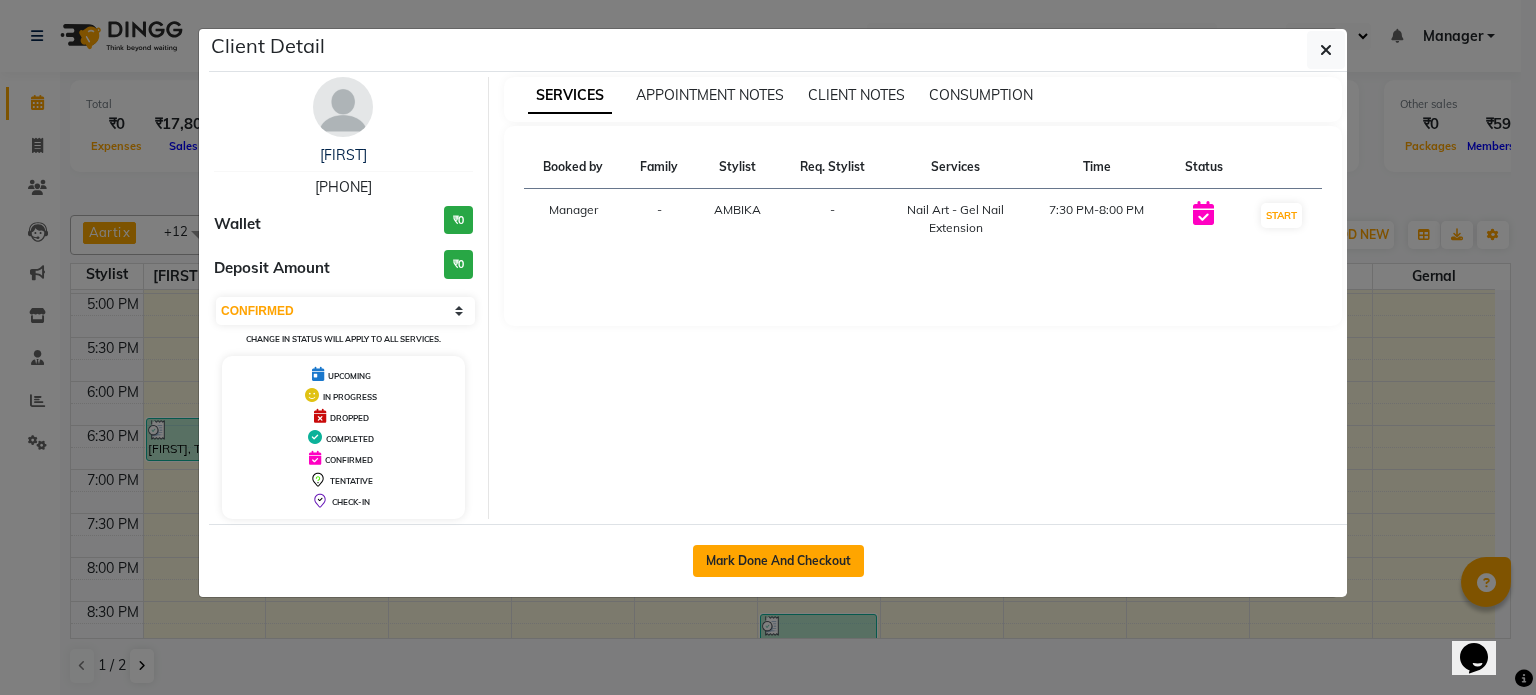 click on "Mark Done And Checkout" 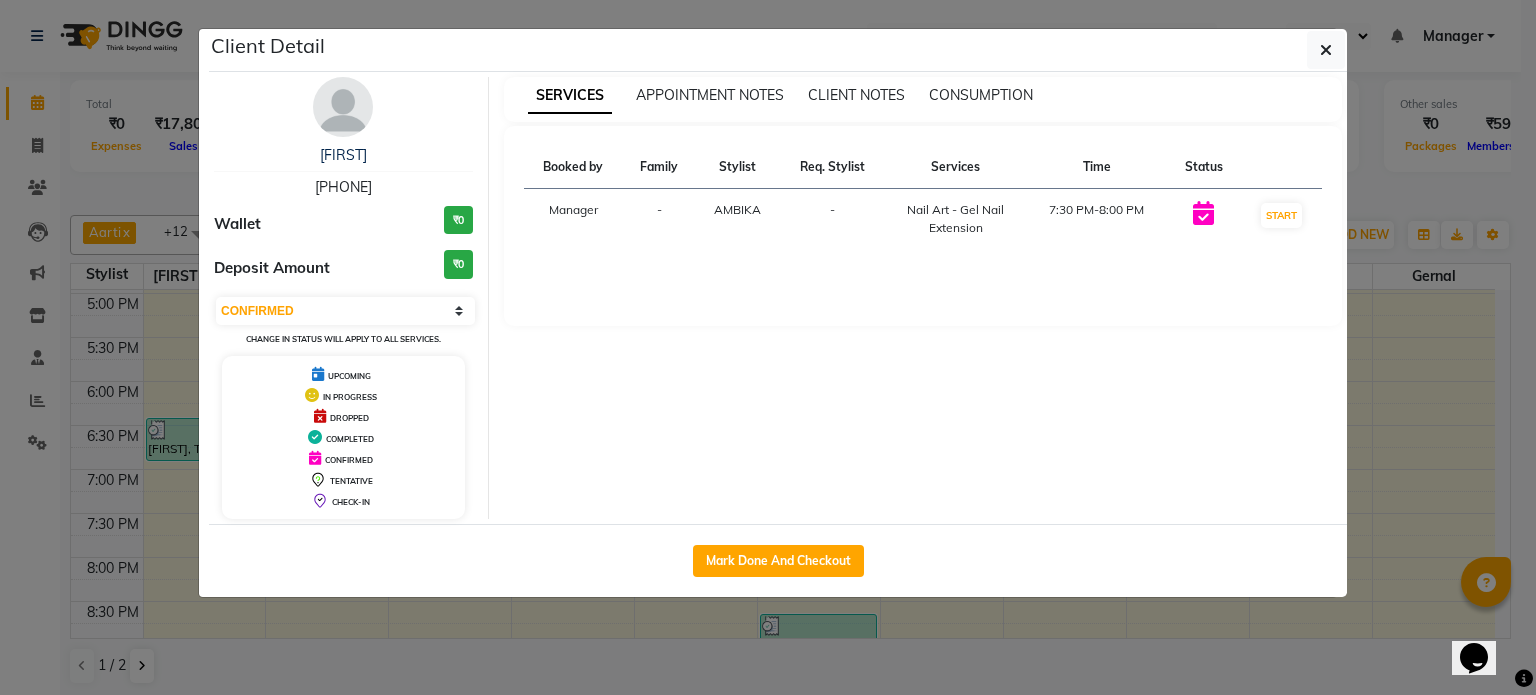 select on "service" 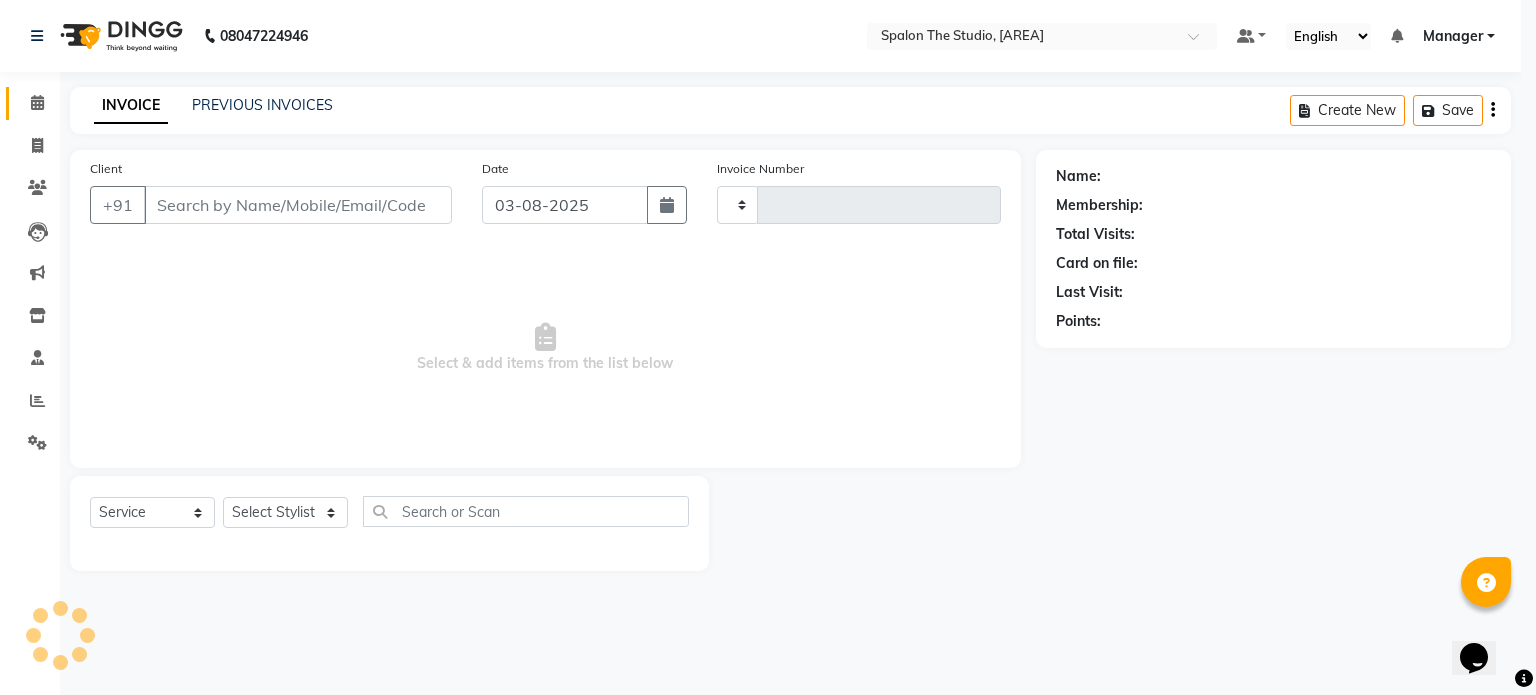type on "1148" 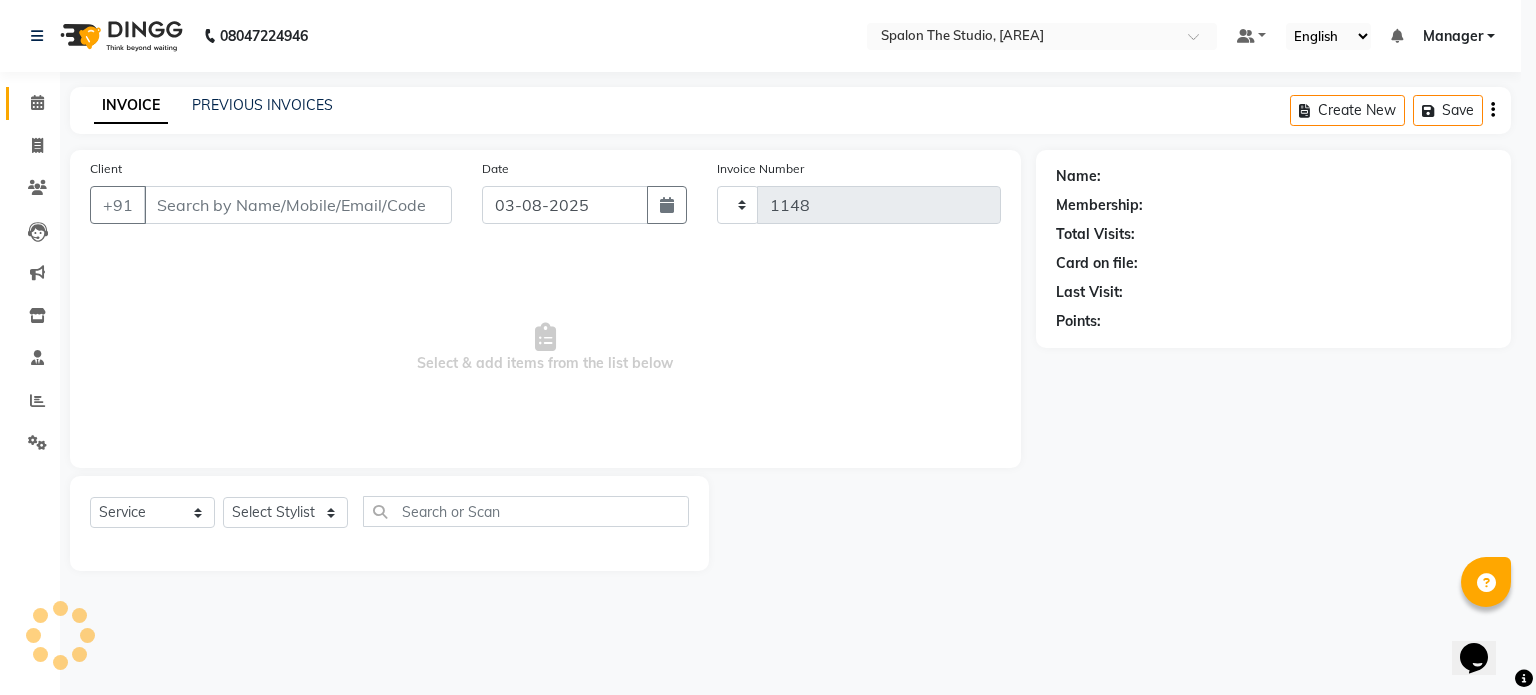 select on "903" 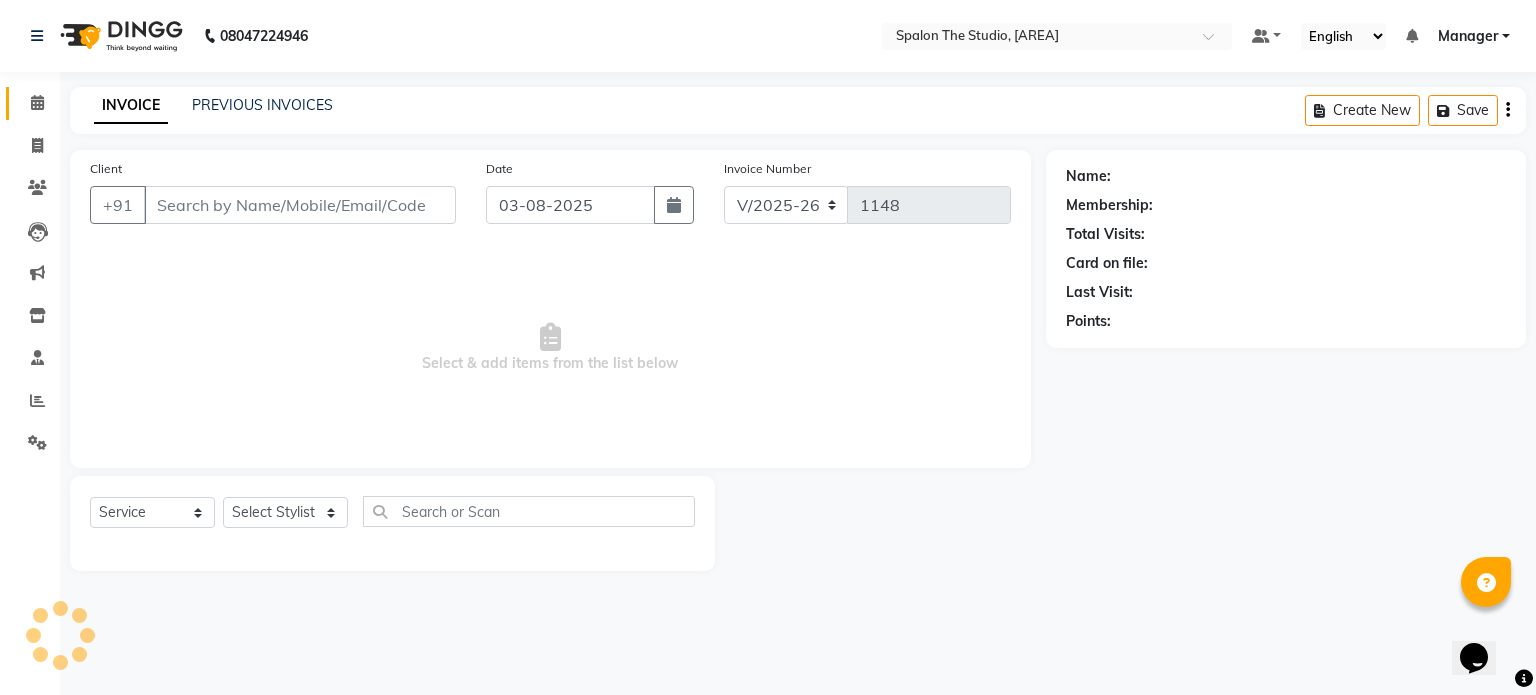 type on "[PHONE]" 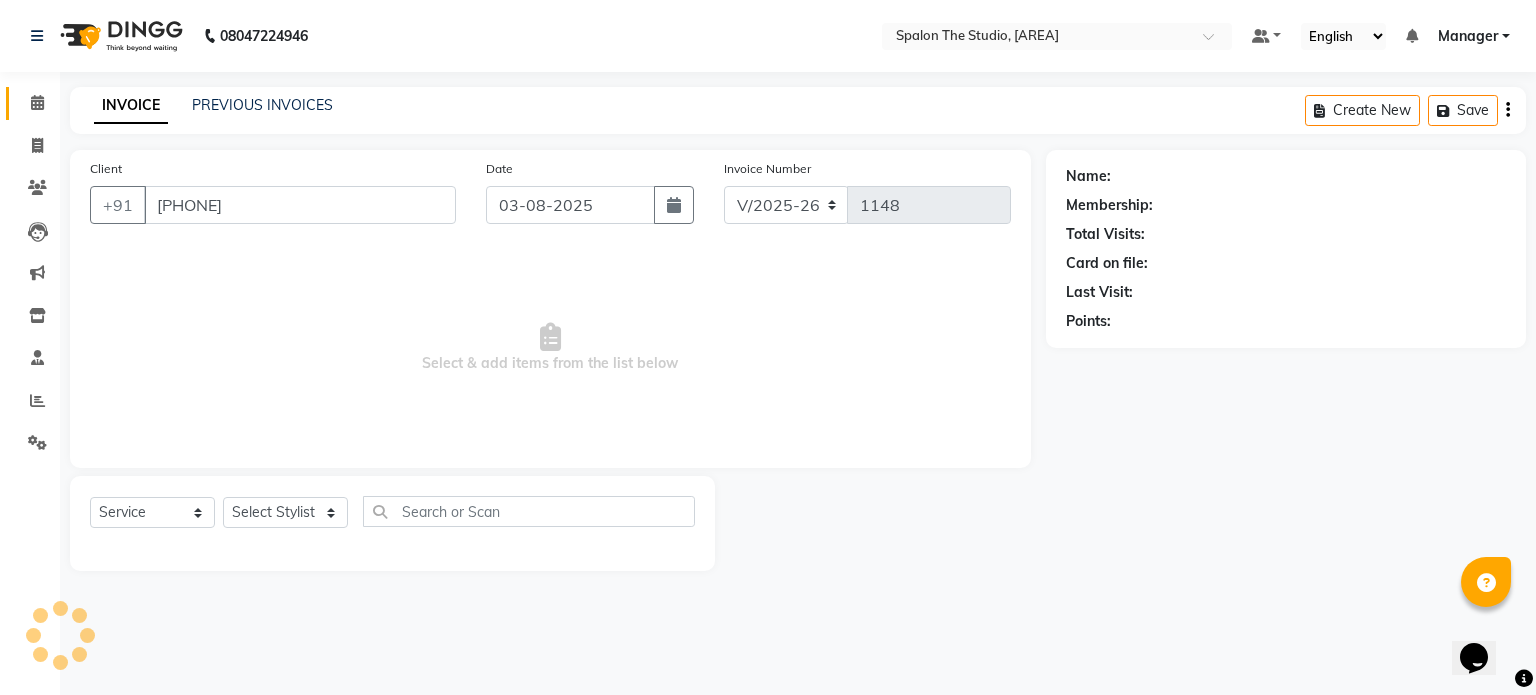 select on "77186" 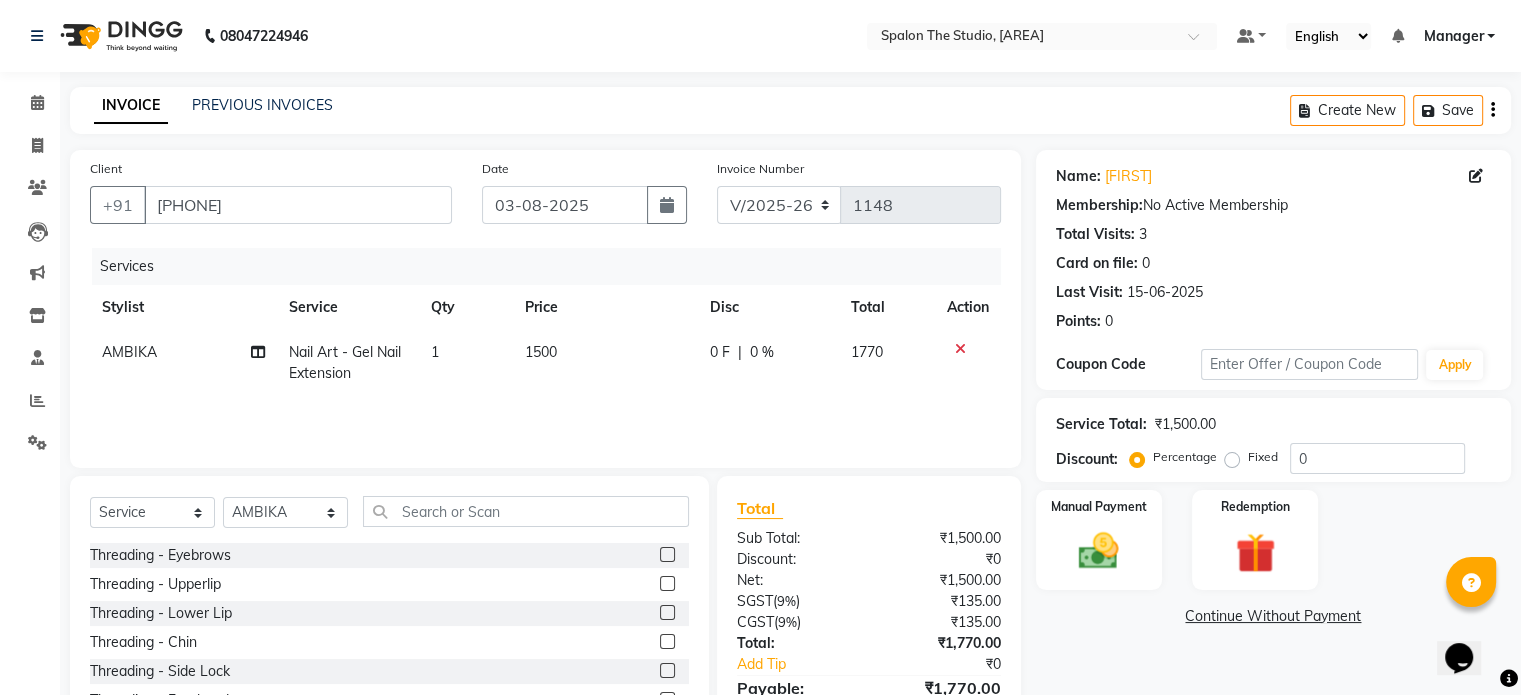 click 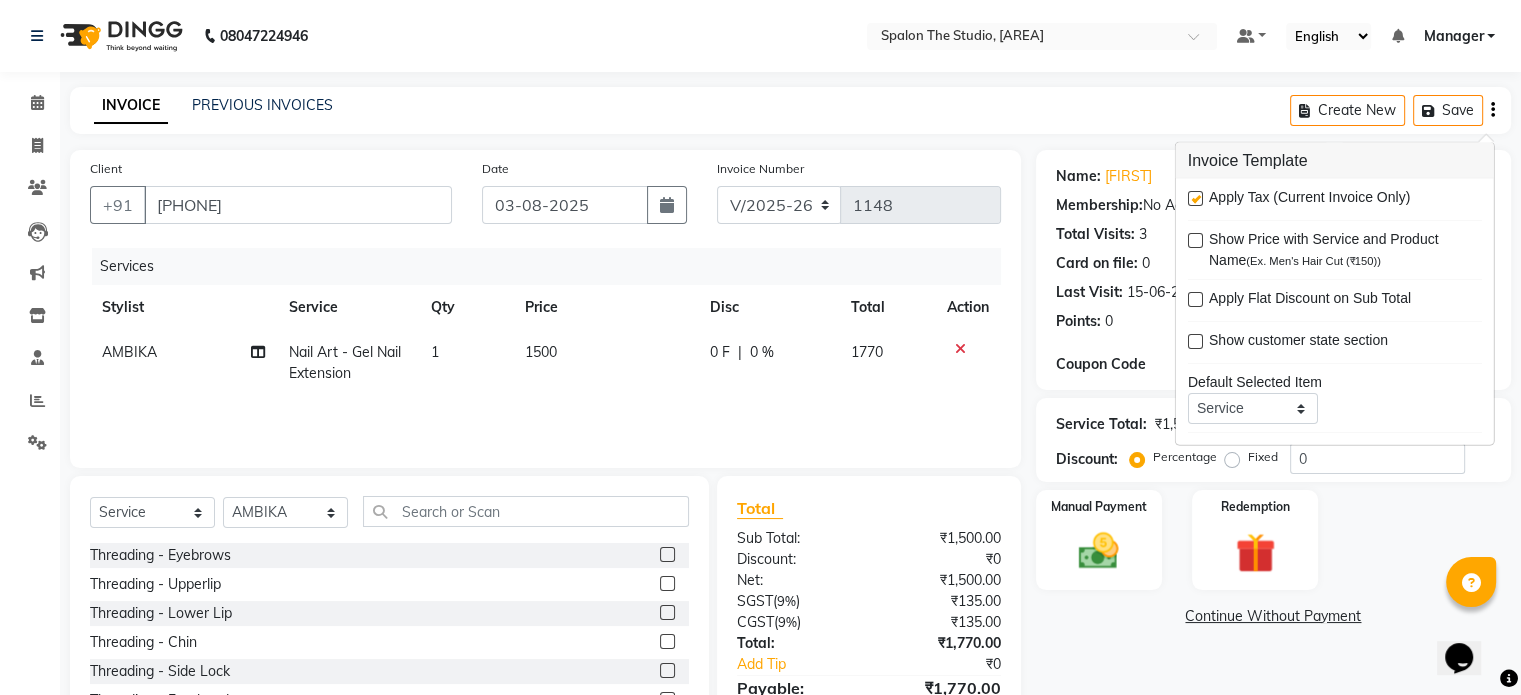 click at bounding box center [1195, 198] 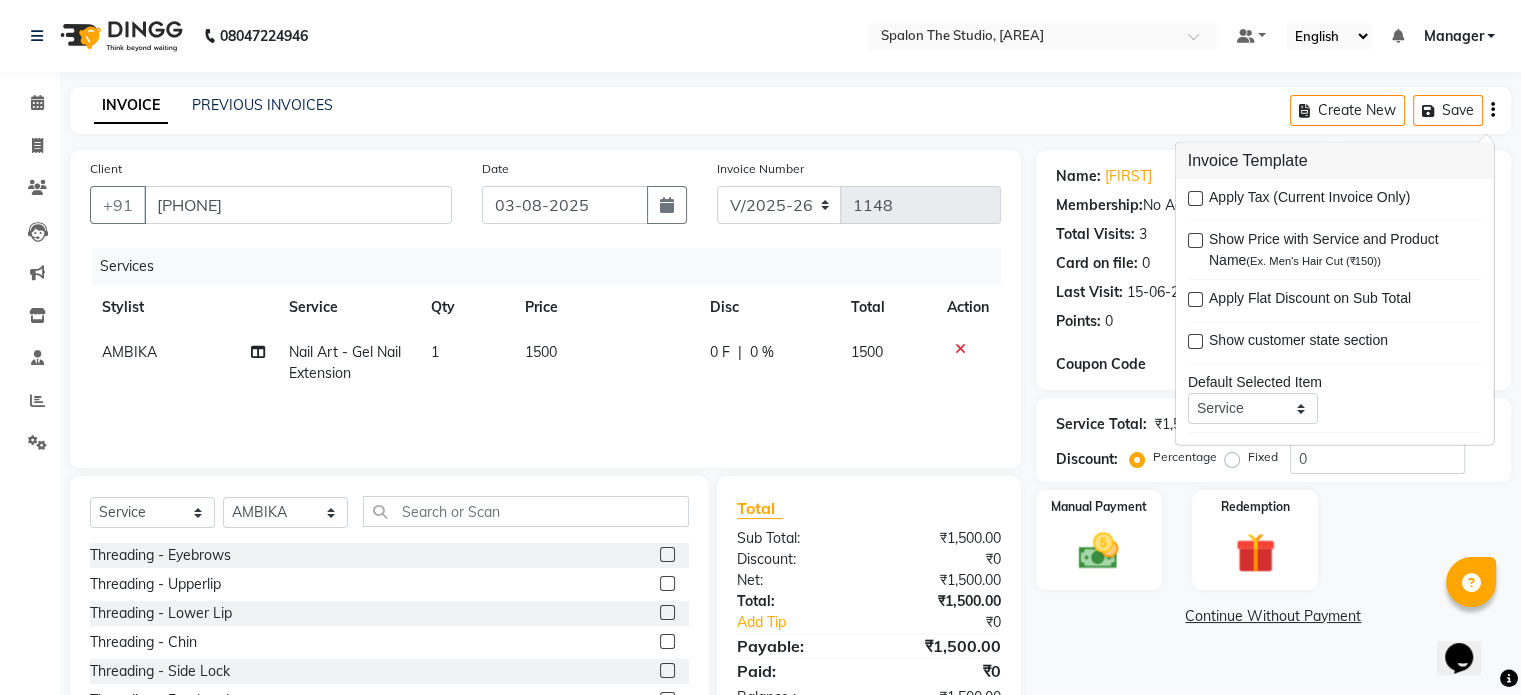 click on "Name: [FIRST] Membership: No Active Membership Total Visits: 3 Card on file: 0 Last Visit: 15-06-2025 Points: 0 Coupon Code Apply Service Total: ₹1,500.00 Discount: Percentage Fixed 0 Manual Payment Redemption Continue Without Payment" 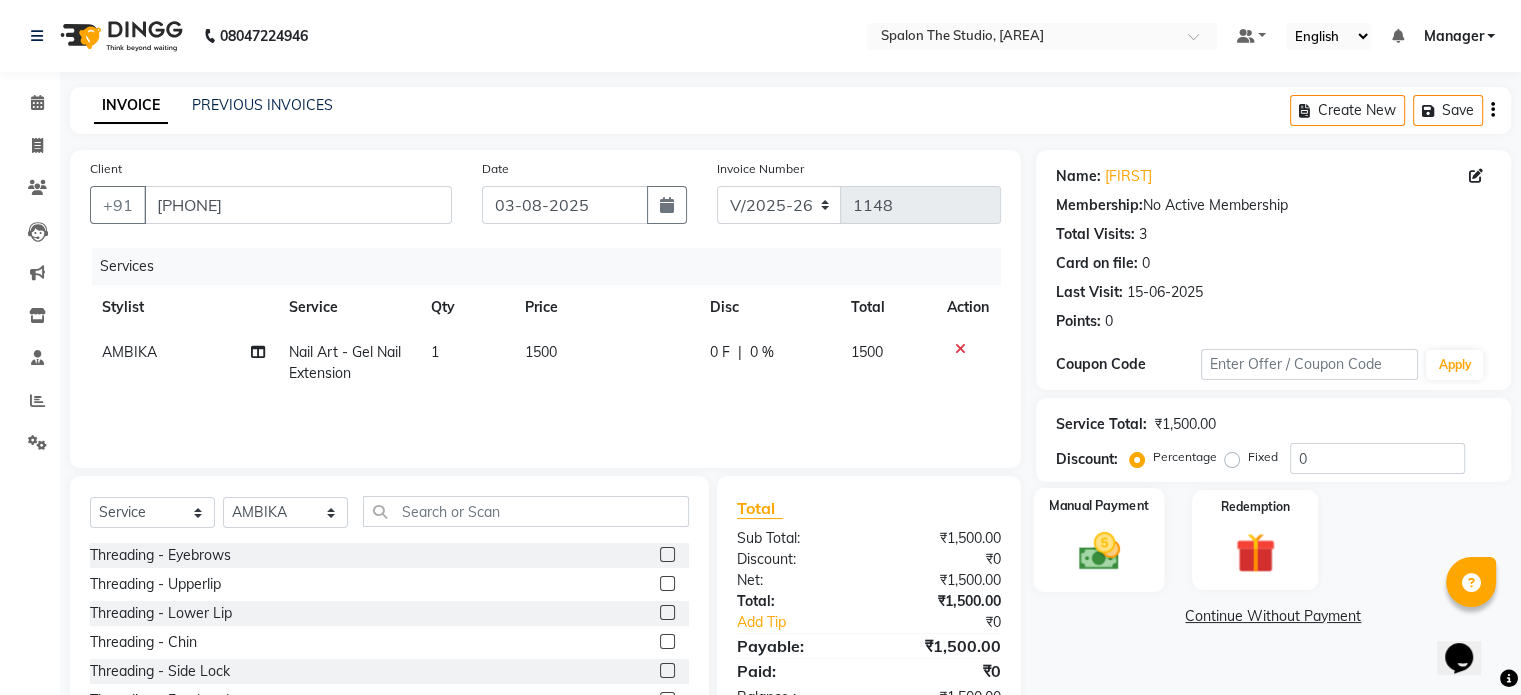click 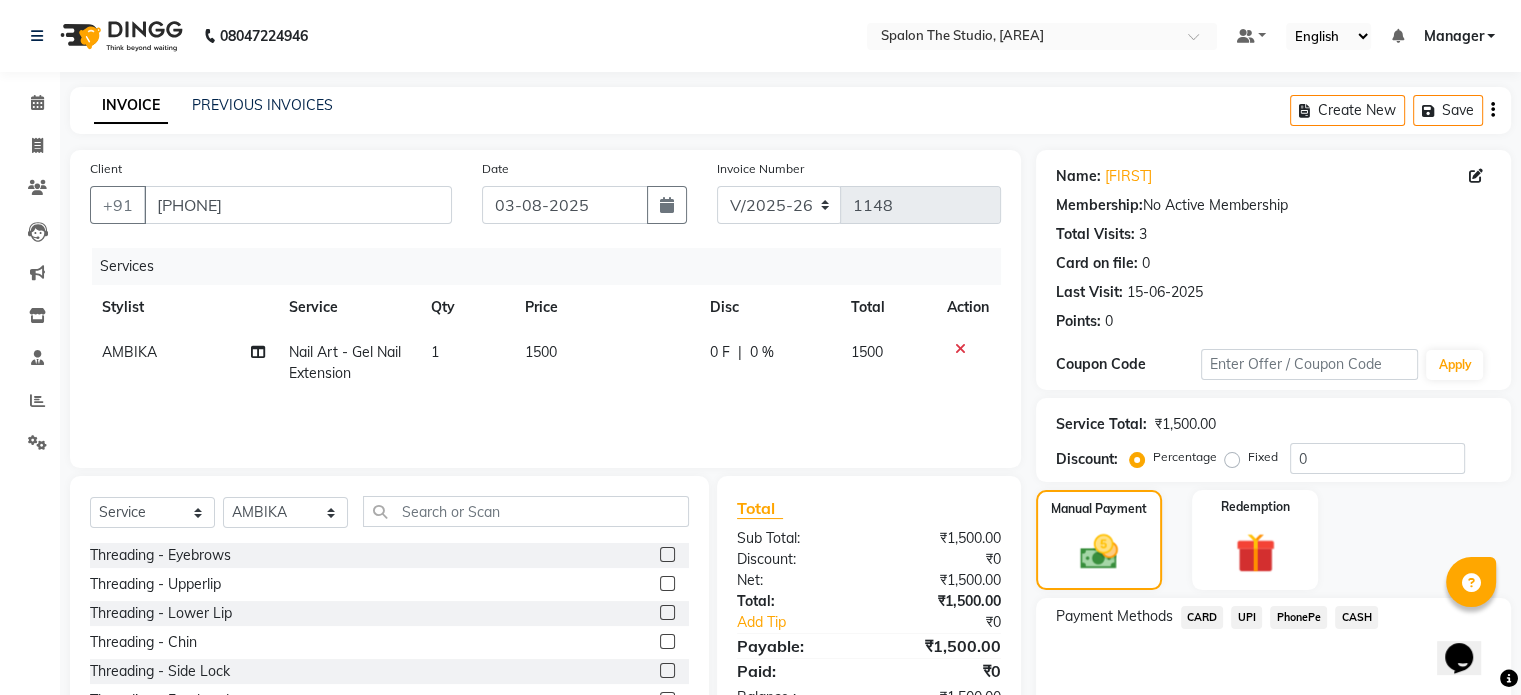 click on "UPI" 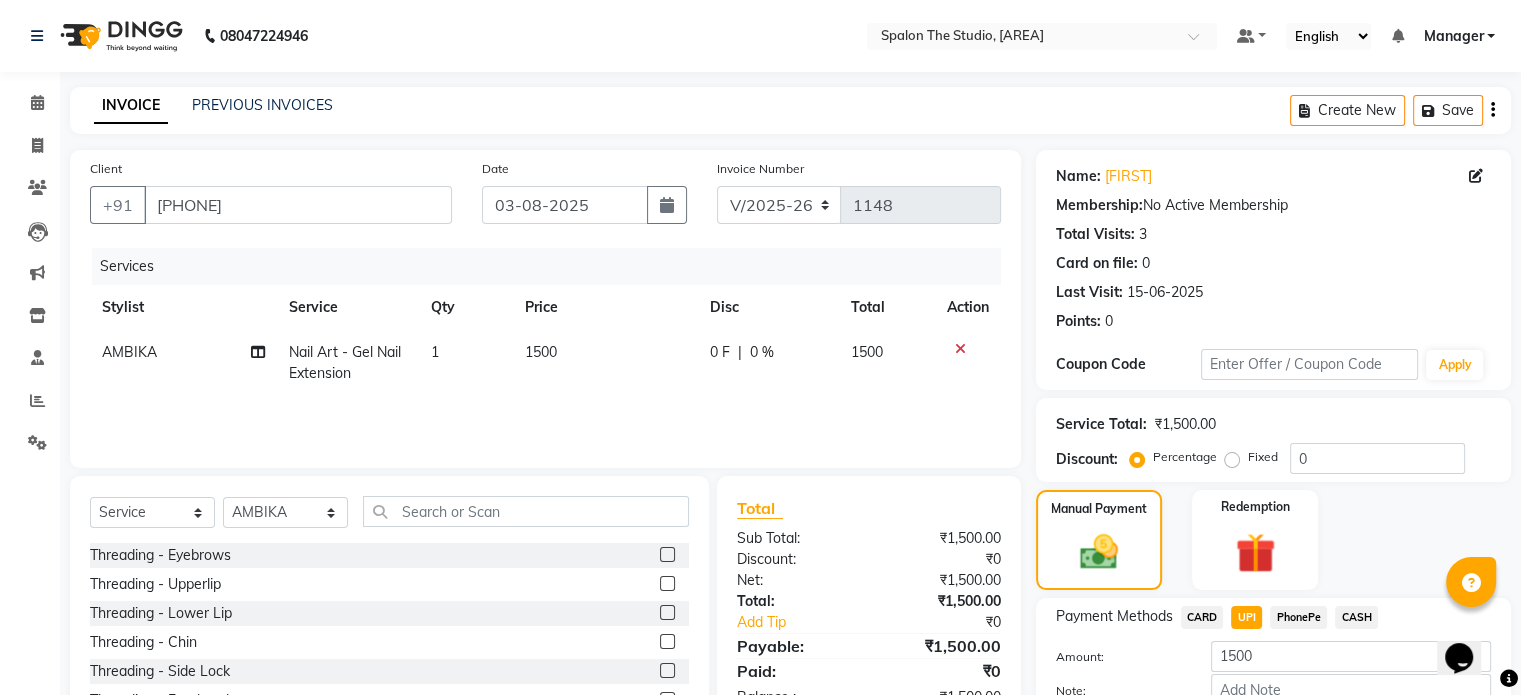scroll, scrollTop: 124, scrollLeft: 0, axis: vertical 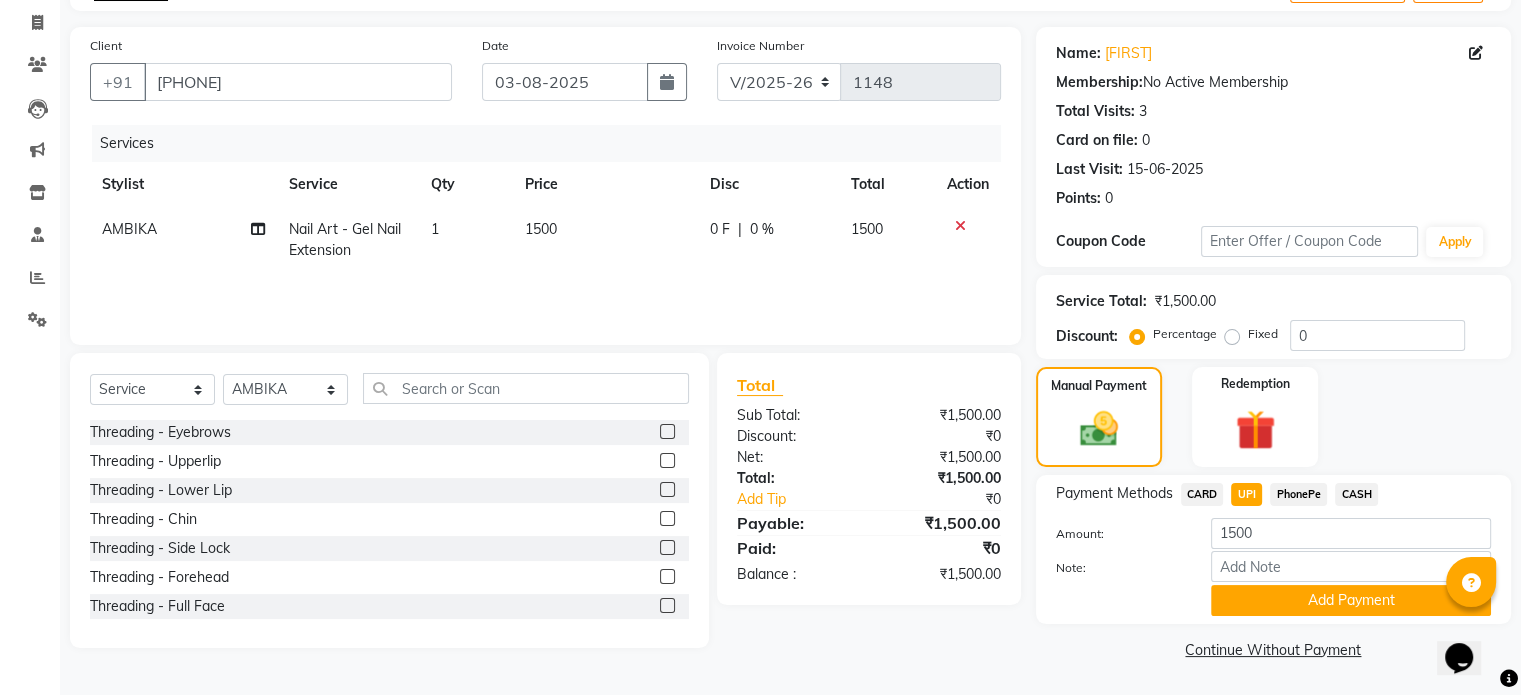 drag, startPoint x: 1324, startPoint y: 595, endPoint x: 1366, endPoint y: 598, distance: 42.107006 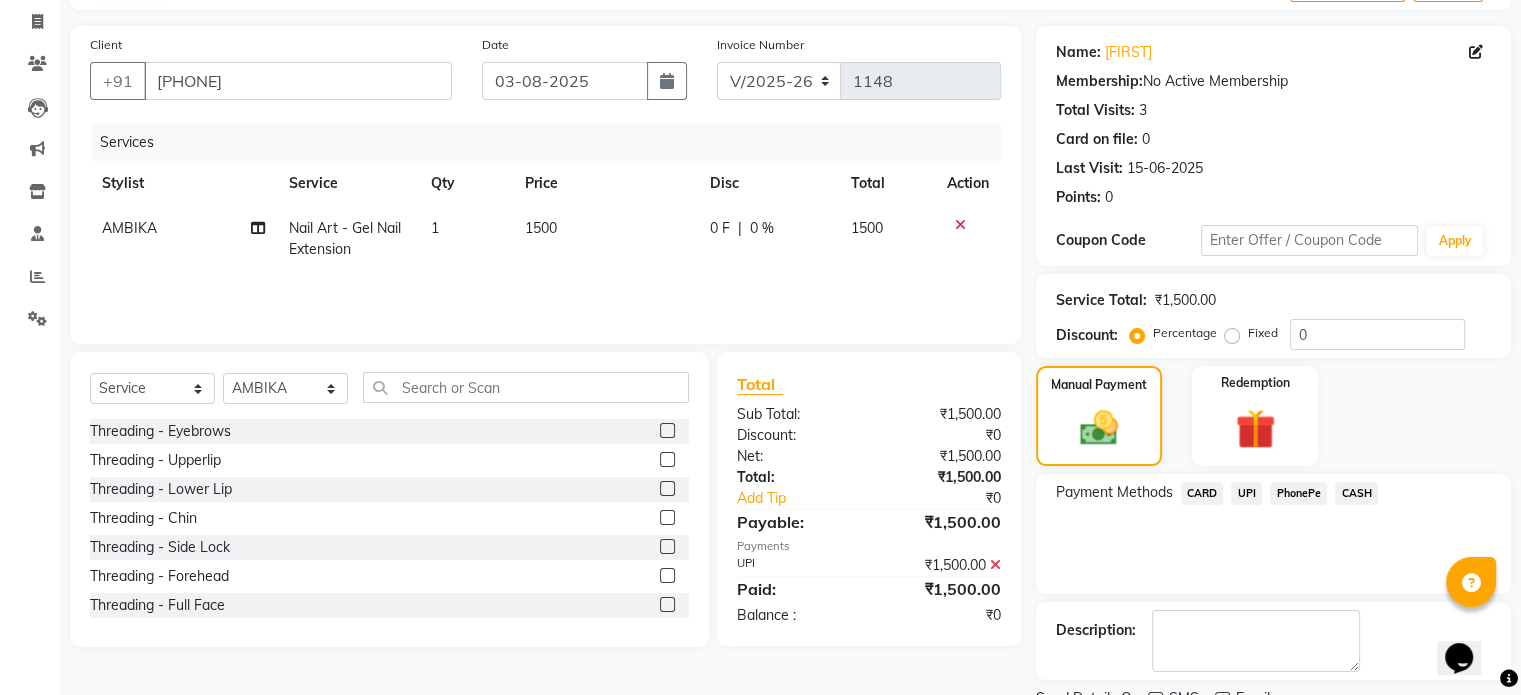 scroll, scrollTop: 205, scrollLeft: 0, axis: vertical 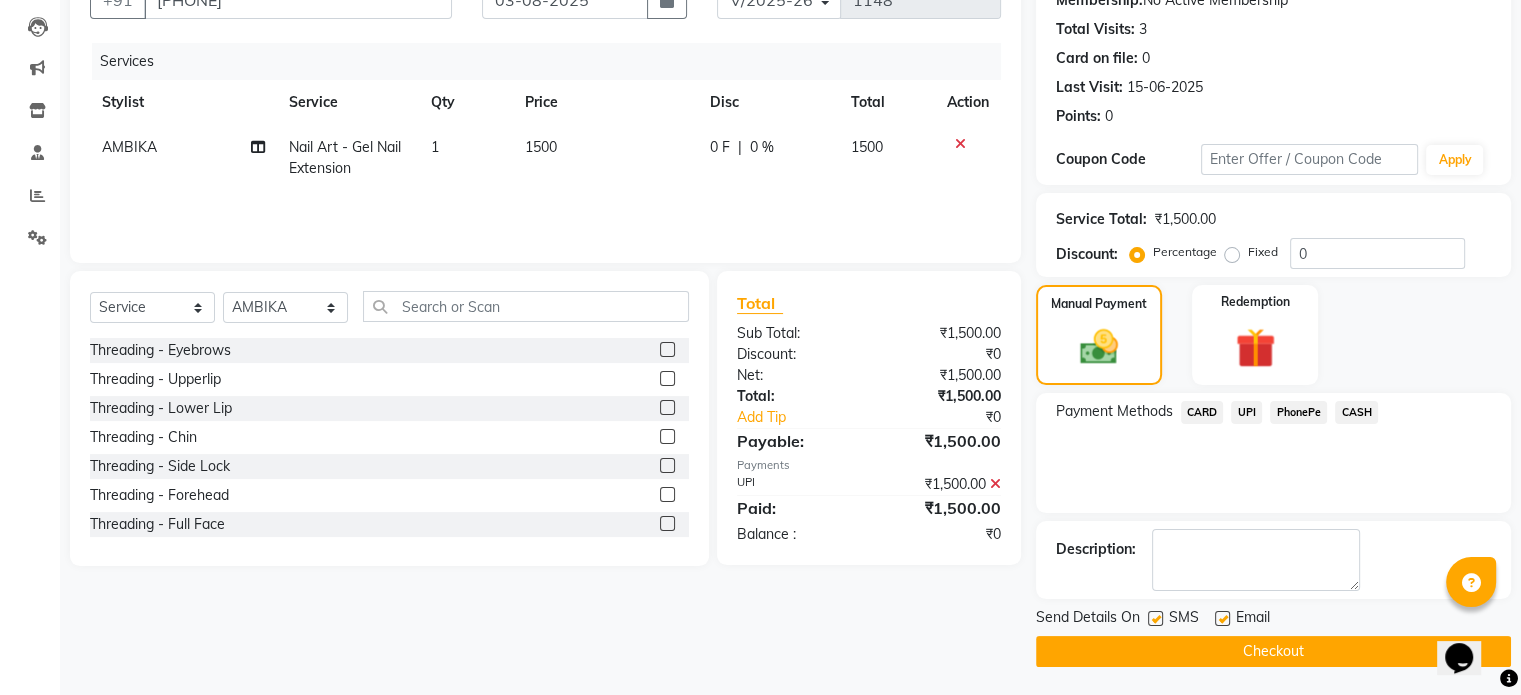 drag, startPoint x: 1350, startPoint y: 641, endPoint x: 1420, endPoint y: 629, distance: 71.021126 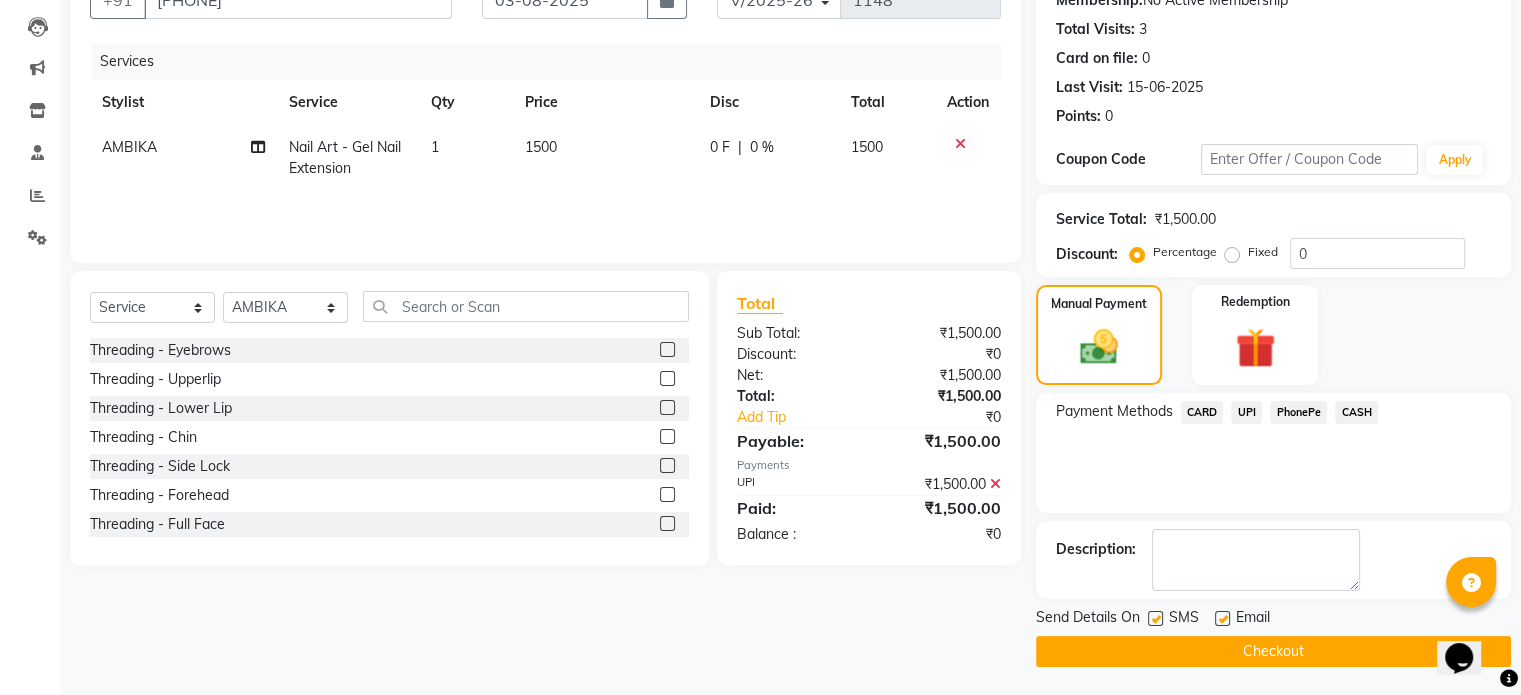 click on "Checkout" 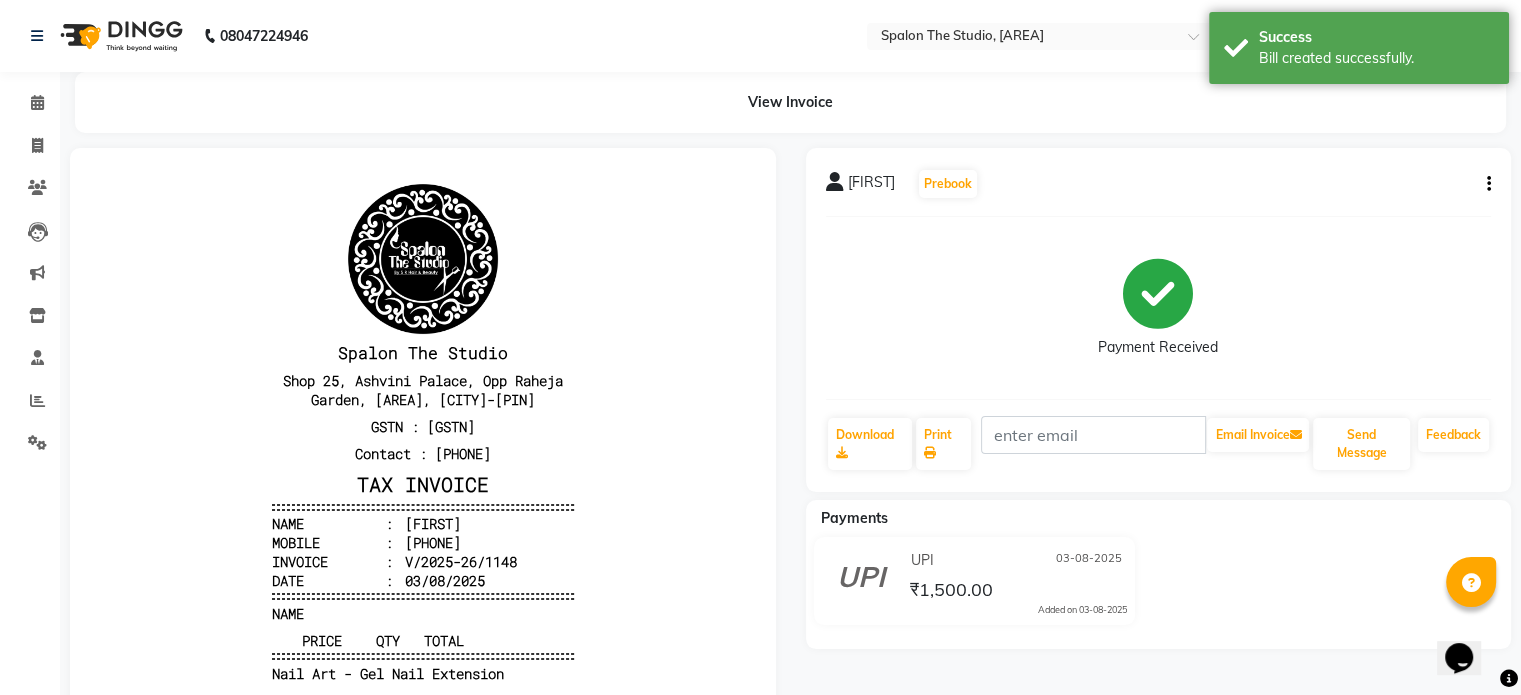 scroll, scrollTop: 0, scrollLeft: 0, axis: both 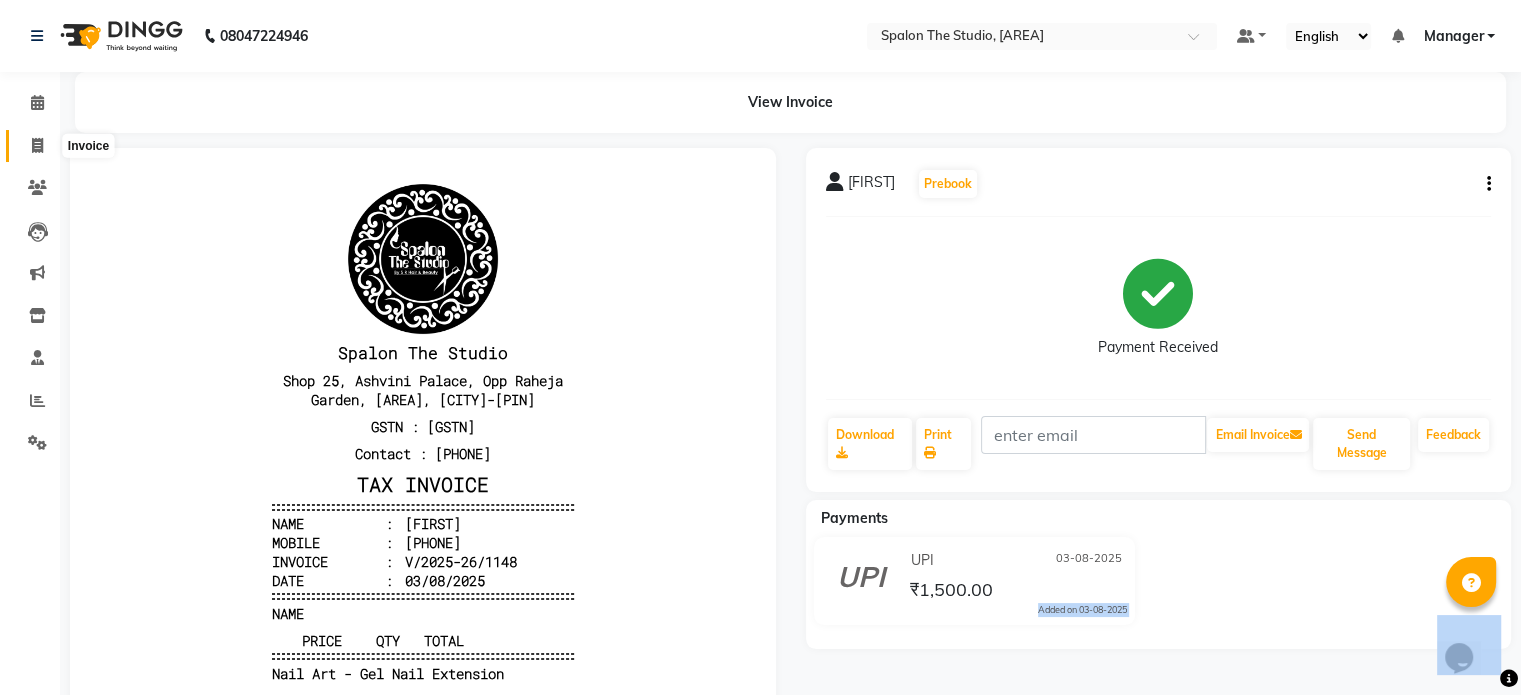 click 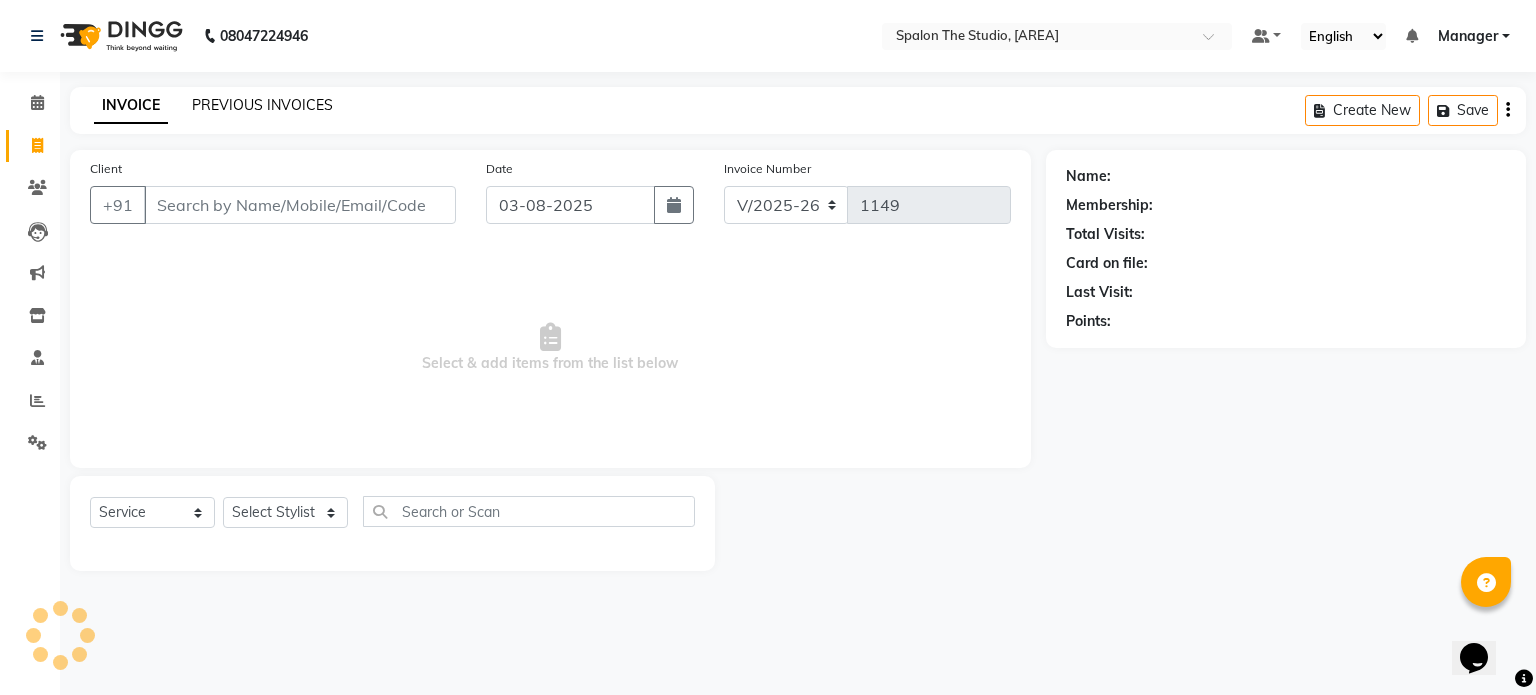 click on "PREVIOUS INVOICES" 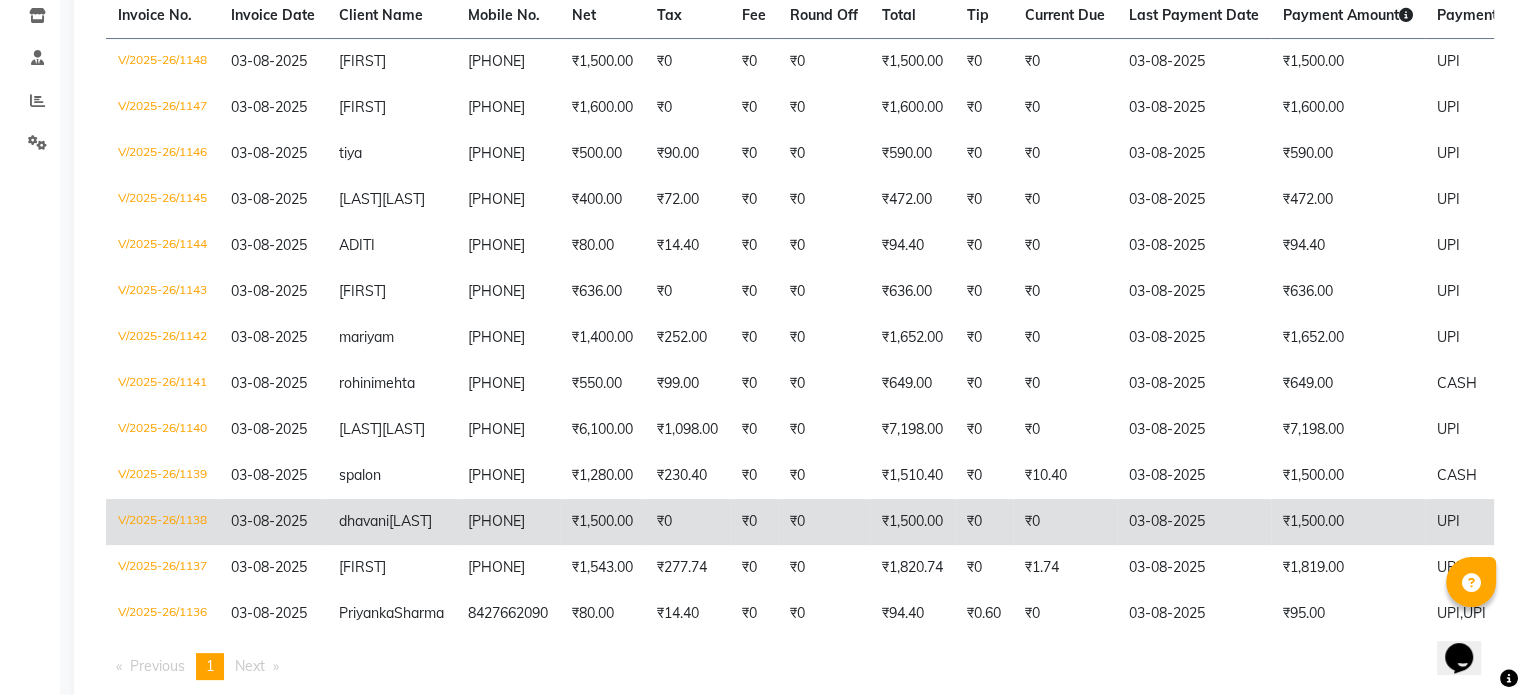 scroll, scrollTop: 448, scrollLeft: 0, axis: vertical 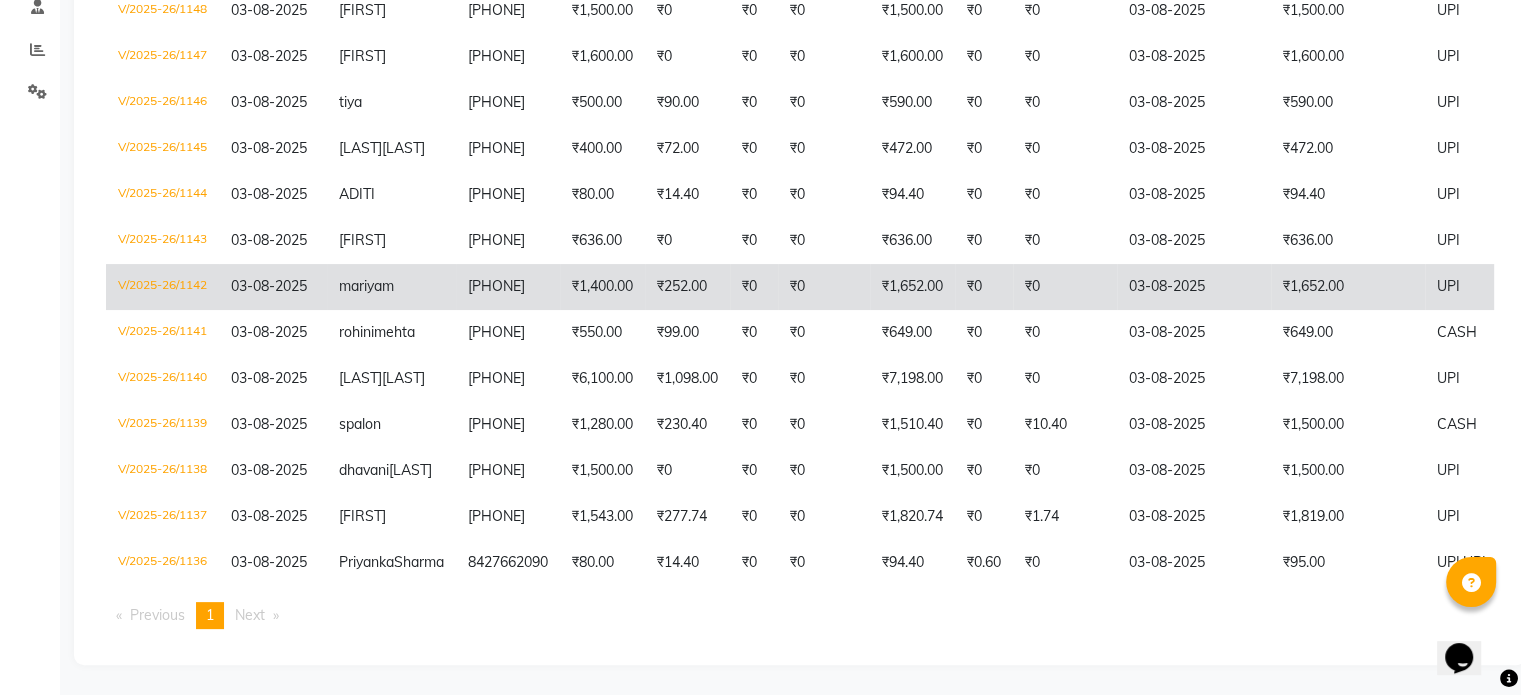 click on "₹1,652.00" 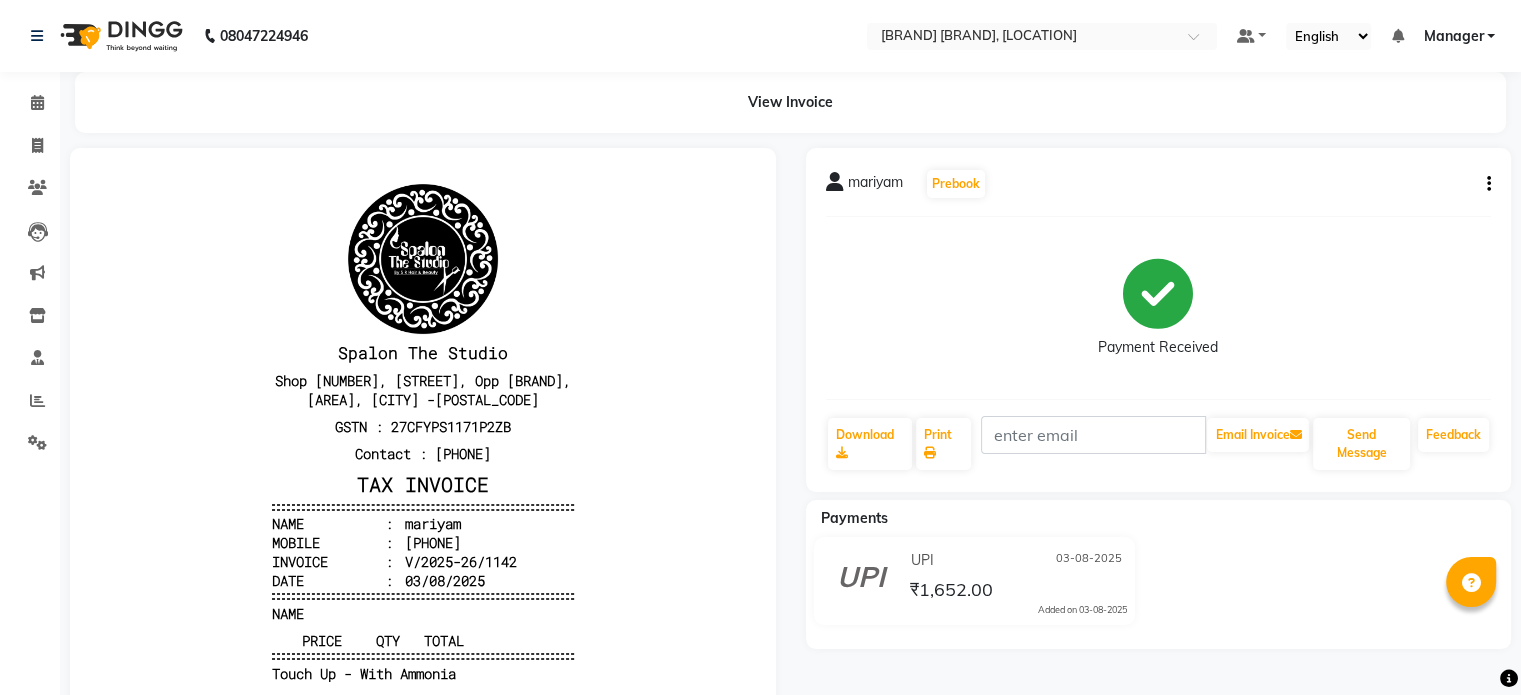 scroll, scrollTop: 0, scrollLeft: 0, axis: both 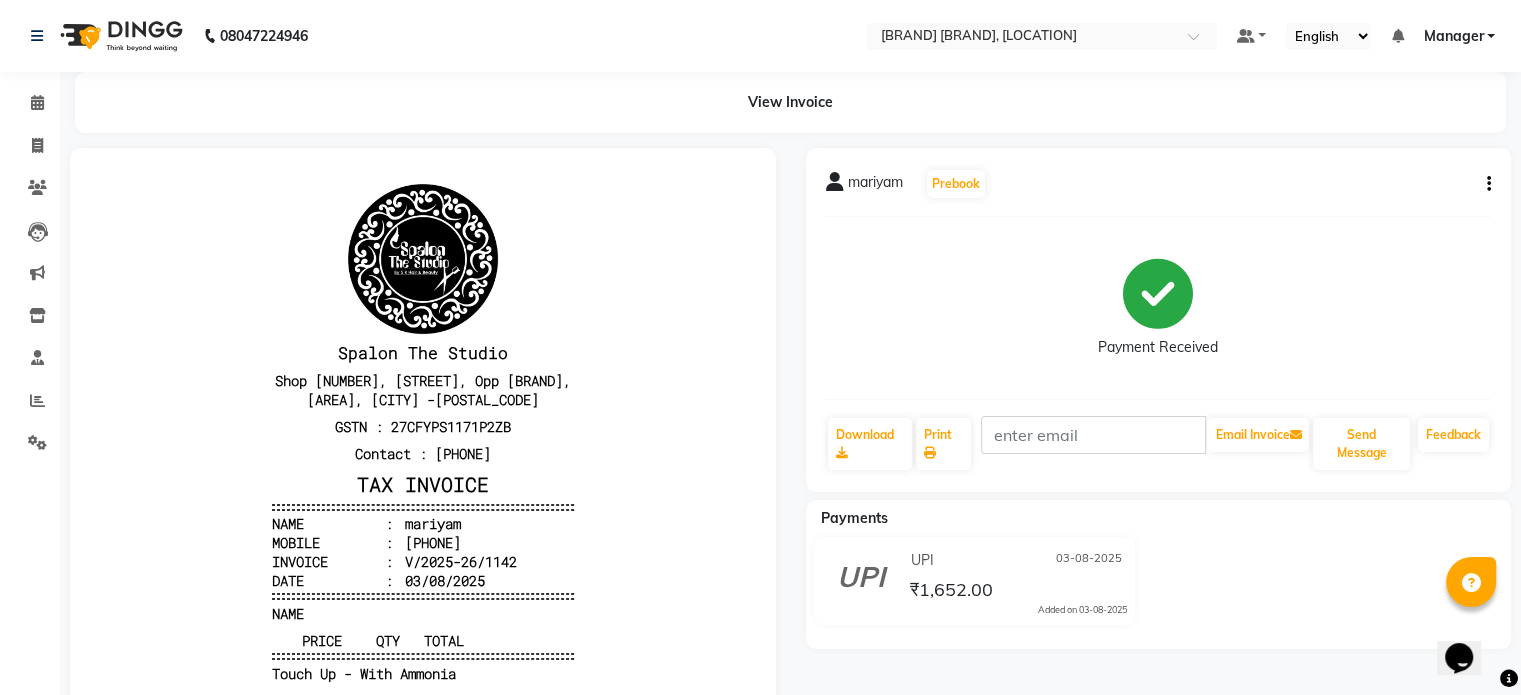 click 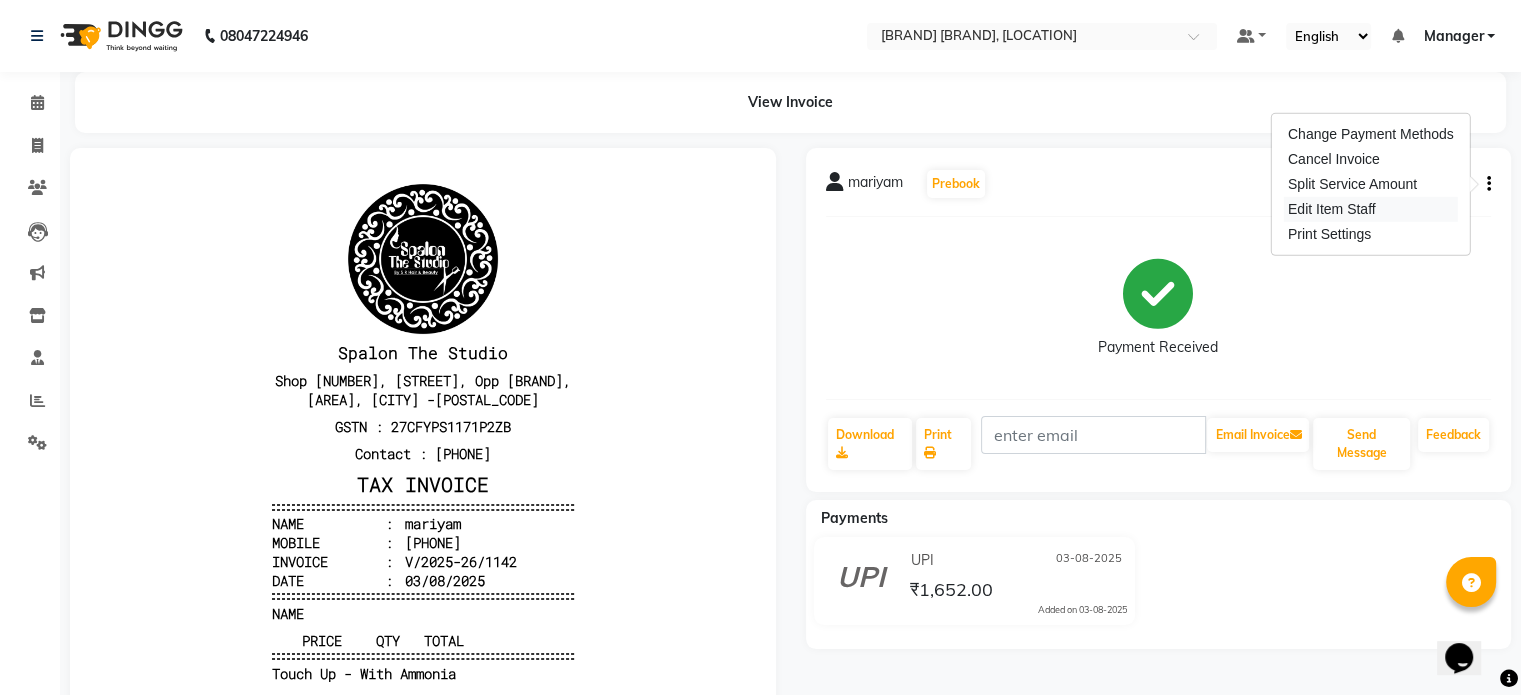 click on "Edit Item Staff" at bounding box center (1371, 209) 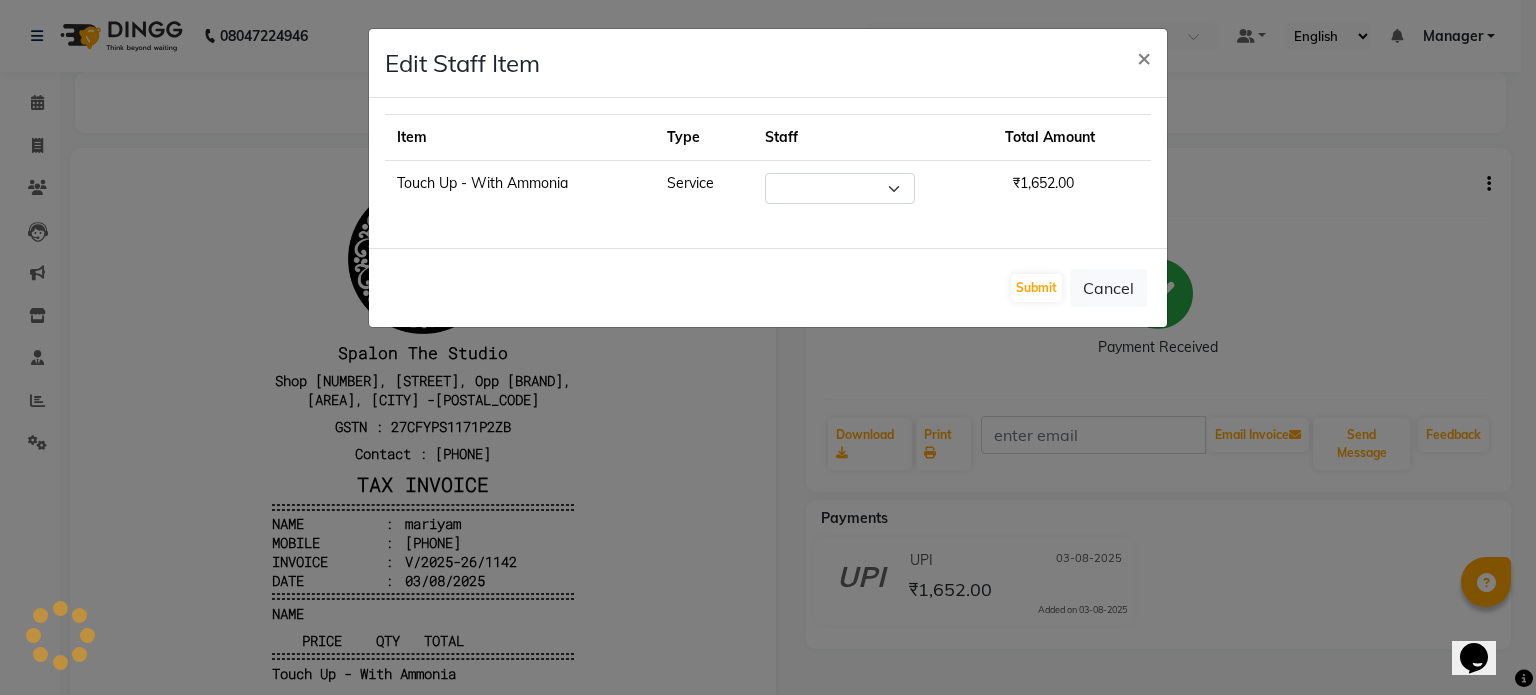 select on "47767" 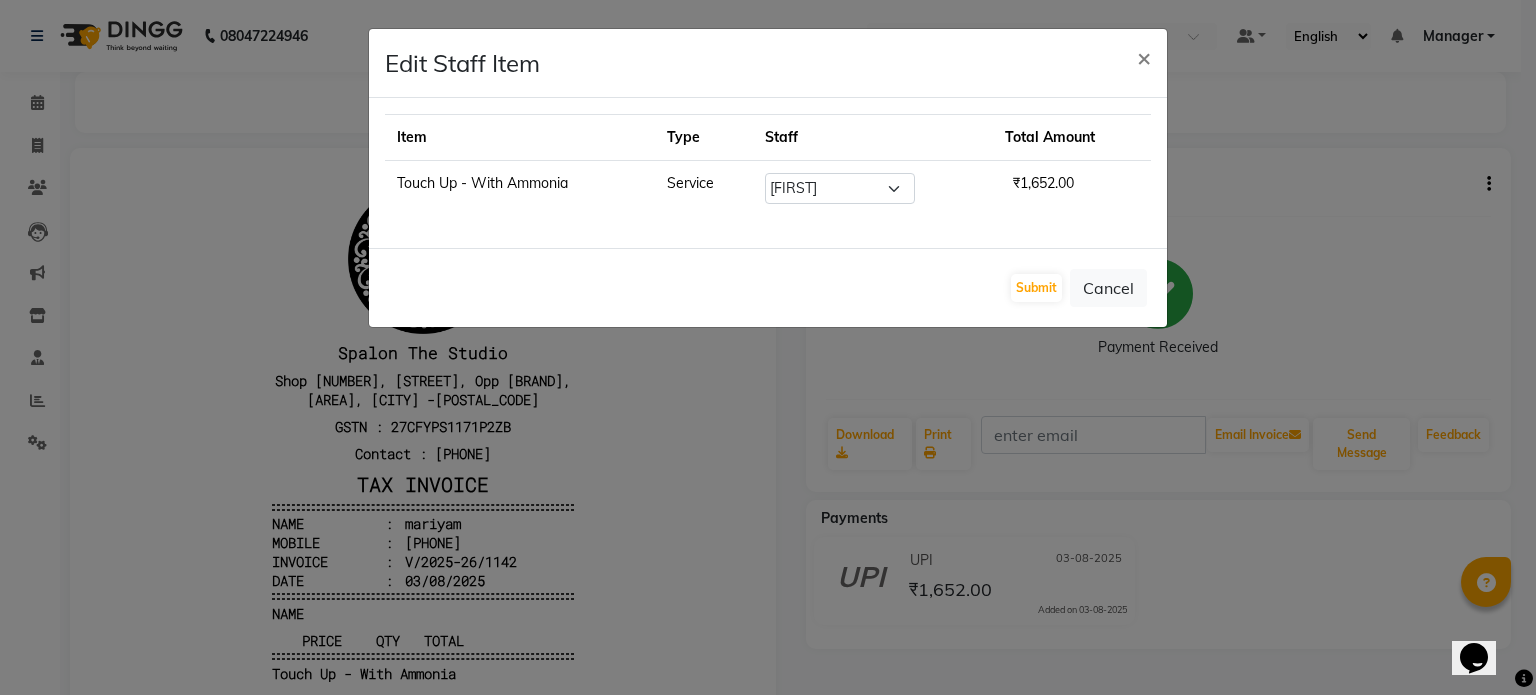 click on "₹1,652.00" 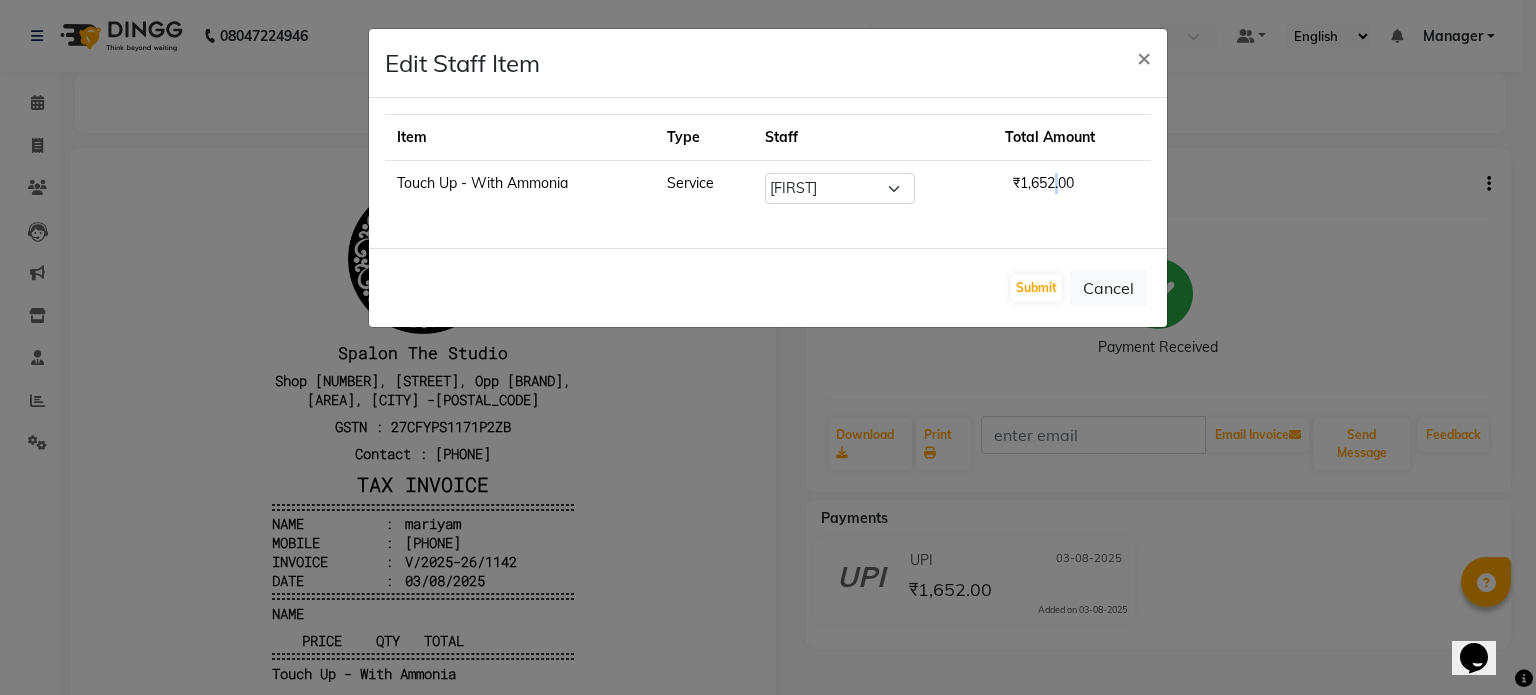 click on "₹1,652.00" 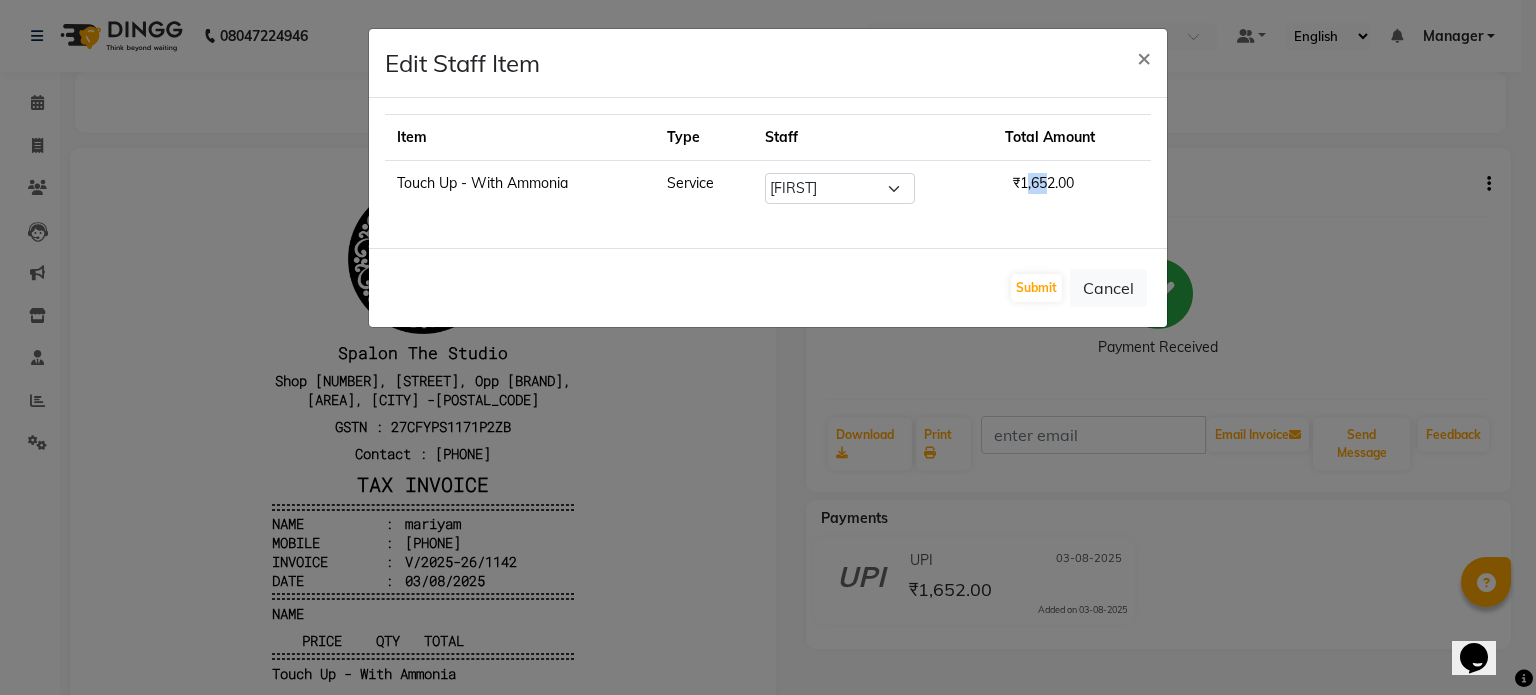 drag, startPoint x: 1033, startPoint y: 185, endPoint x: 1015, endPoint y: 190, distance: 18.681541 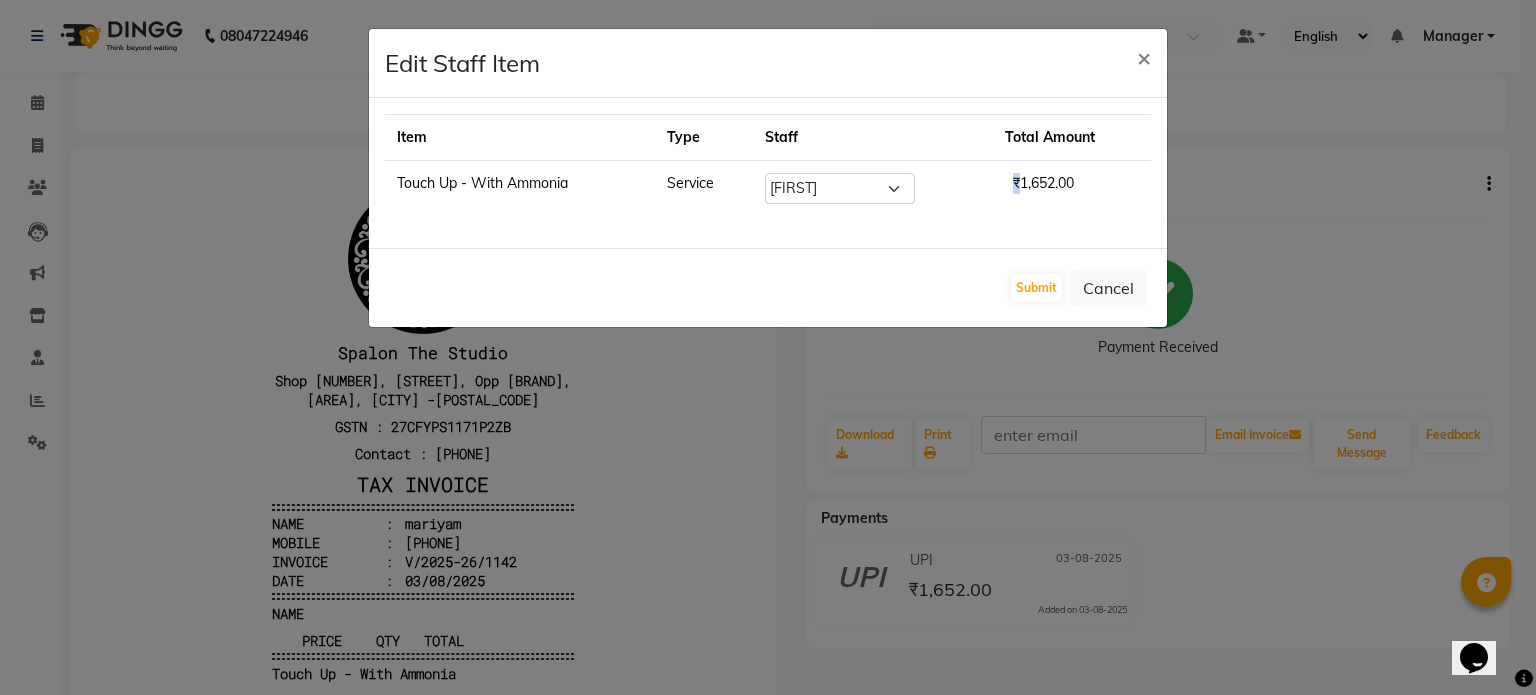 click on "₹1,652.00" 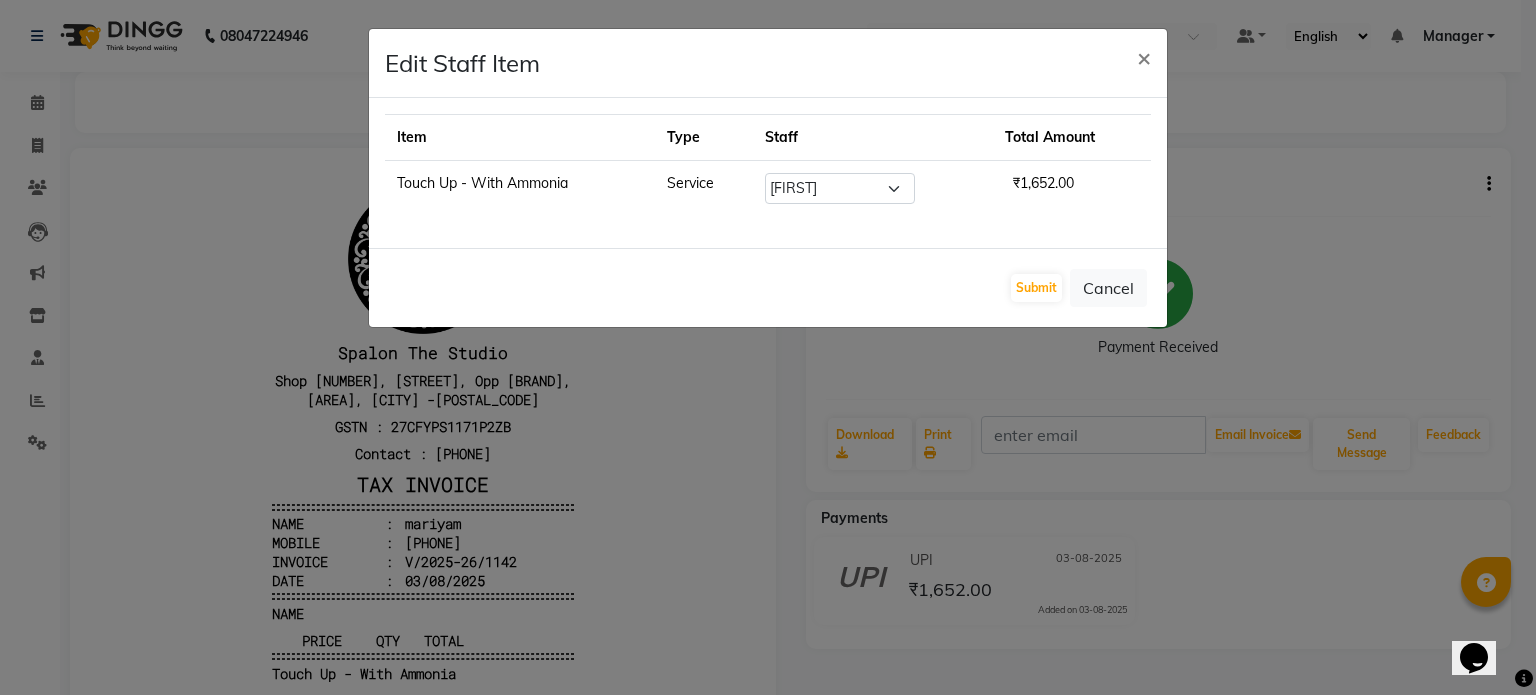 click on "₹1,652.00" 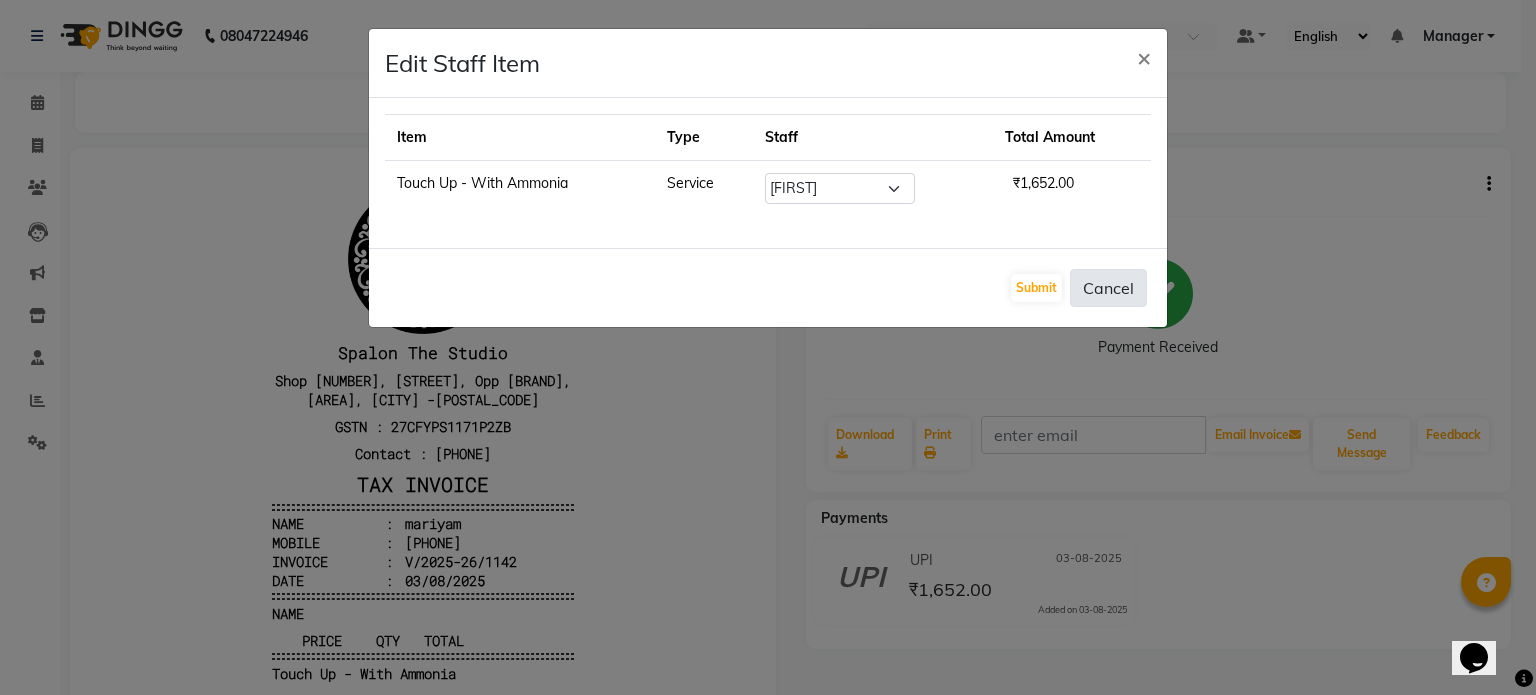 click on "Cancel" 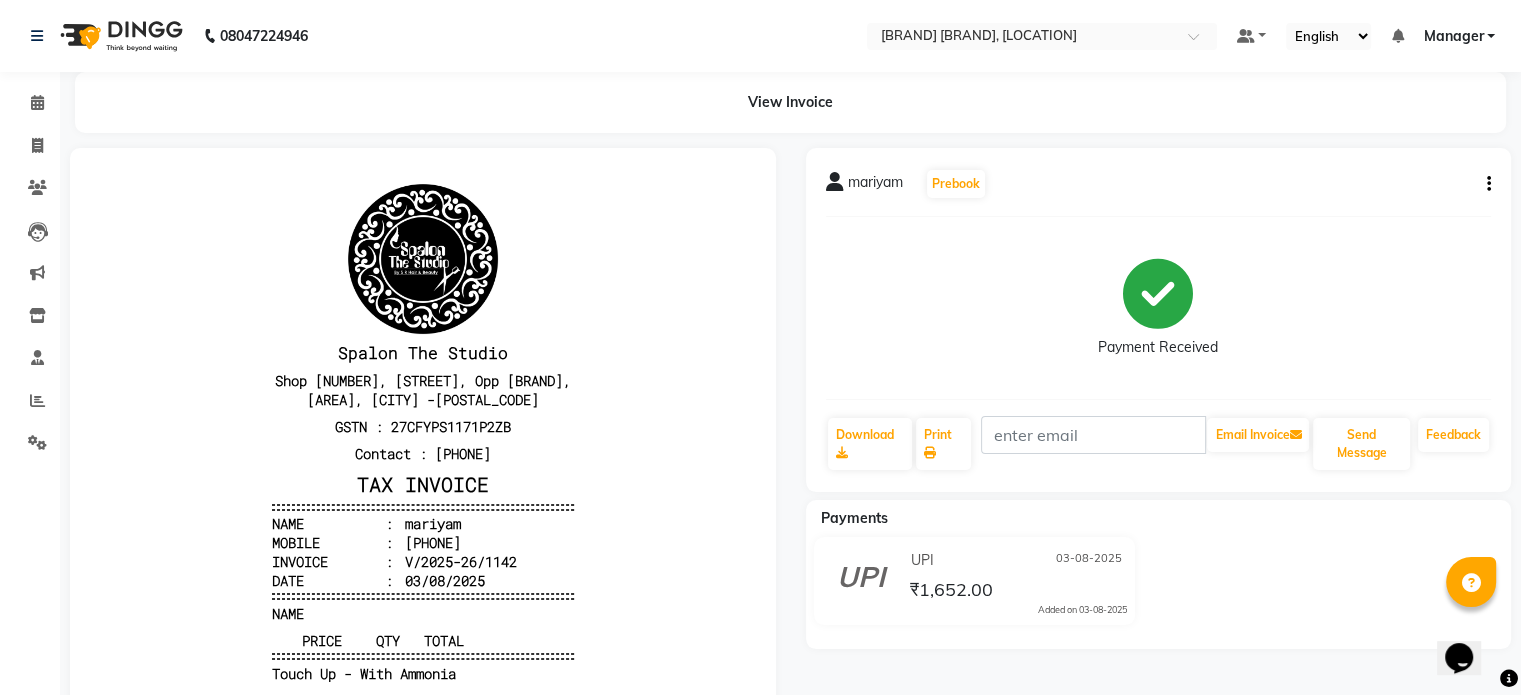 click 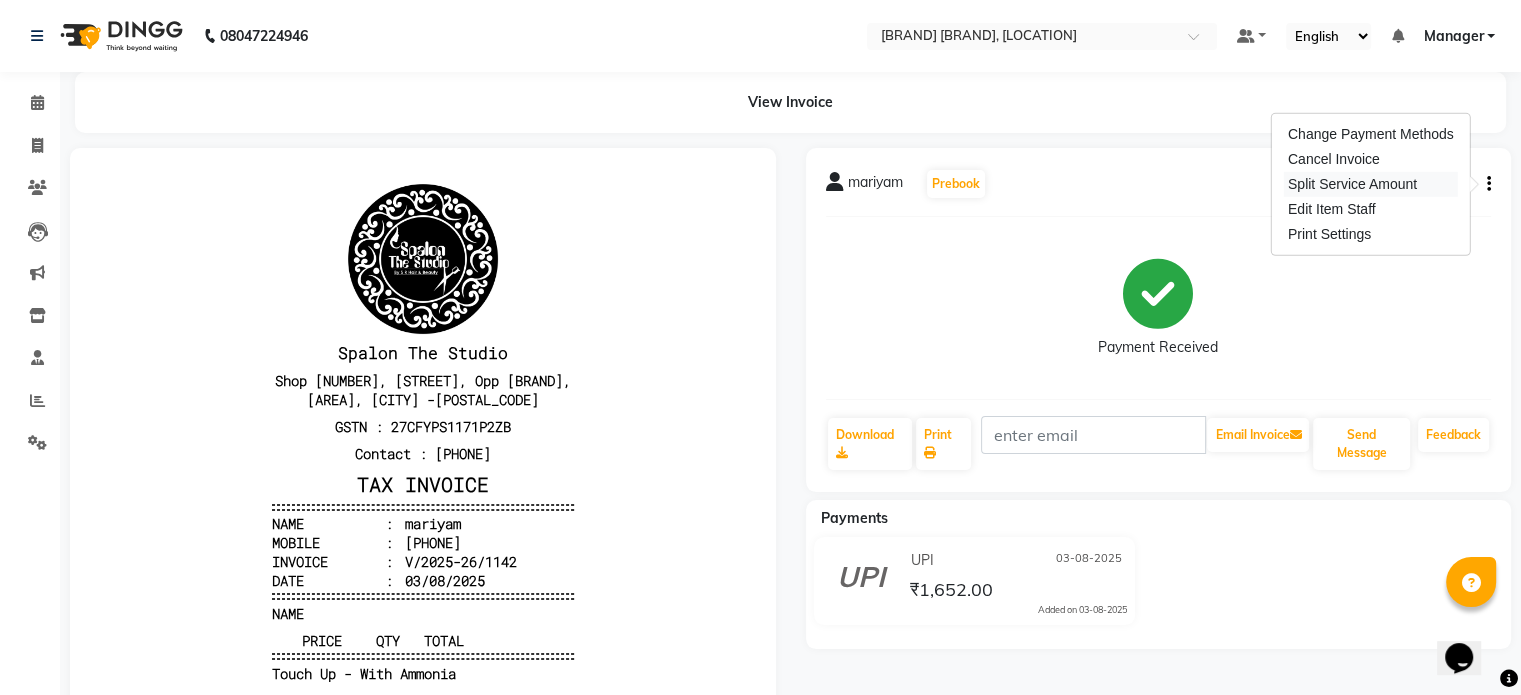 click on "Split Service Amount" at bounding box center (1371, 184) 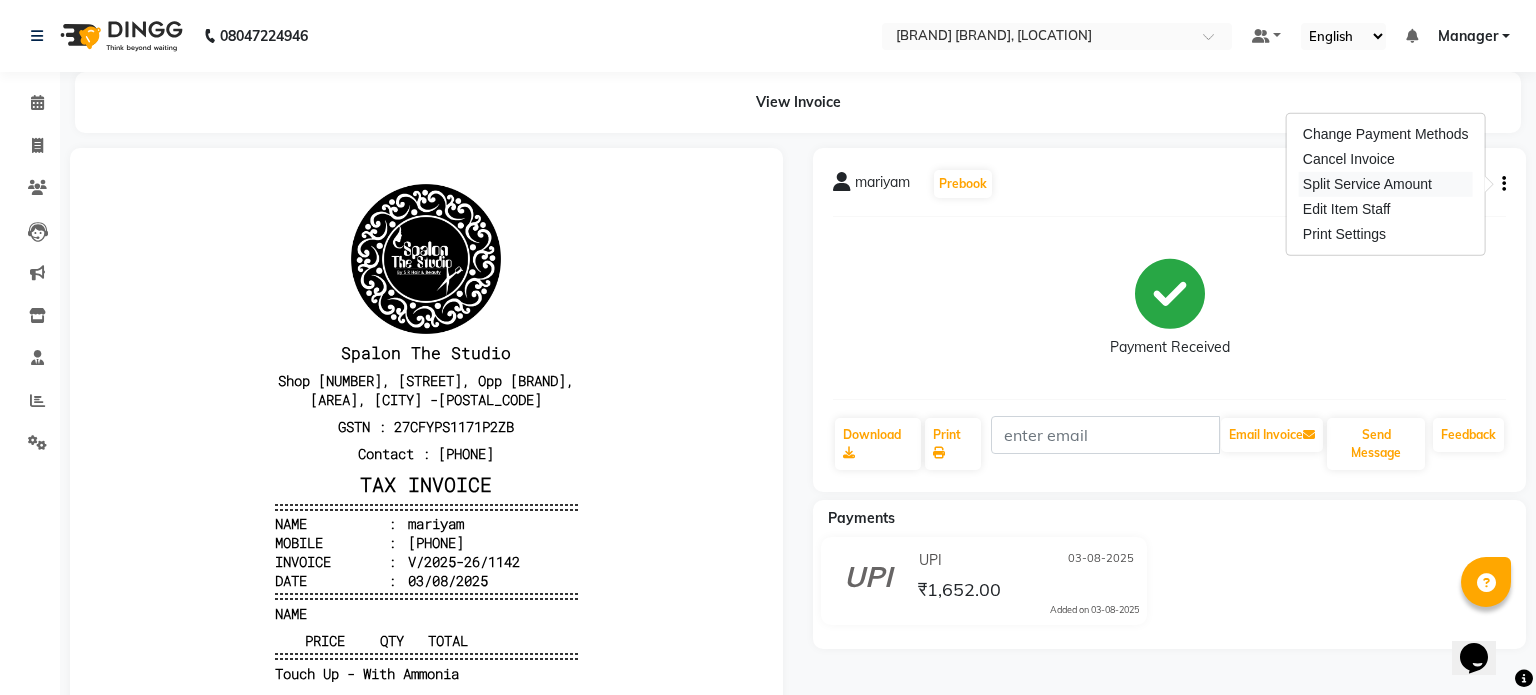 select on "47767" 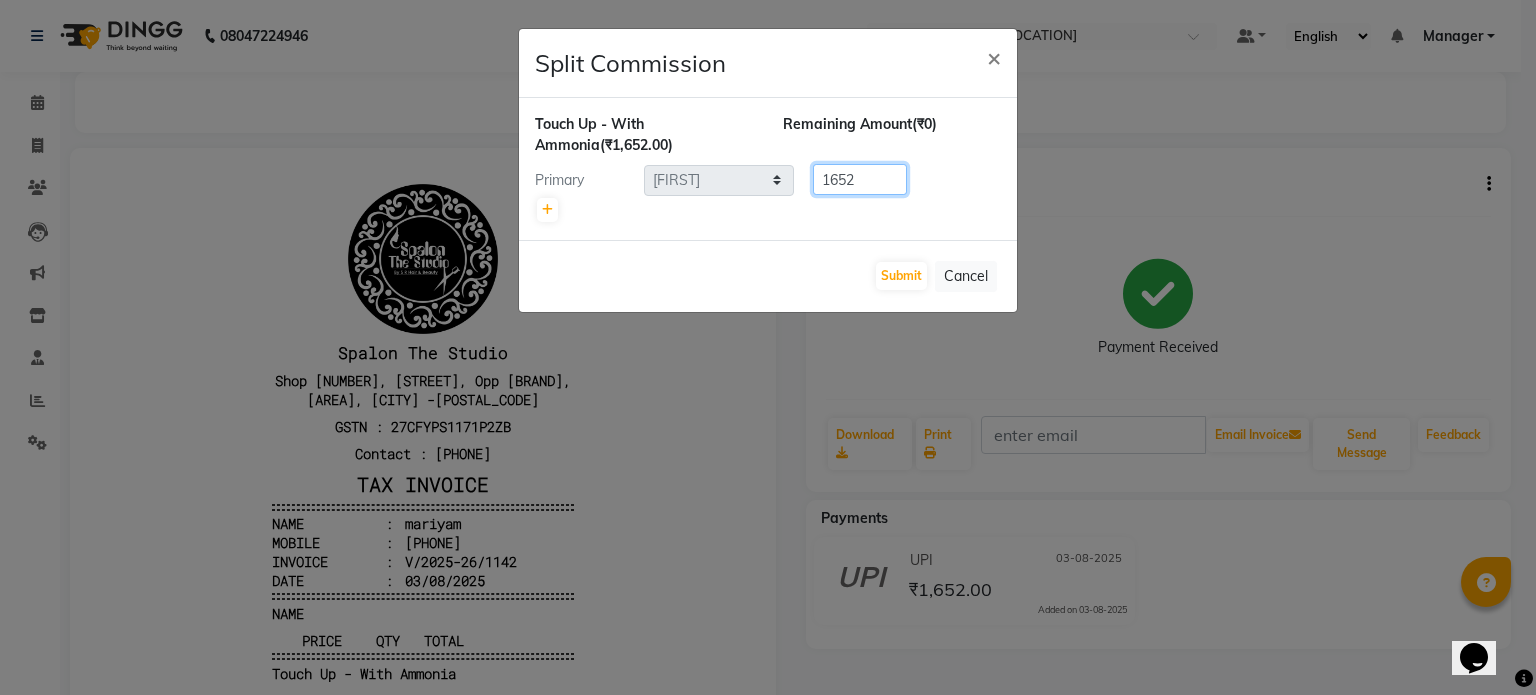 click on "1652" 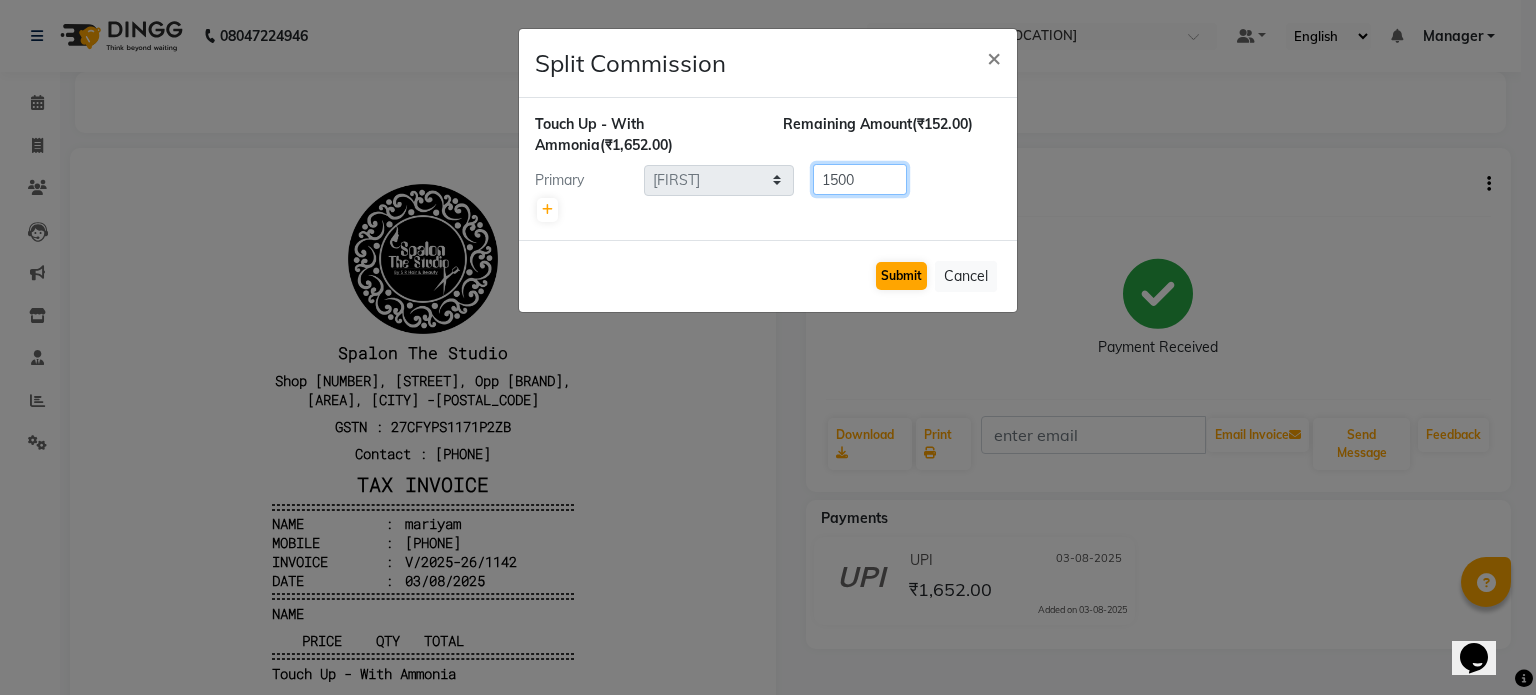 type on "1500" 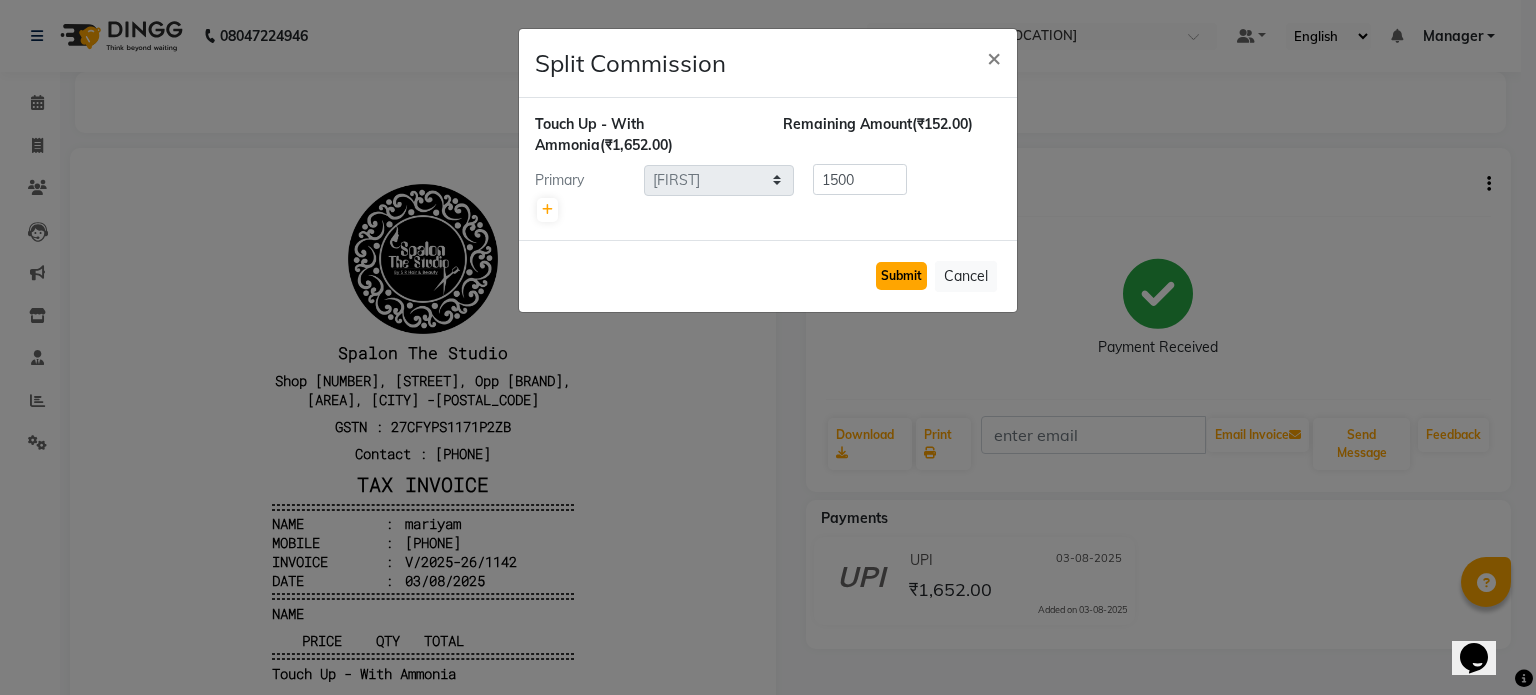 click on "Submit" 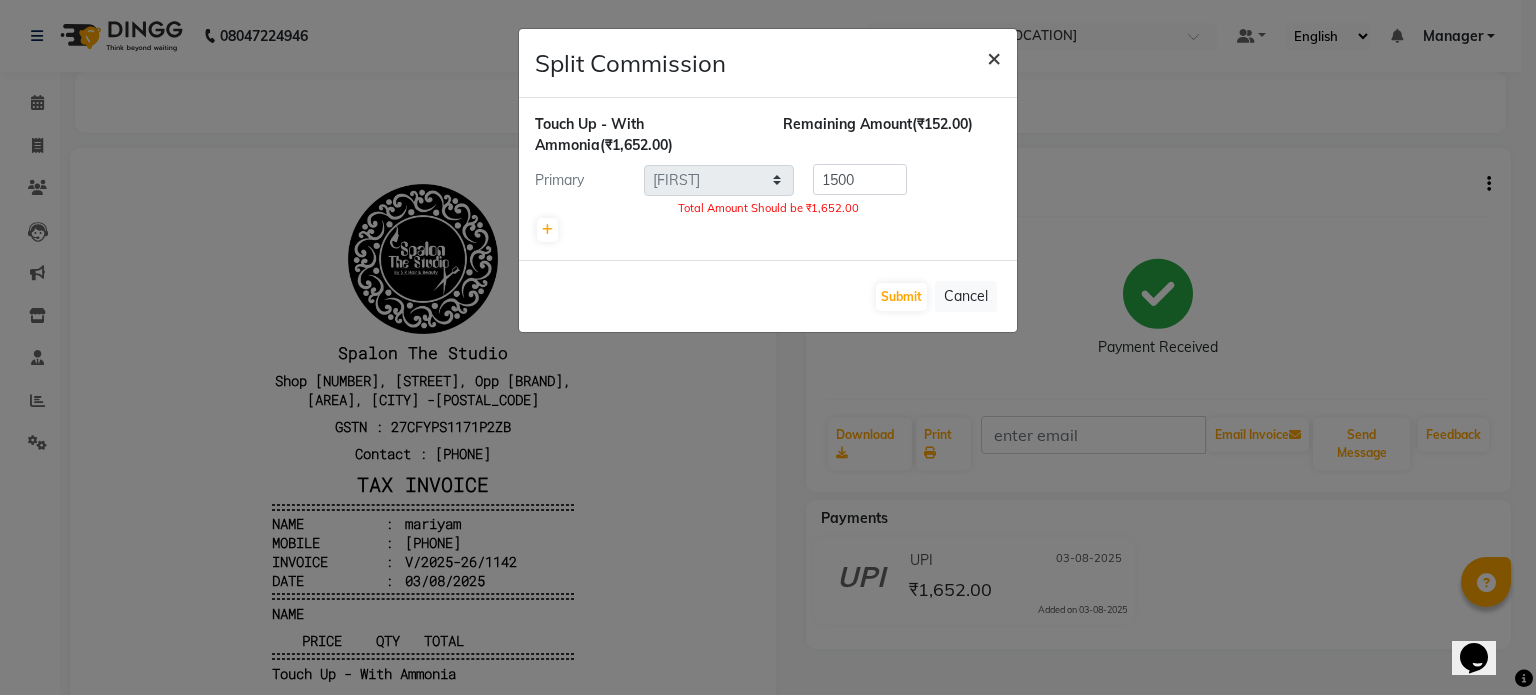 click on "×" 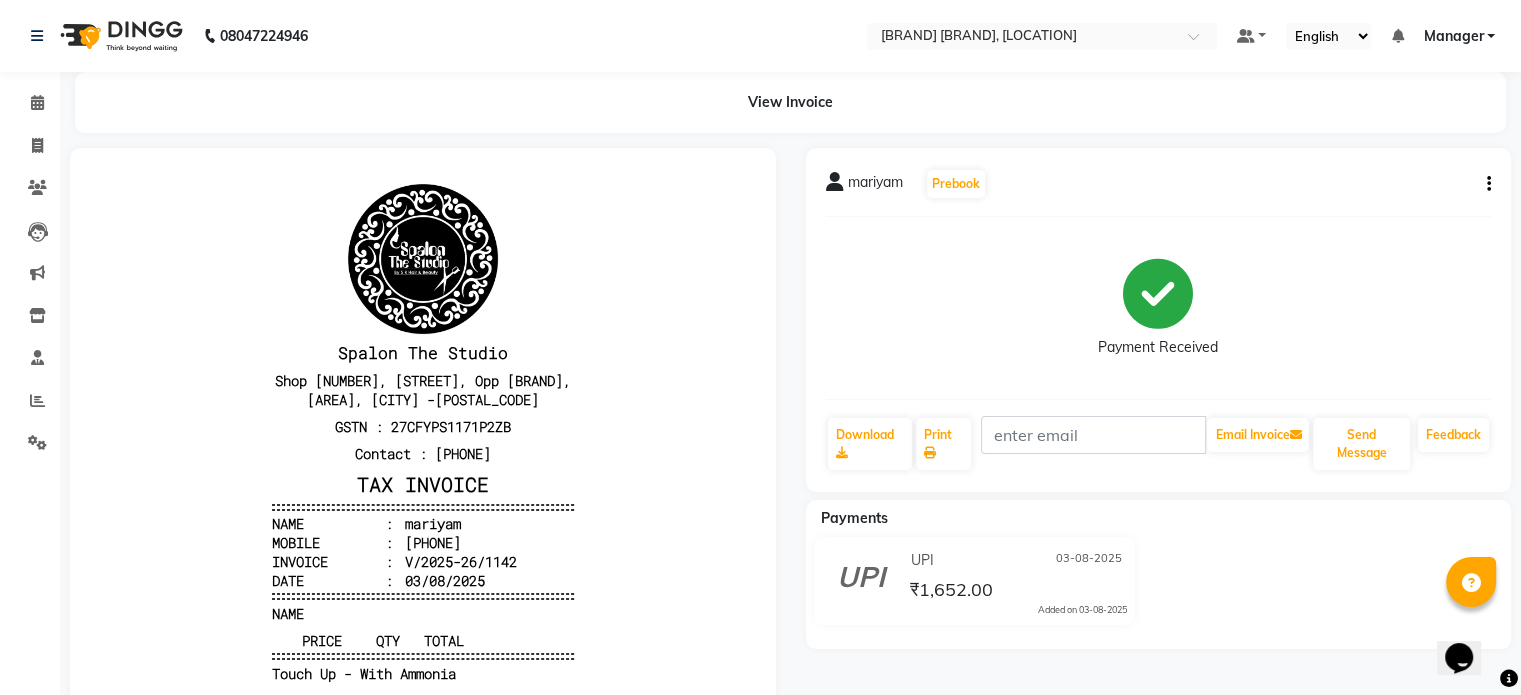 drag, startPoint x: 1489, startPoint y: 183, endPoint x: 1453, endPoint y: 163, distance: 41.18252 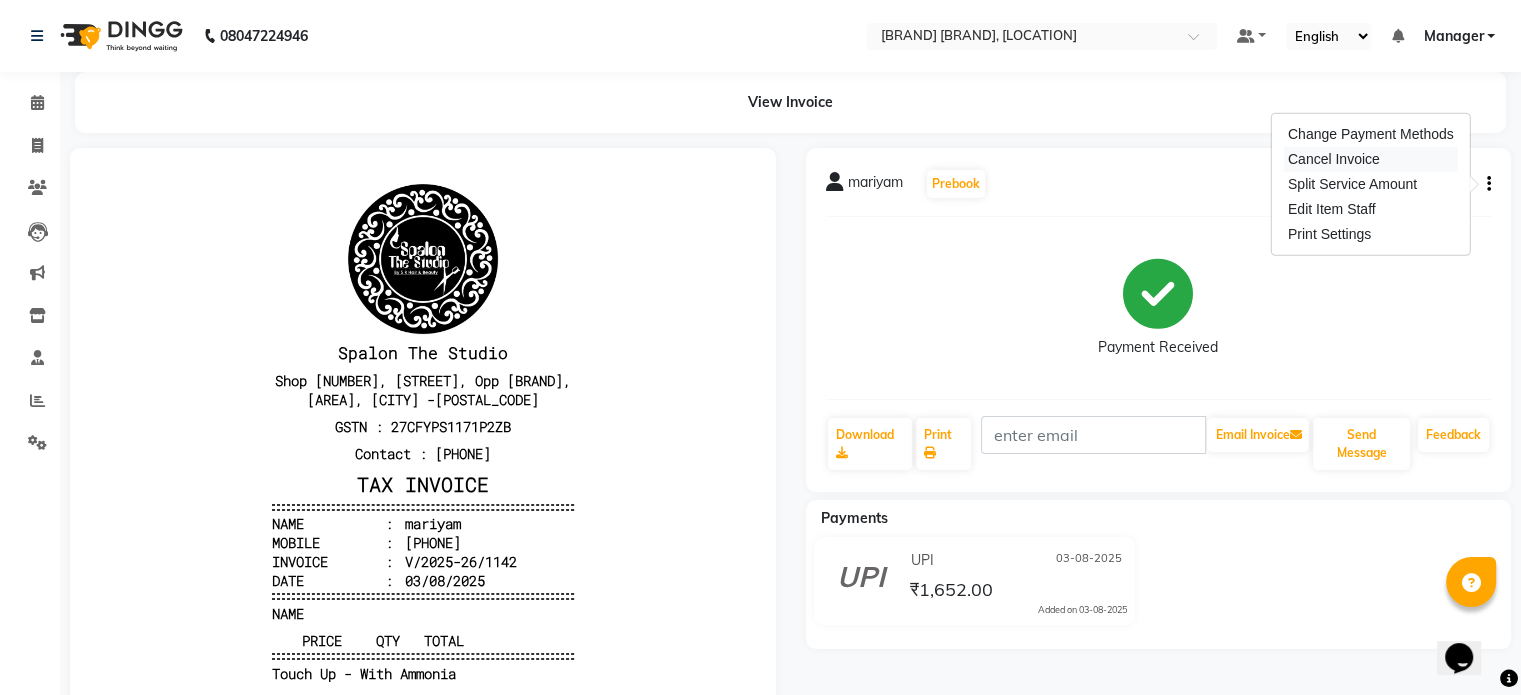 click on "Cancel Invoice" at bounding box center (1371, 159) 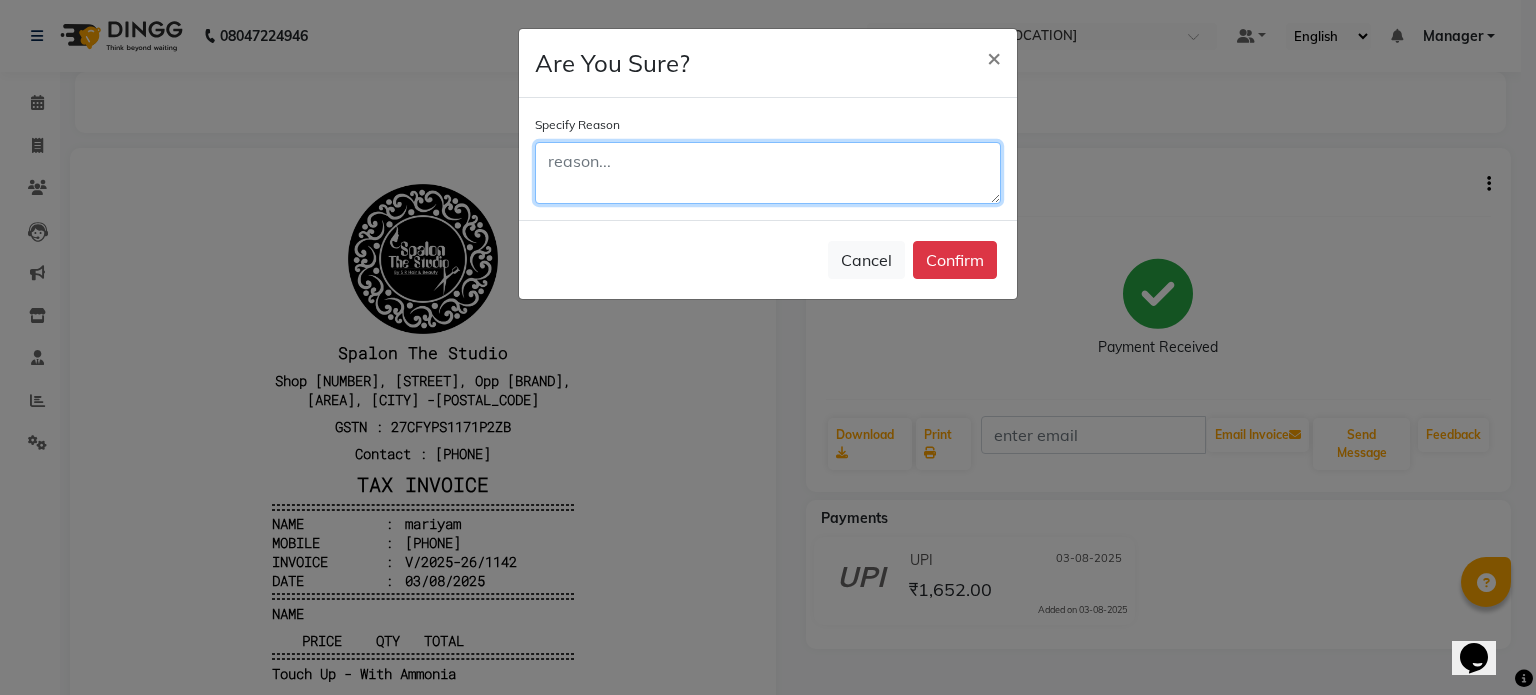 click 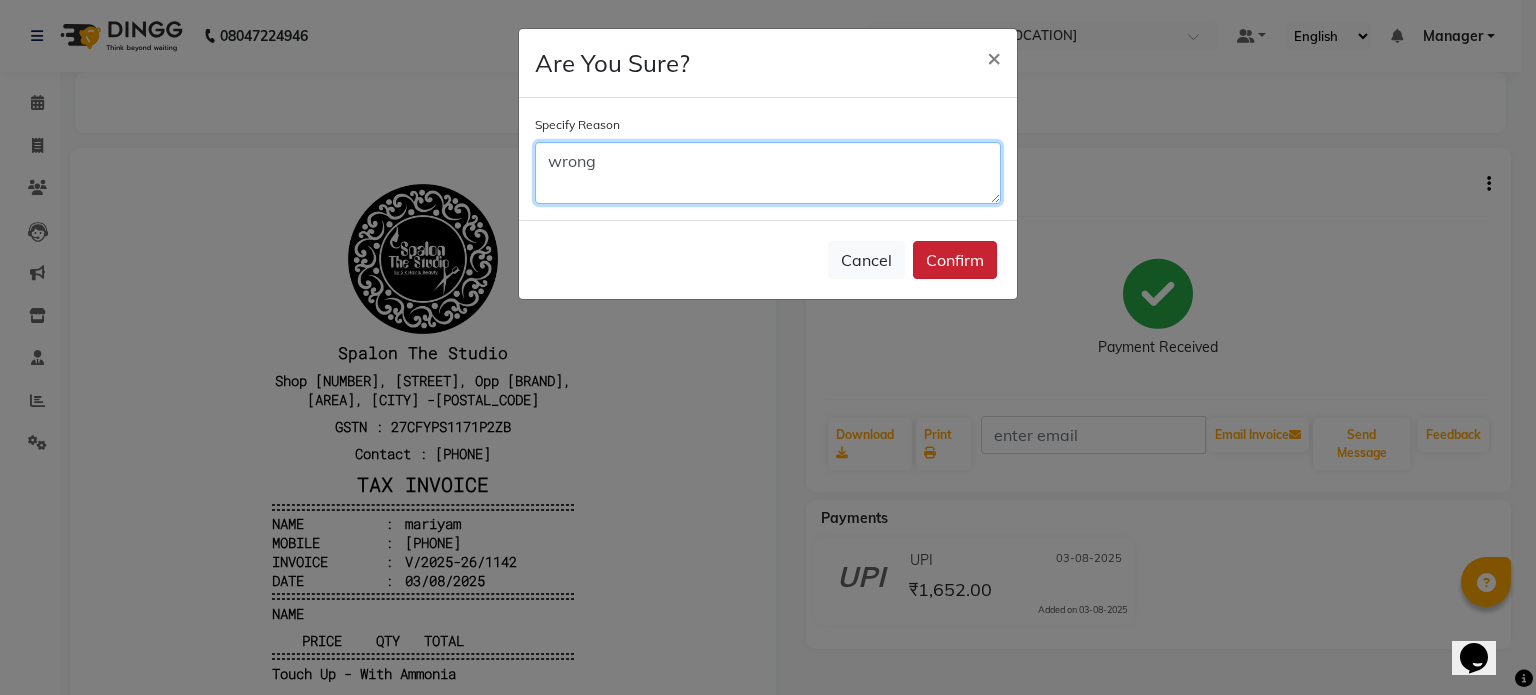 type on "wrong" 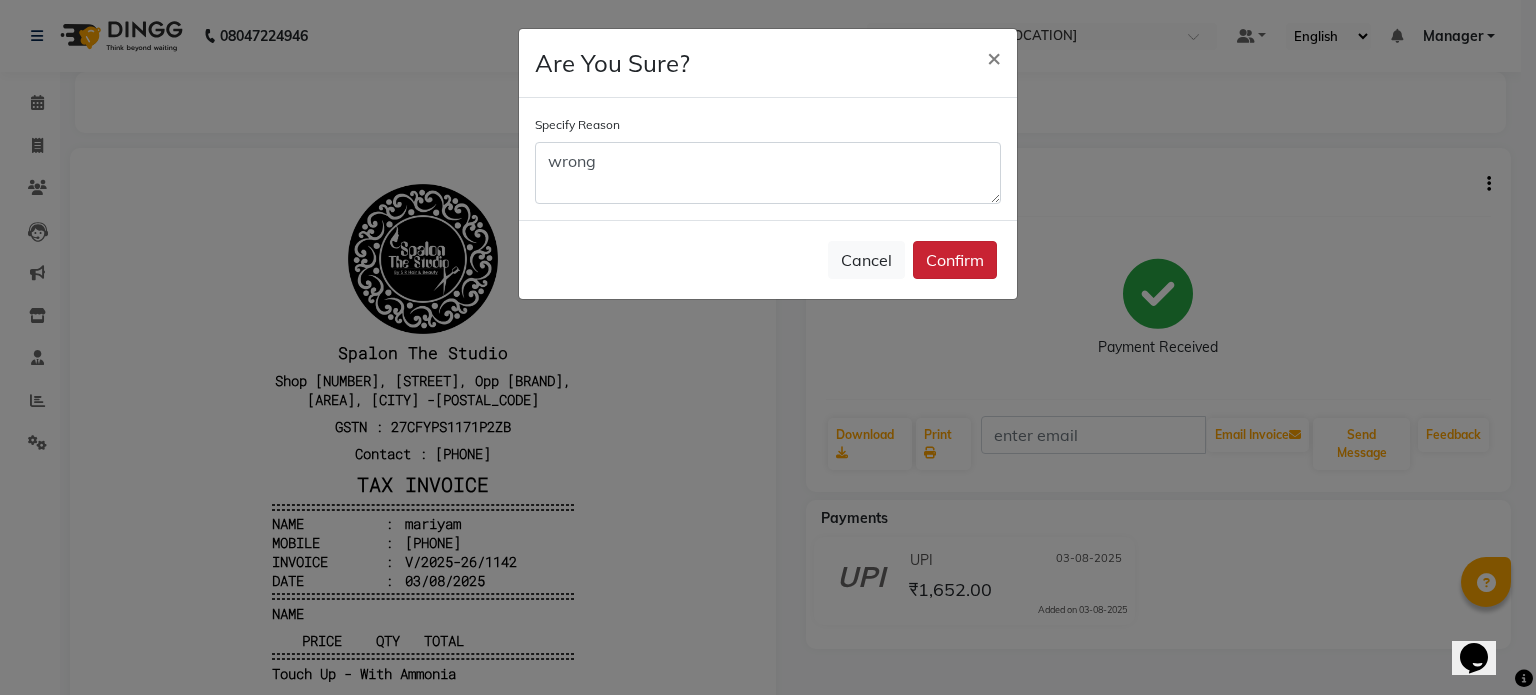click on "Confirm" 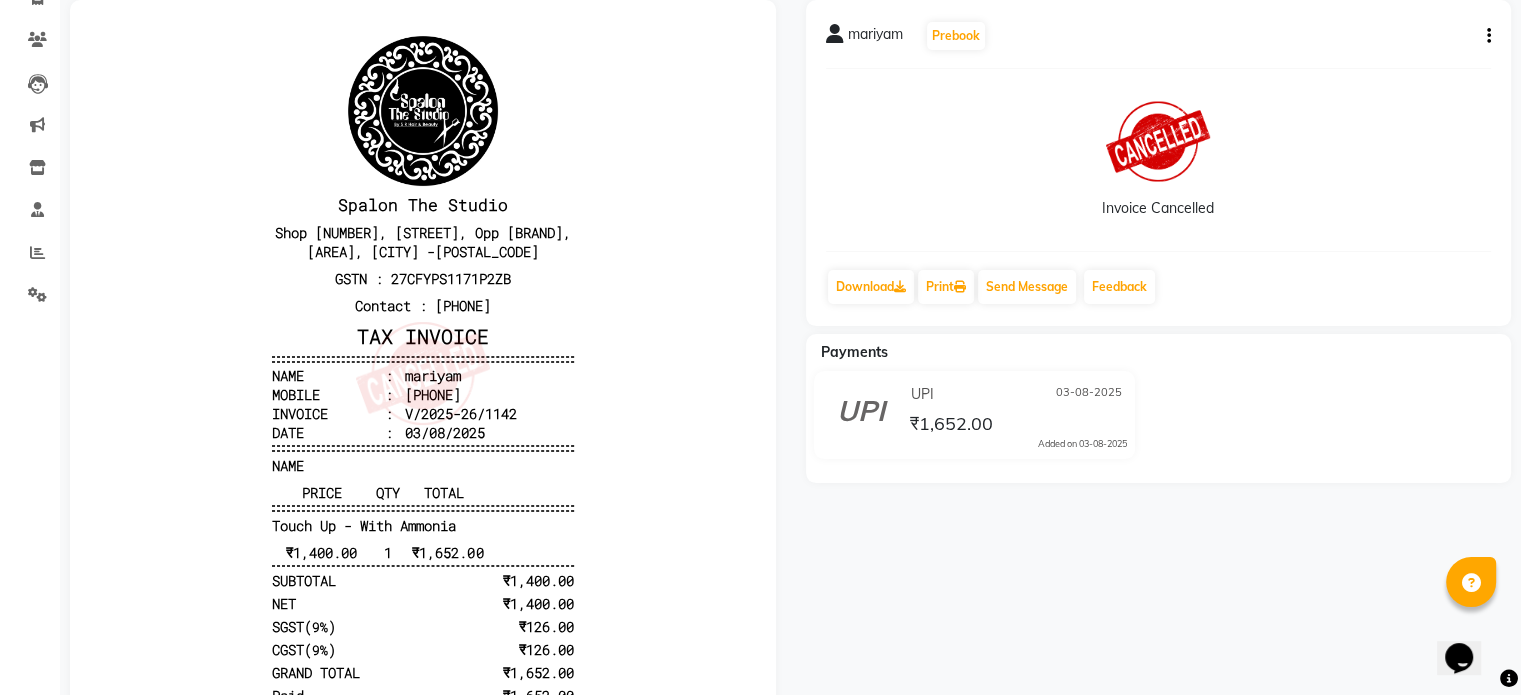 scroll, scrollTop: 99, scrollLeft: 0, axis: vertical 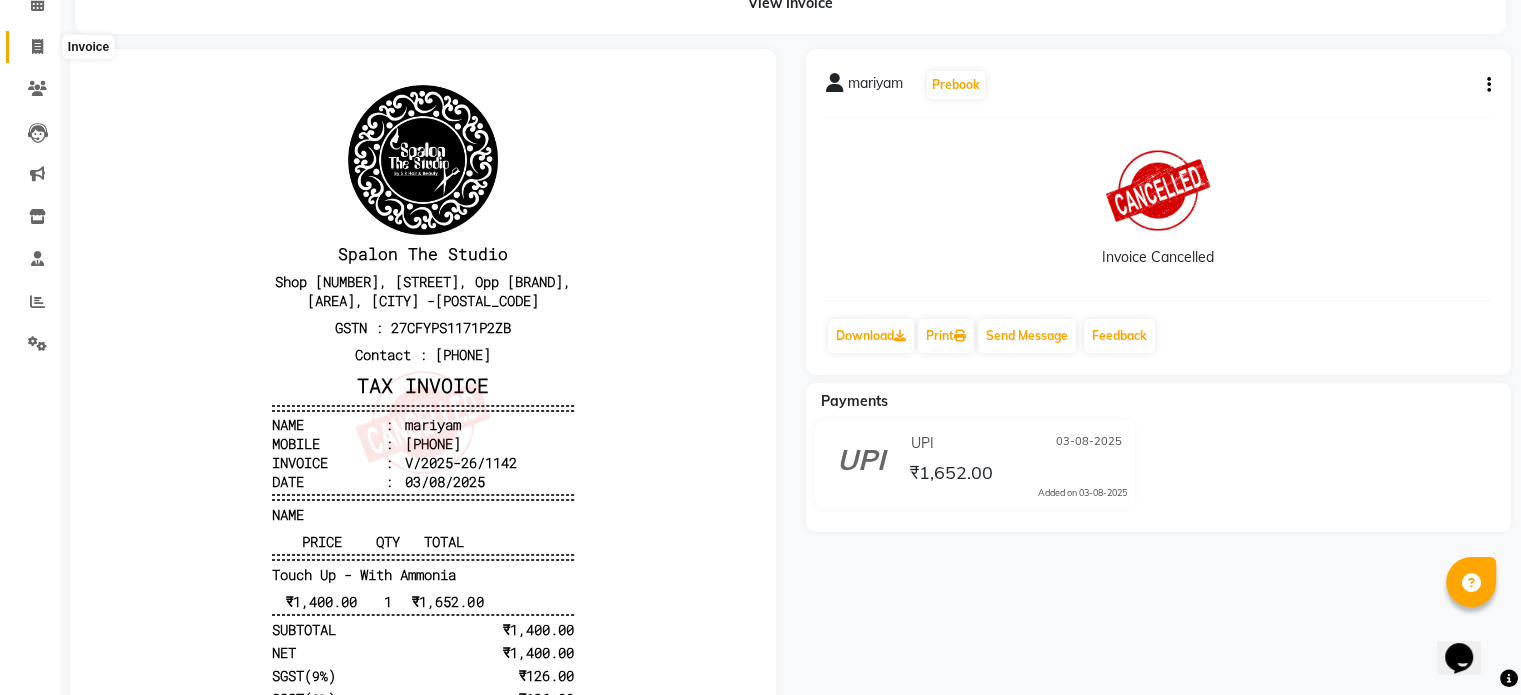click 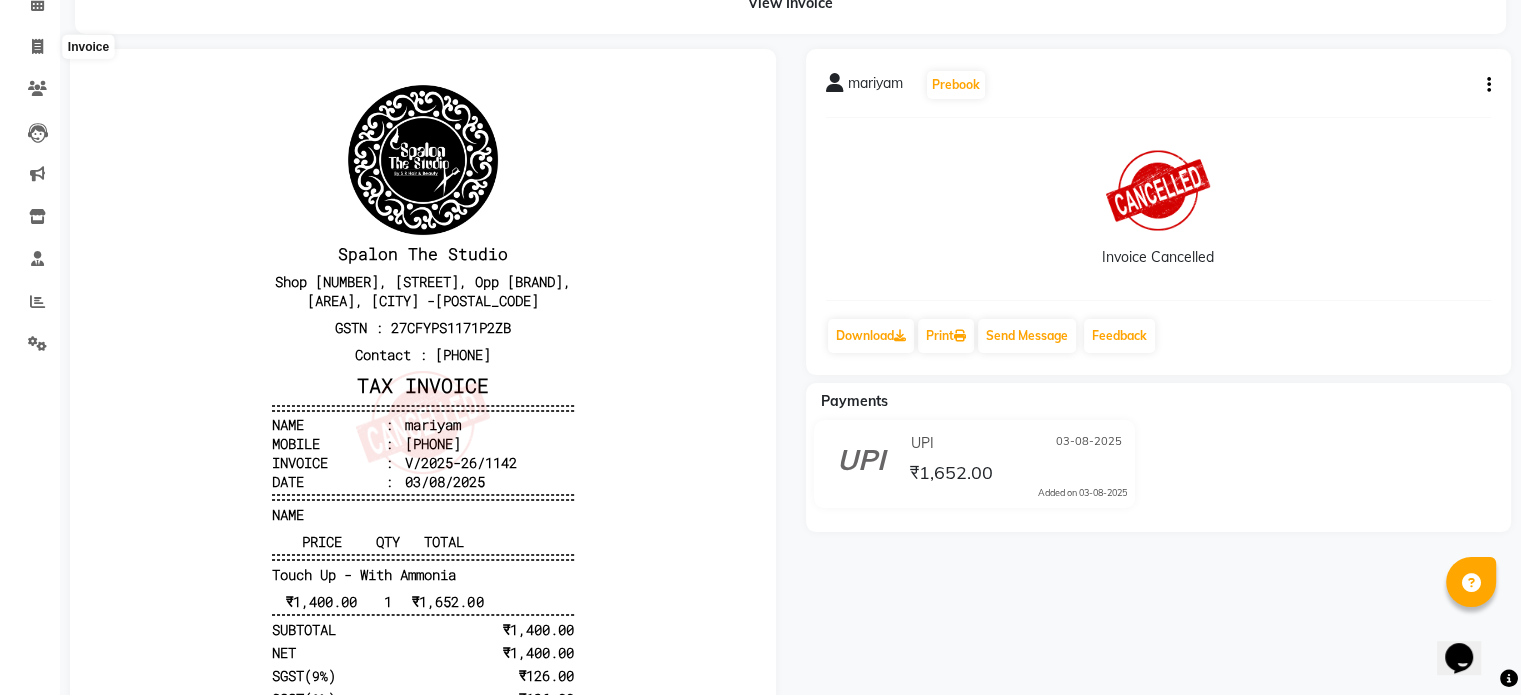 select on "903" 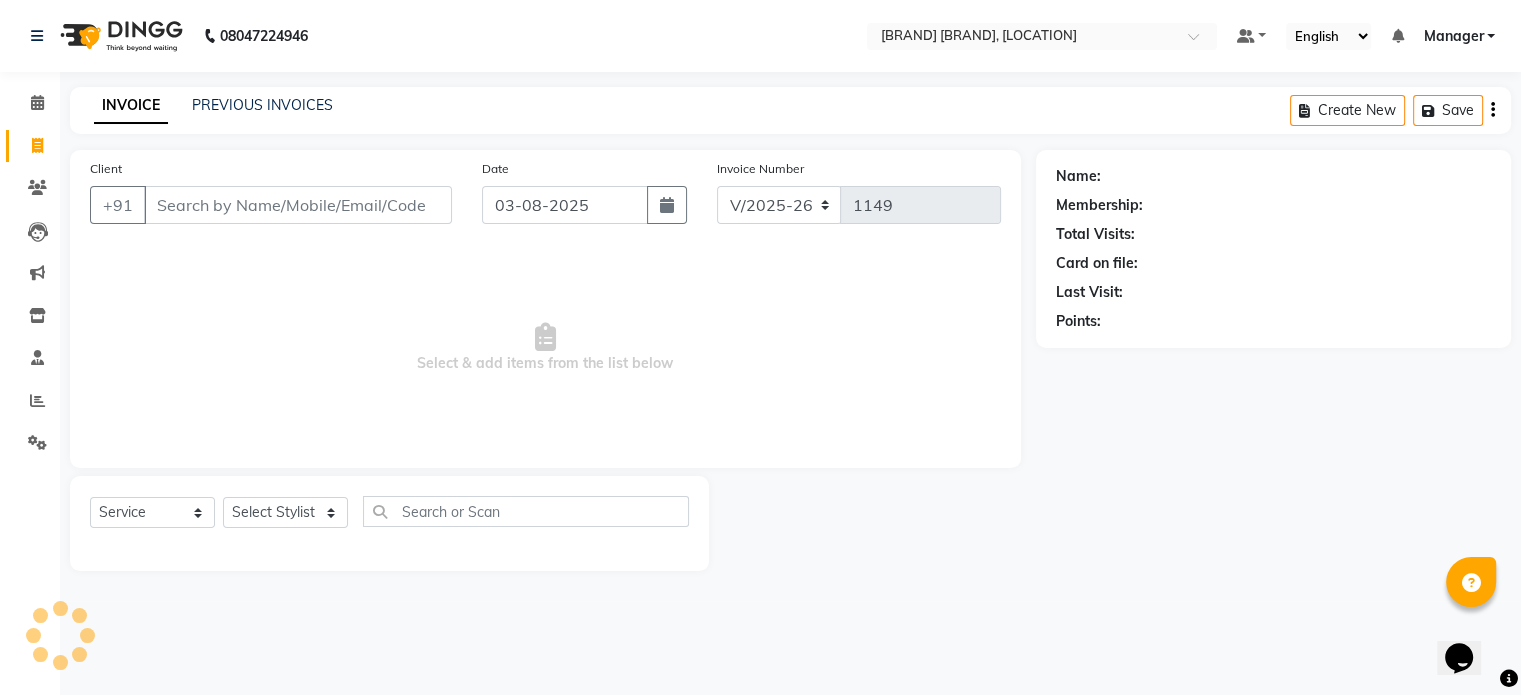 scroll, scrollTop: 0, scrollLeft: 0, axis: both 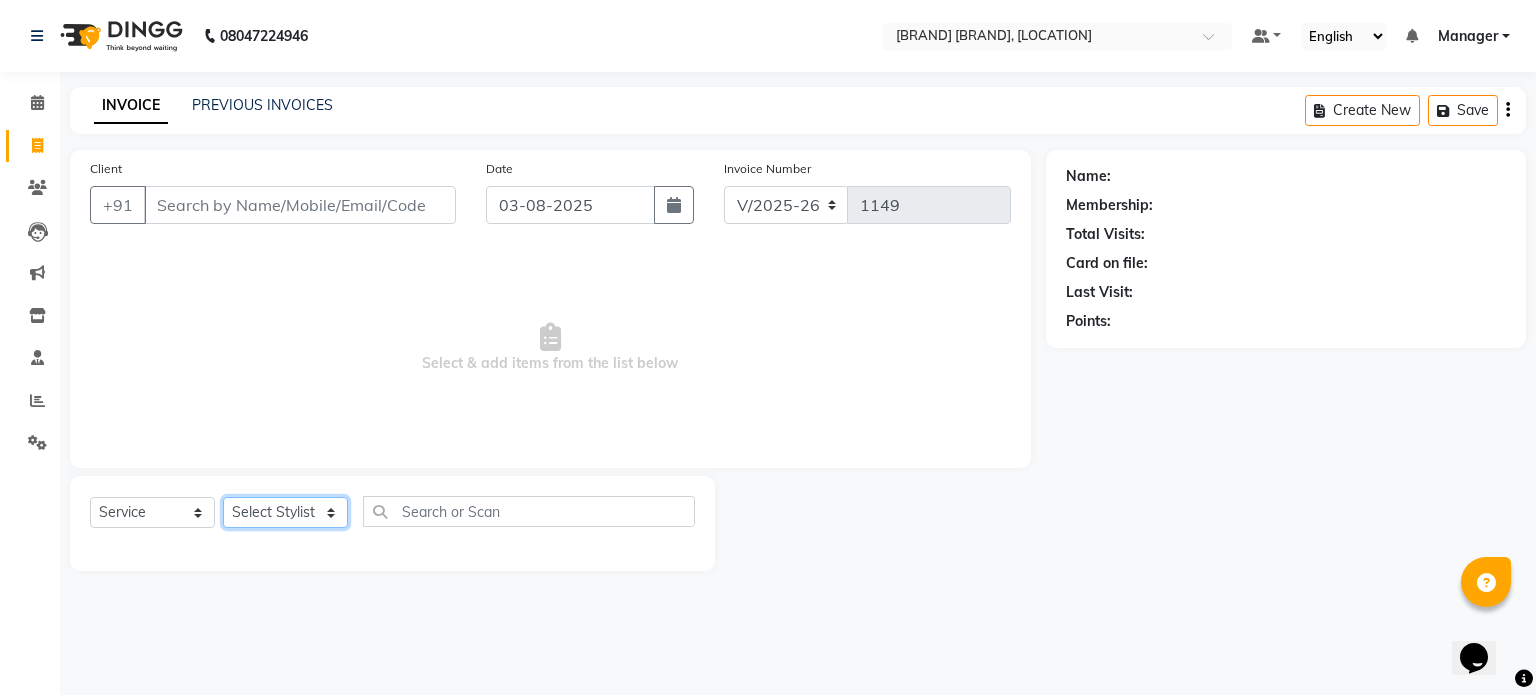 click on "Select Stylist Aarti AMBIKA farheen Gernal komal kusum Manager navazish pranali Riya Shetye Saisha SHARIF Shubham Pawar siddhi sunil Vanshika" 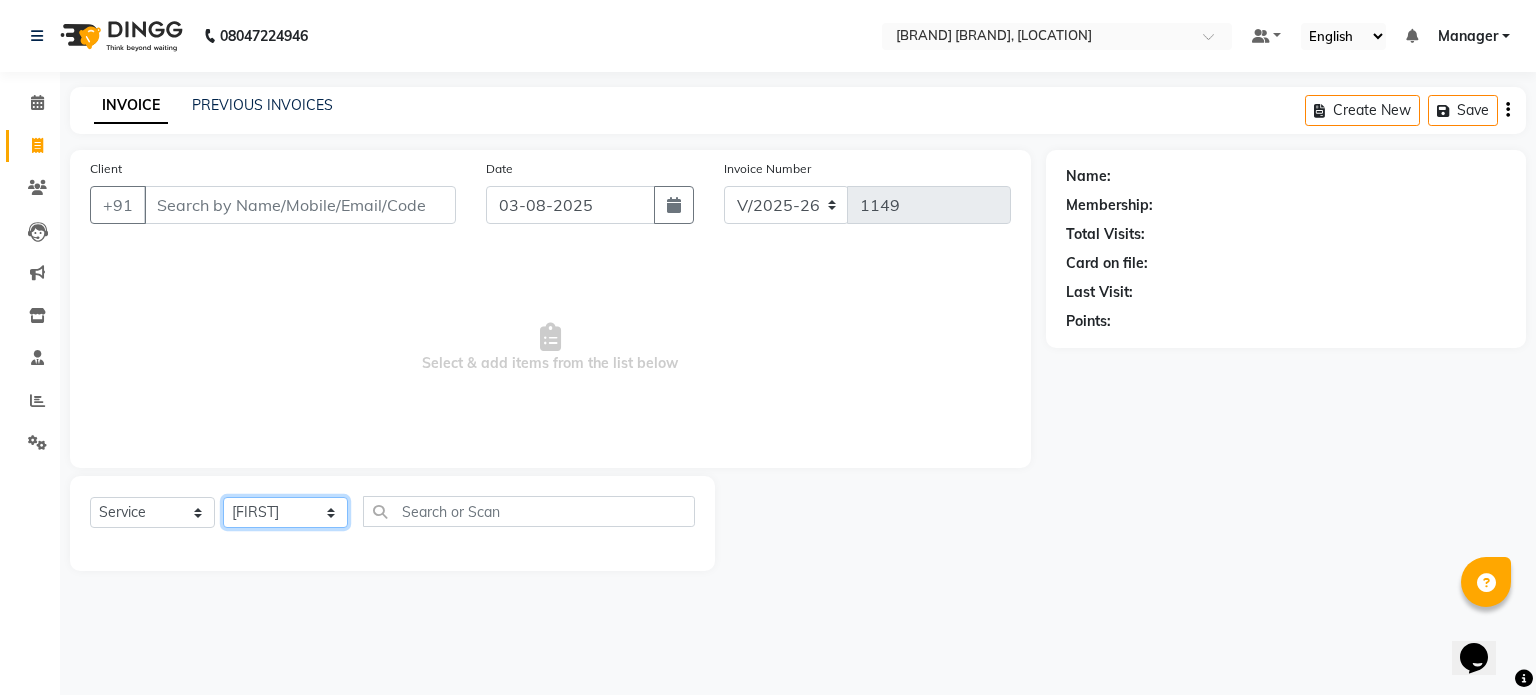 click on "Select Stylist Aarti AMBIKA farheen Gernal komal kusum Manager navazish pranali Riya Shetye Saisha SHARIF Shubham Pawar siddhi sunil Vanshika" 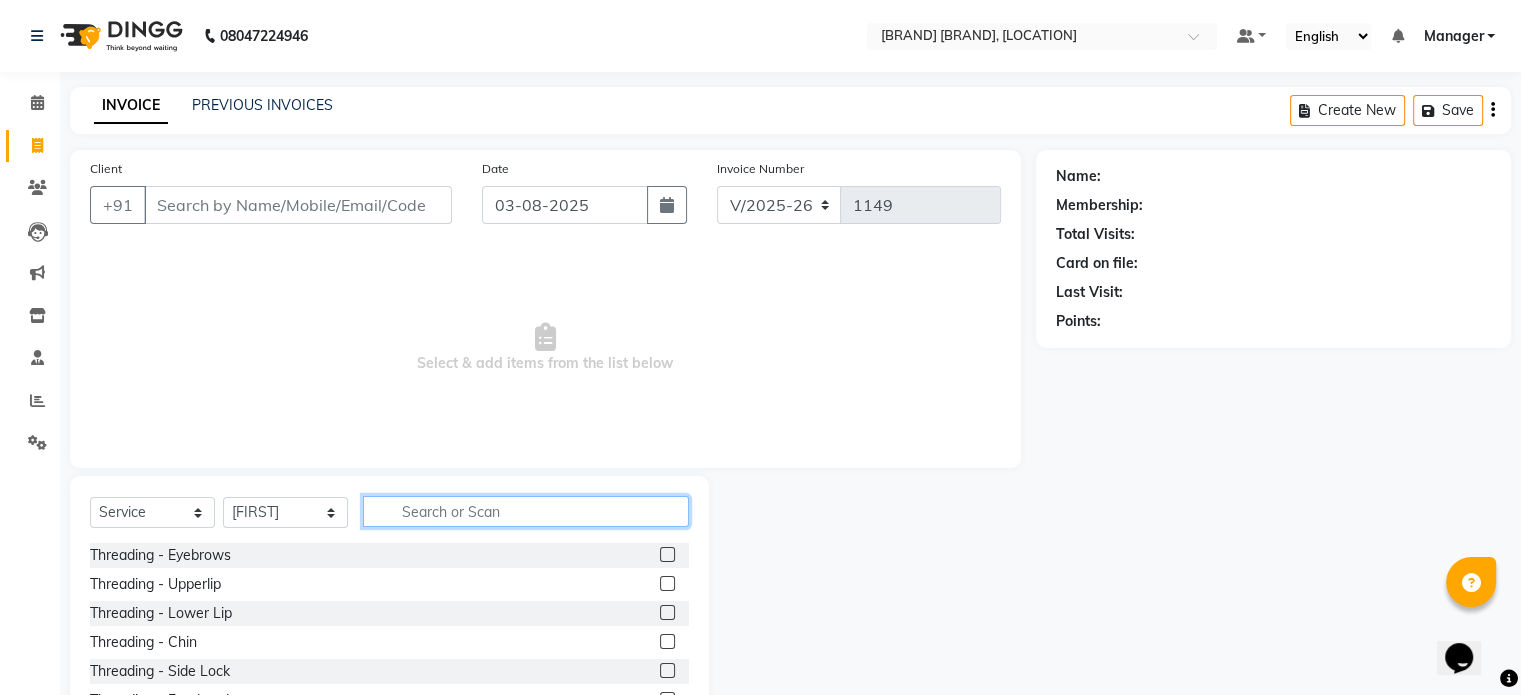 click 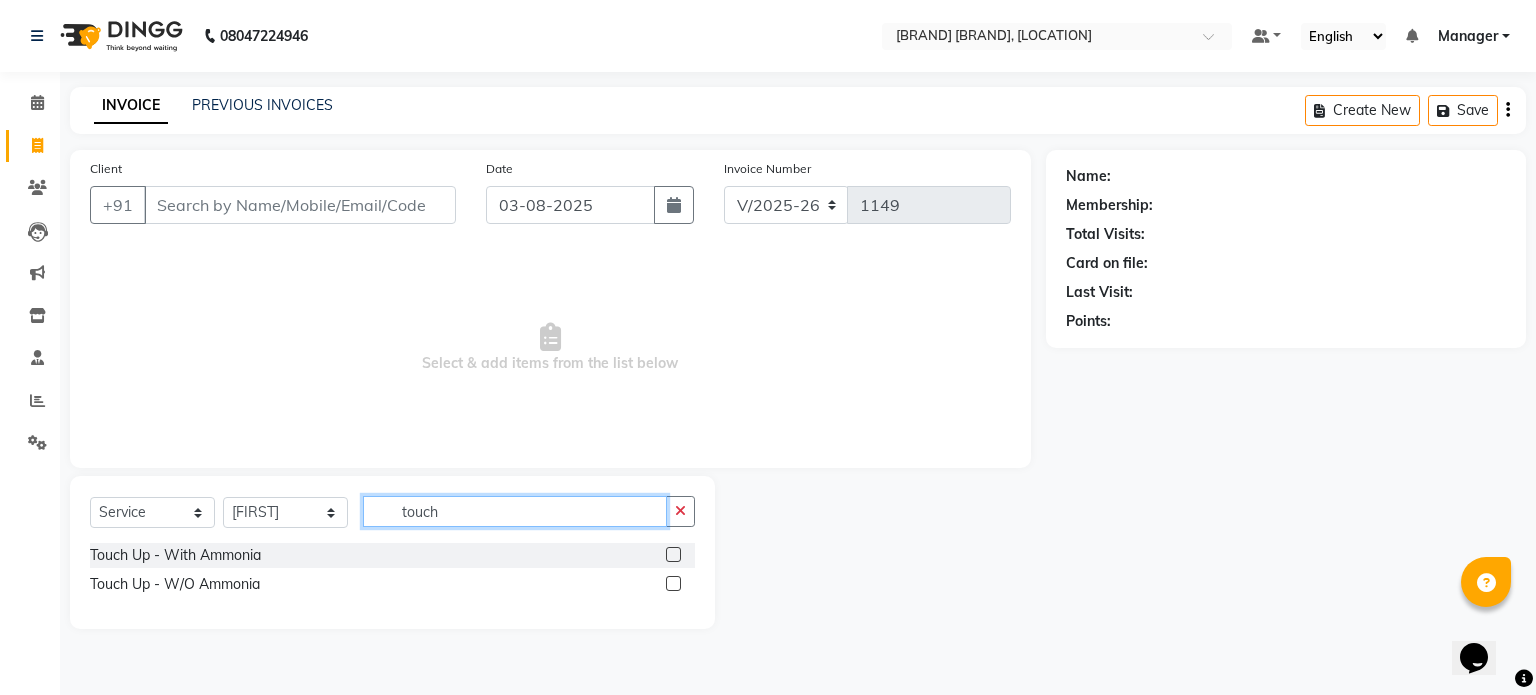 type on "touch" 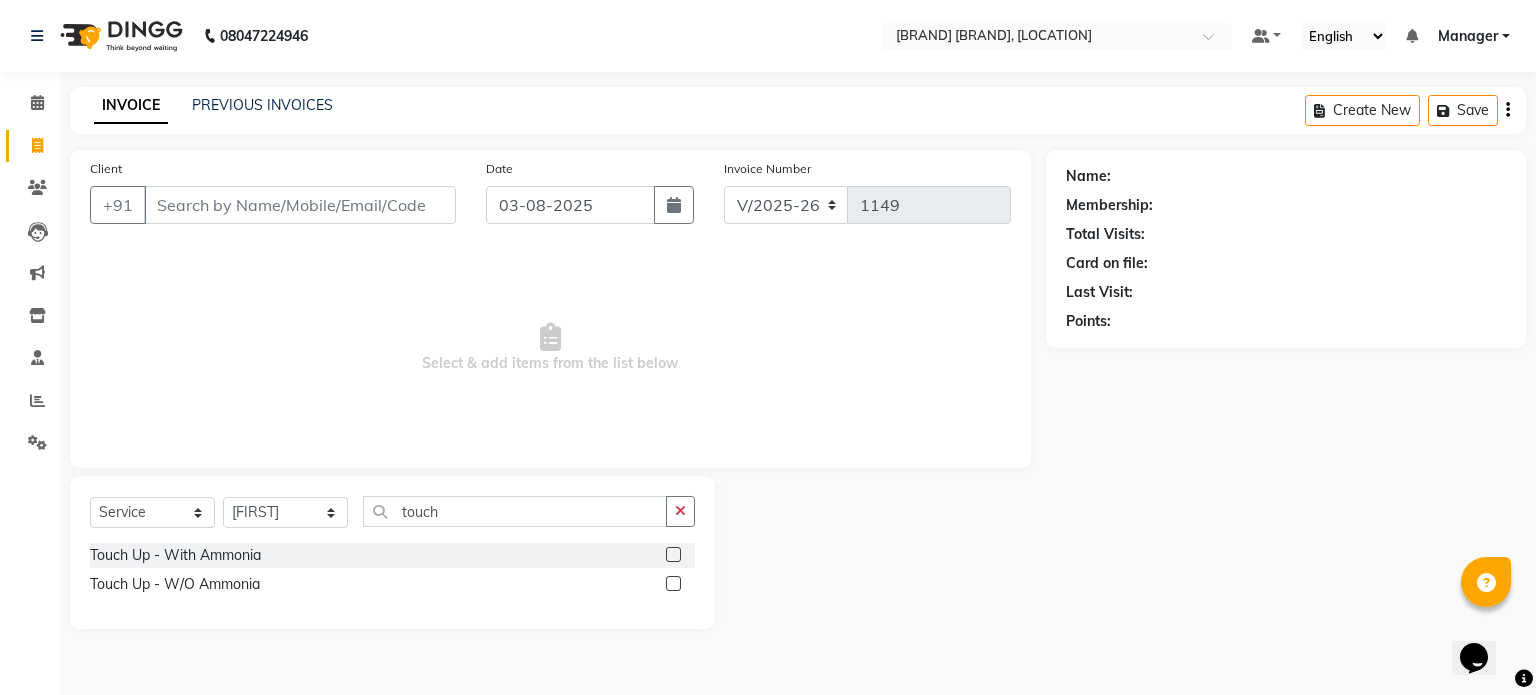 click 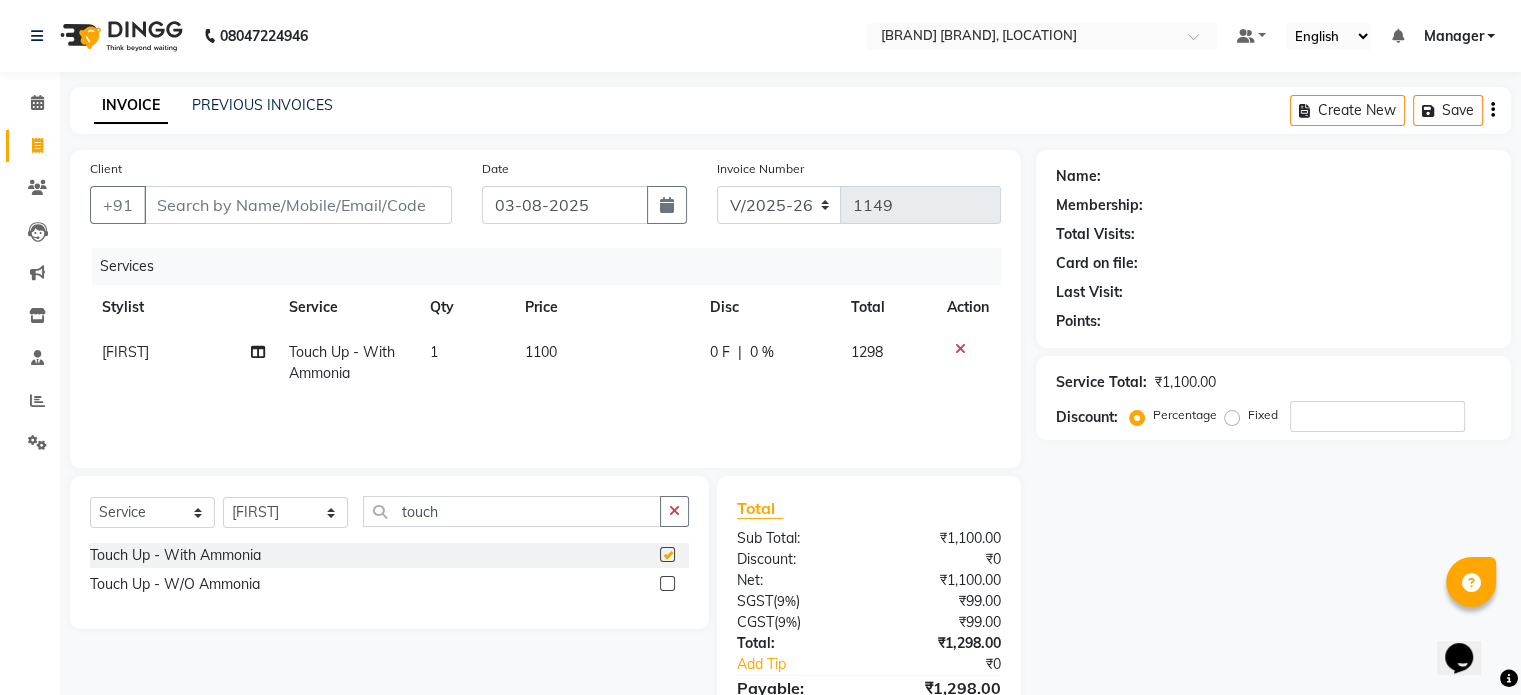 checkbox on "false" 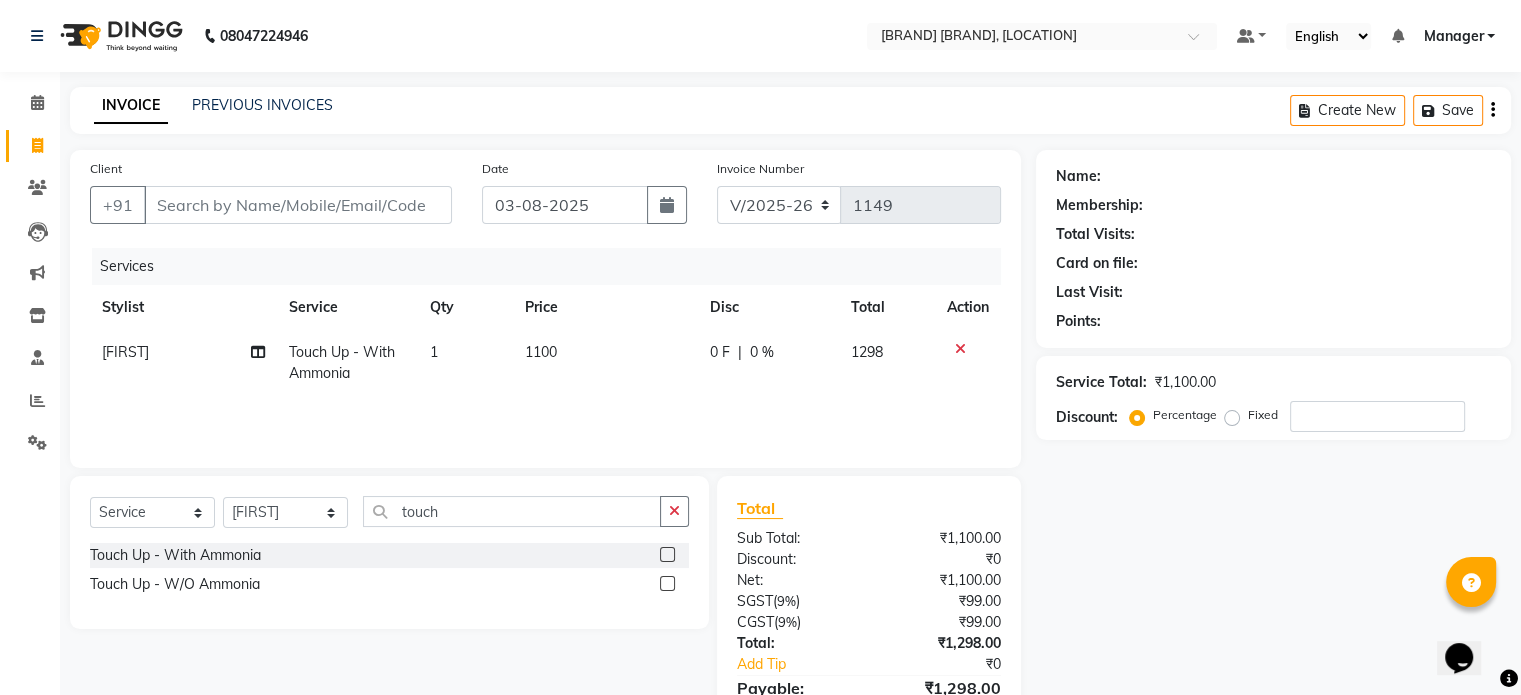 click on "1100" 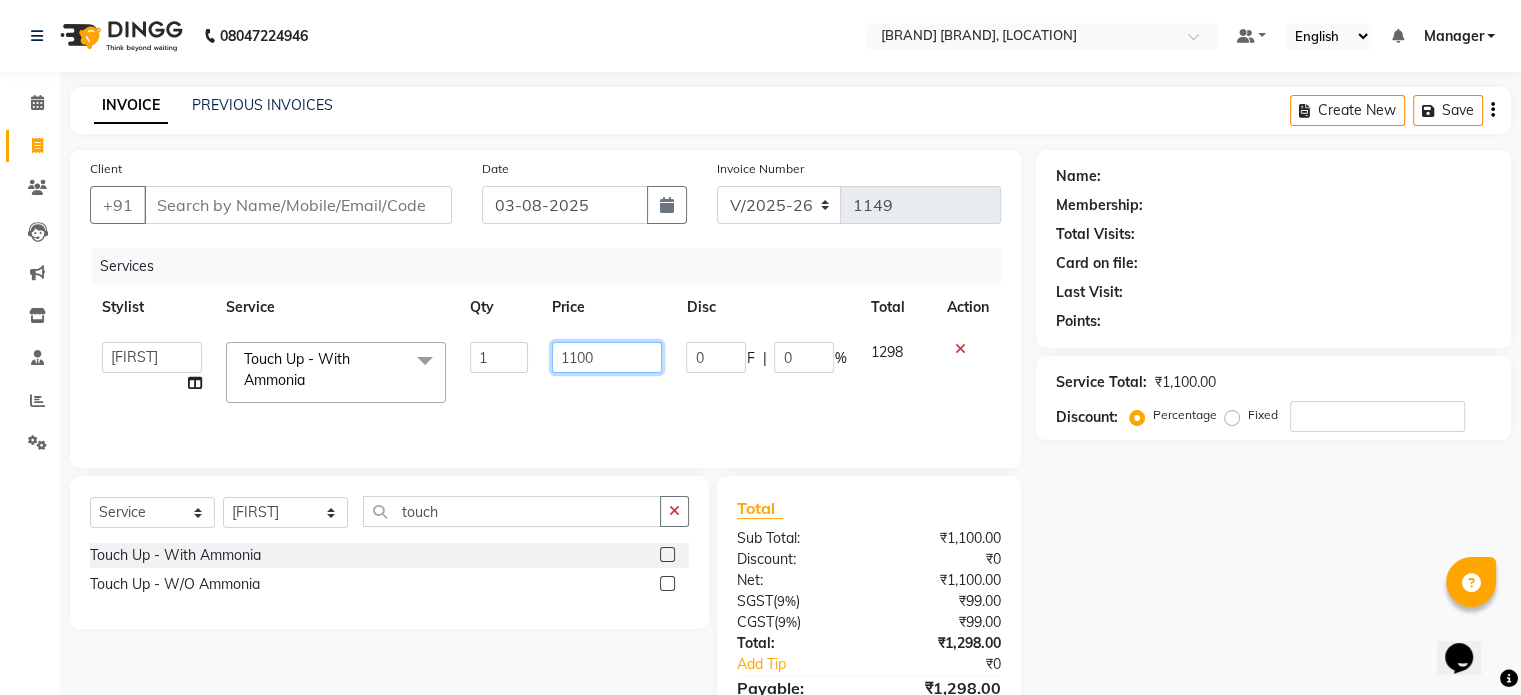 click on "1100" 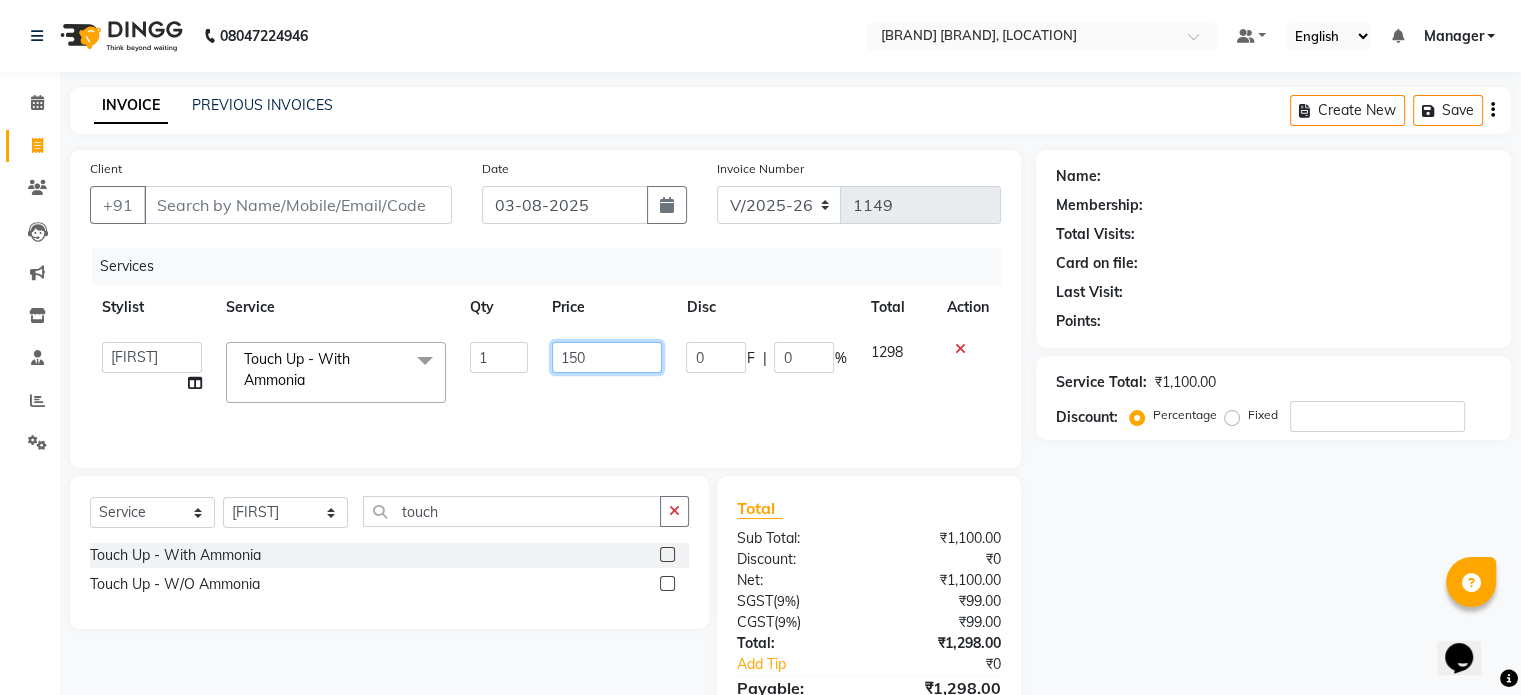 type on "1500" 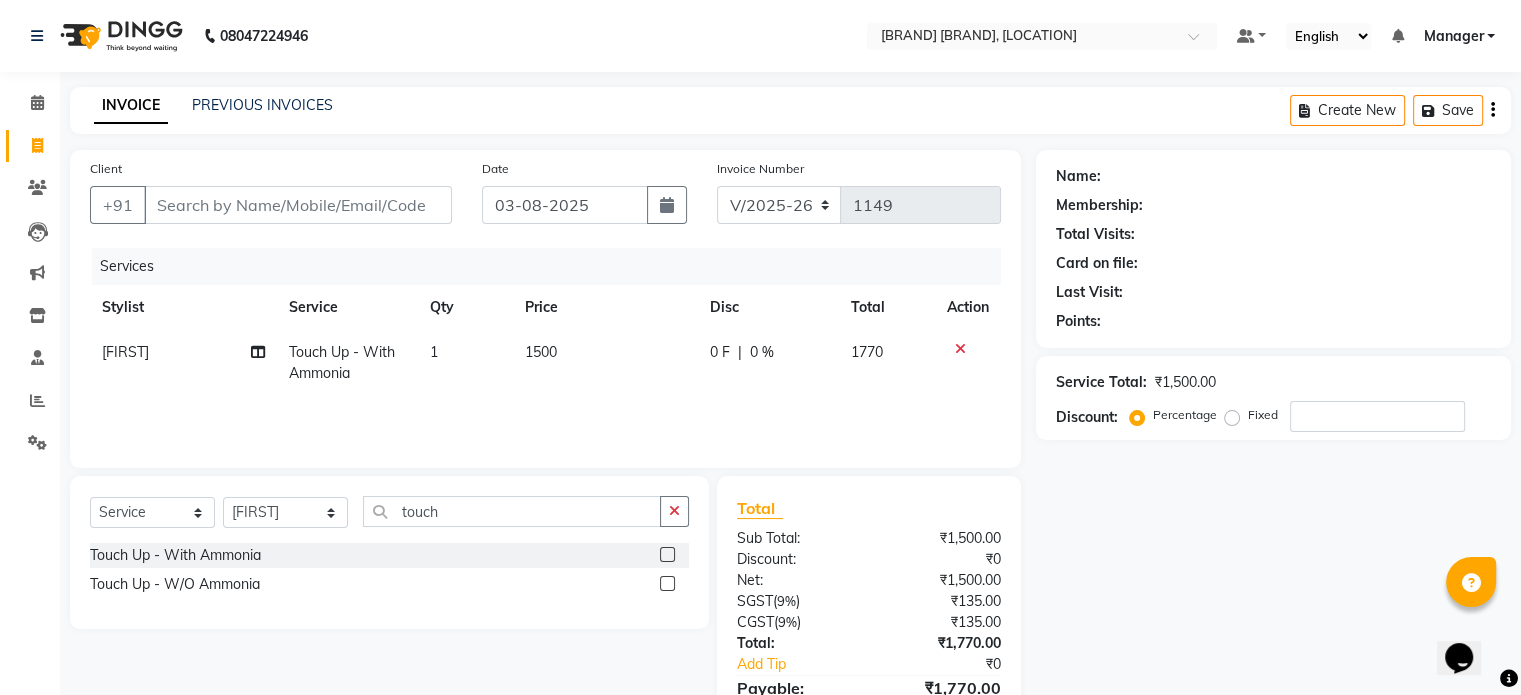 click on "Services Stylist Service Qty Price Disc Total Action SHARIF Touch Up - With Ammonia 1 1500 0 F | 0 % 1770" 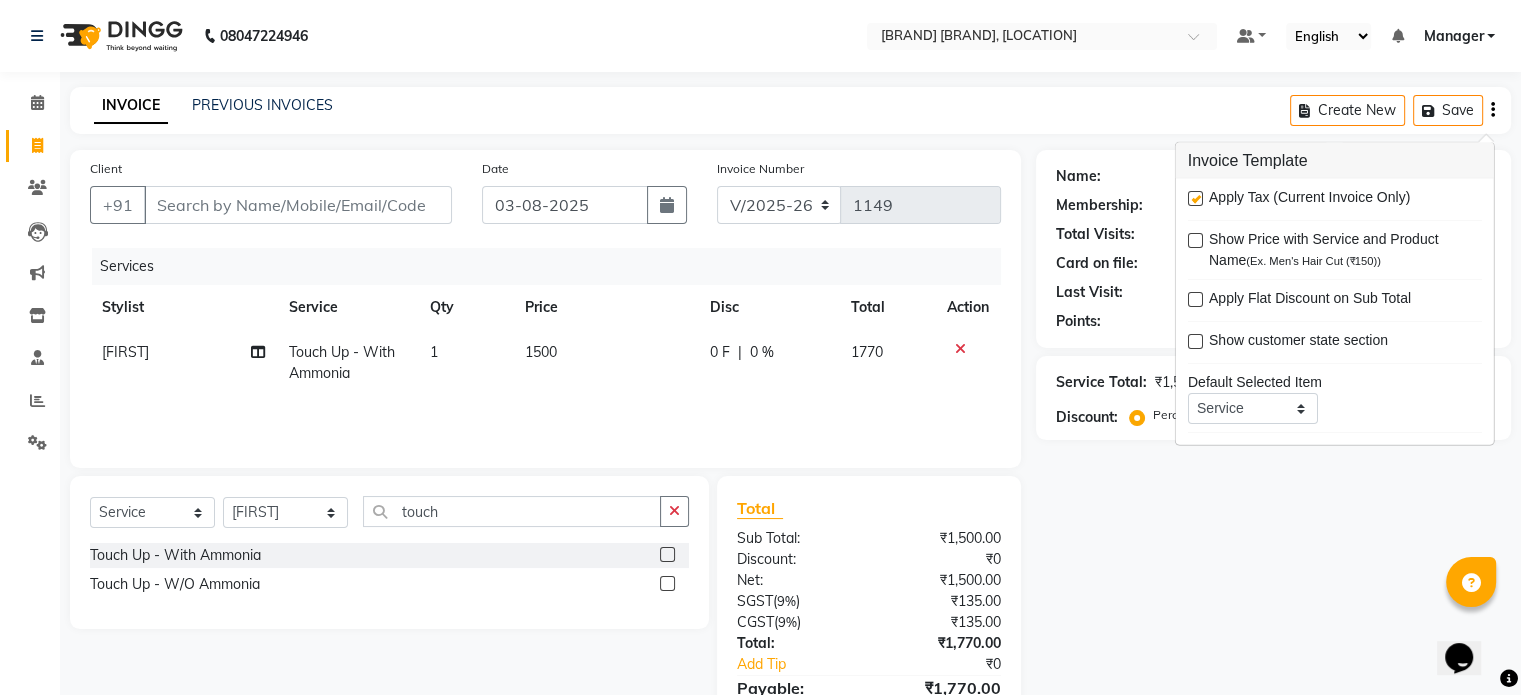 click at bounding box center [1195, 198] 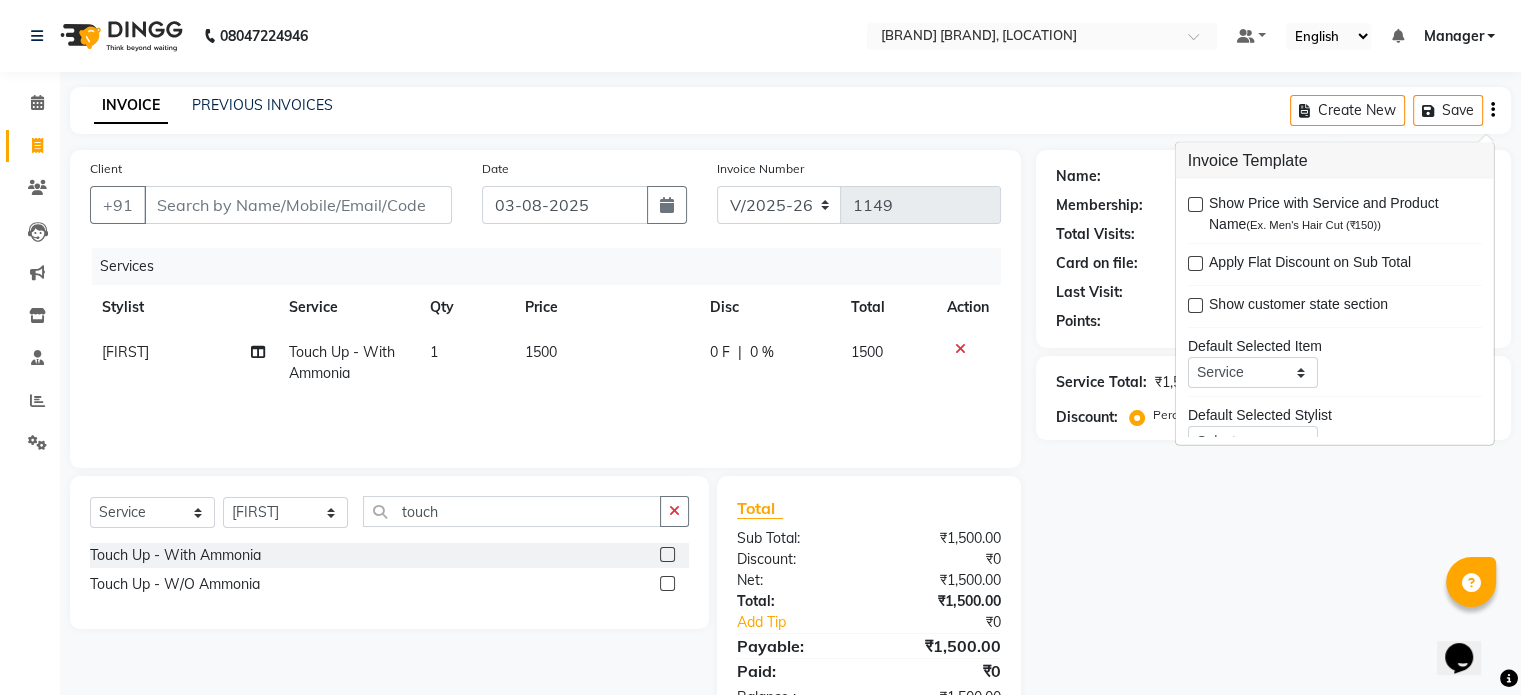 scroll, scrollTop: 96, scrollLeft: 0, axis: vertical 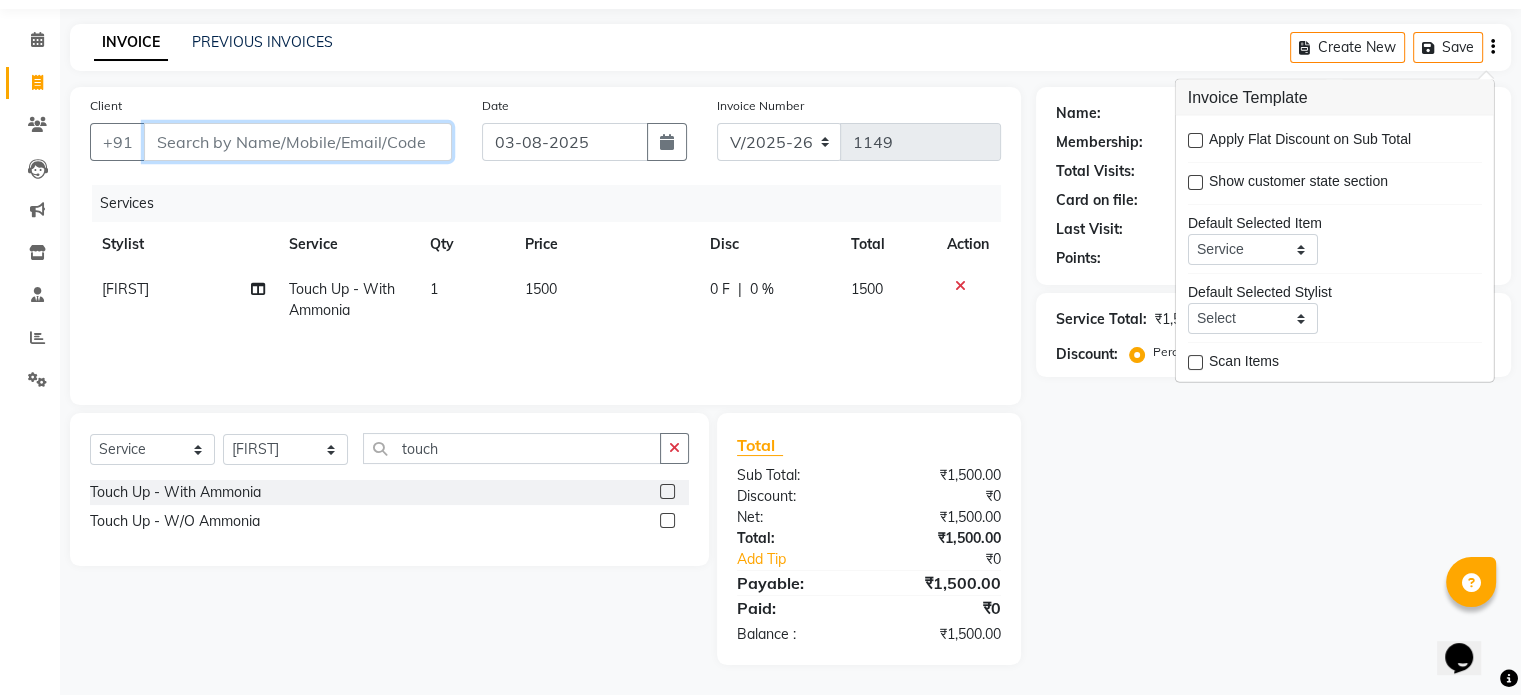 click on "Client" at bounding box center (298, 142) 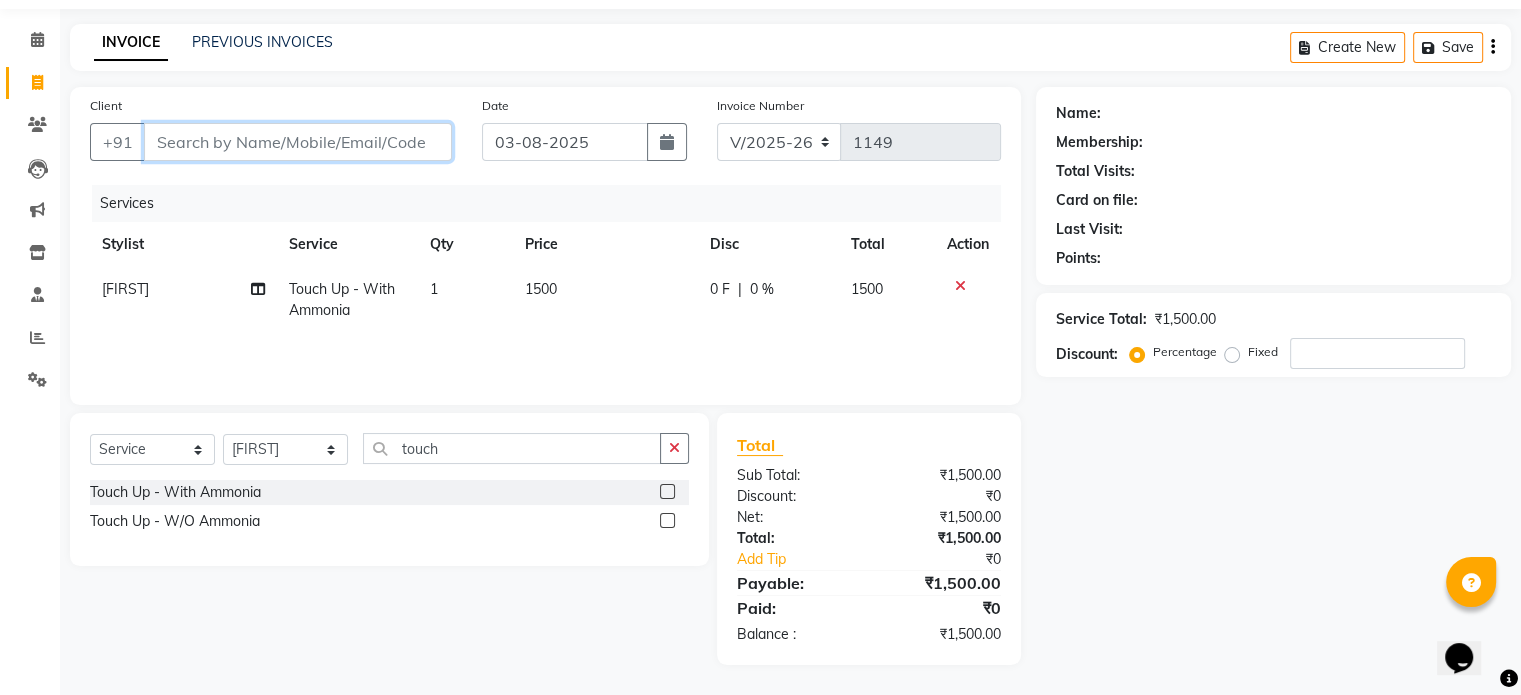 type on "m" 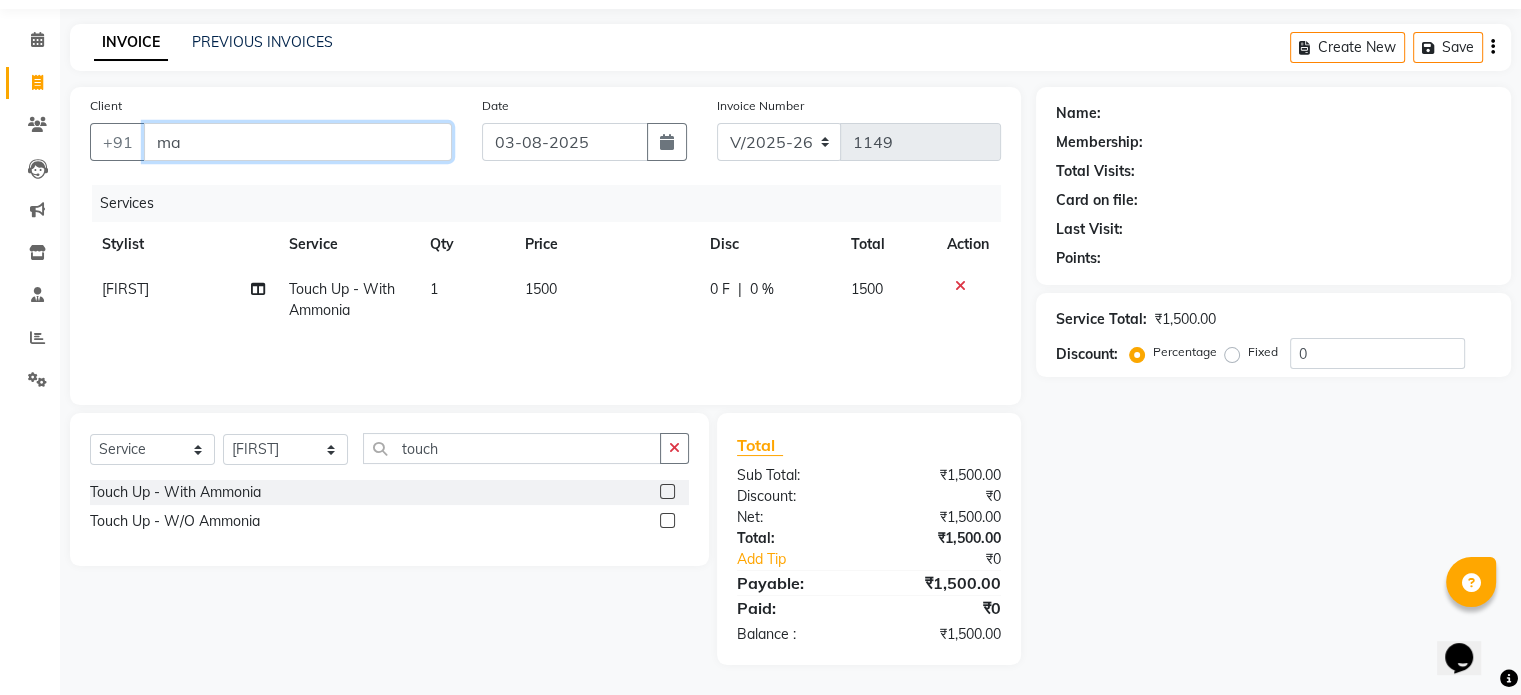 type on "m" 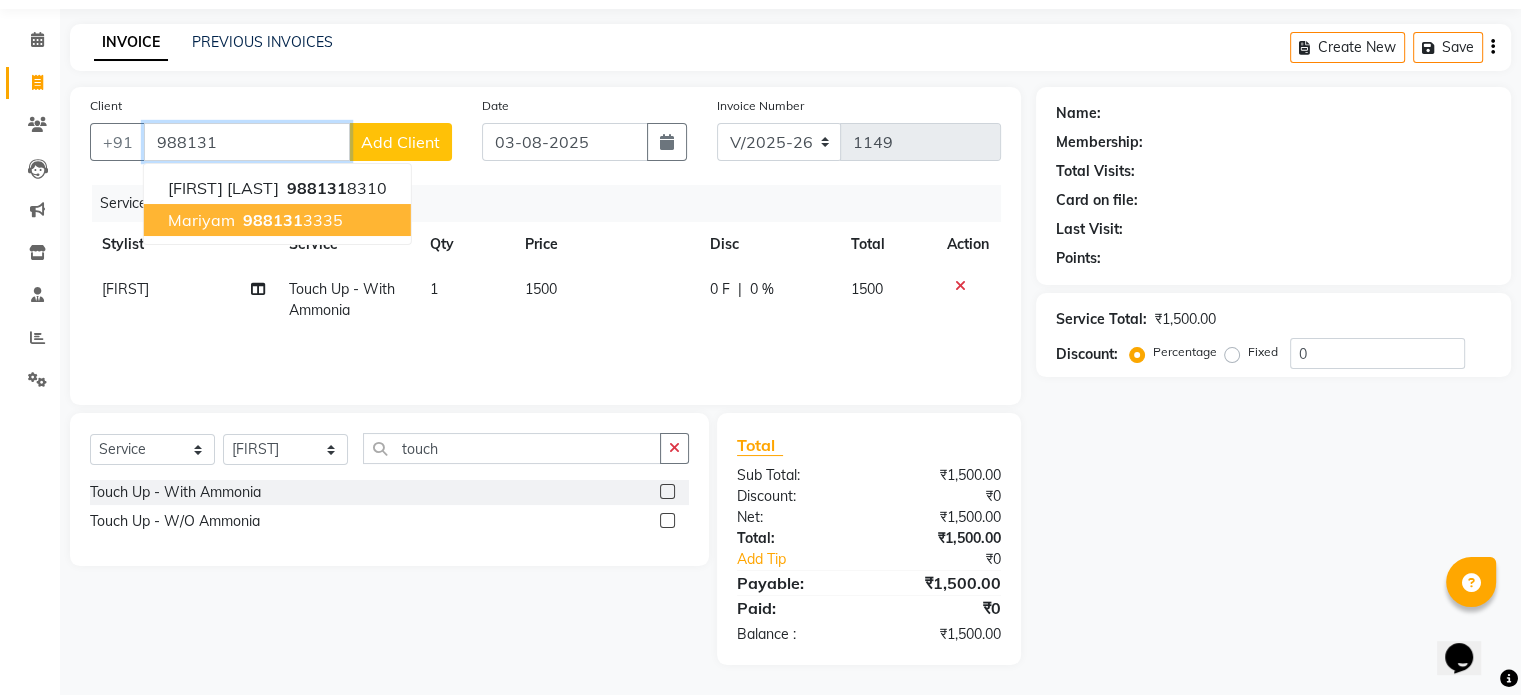 click on "988131 3335" at bounding box center (291, 220) 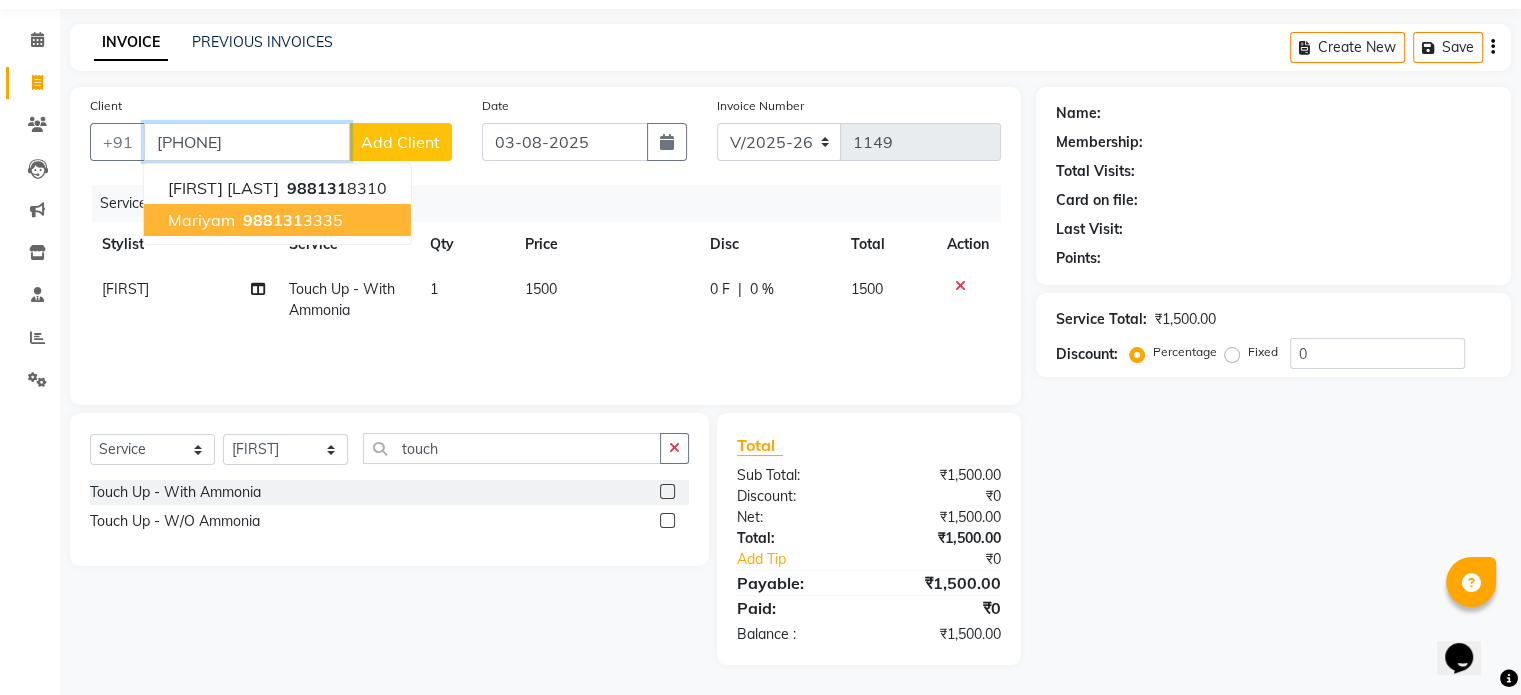 type on "[PHONE]" 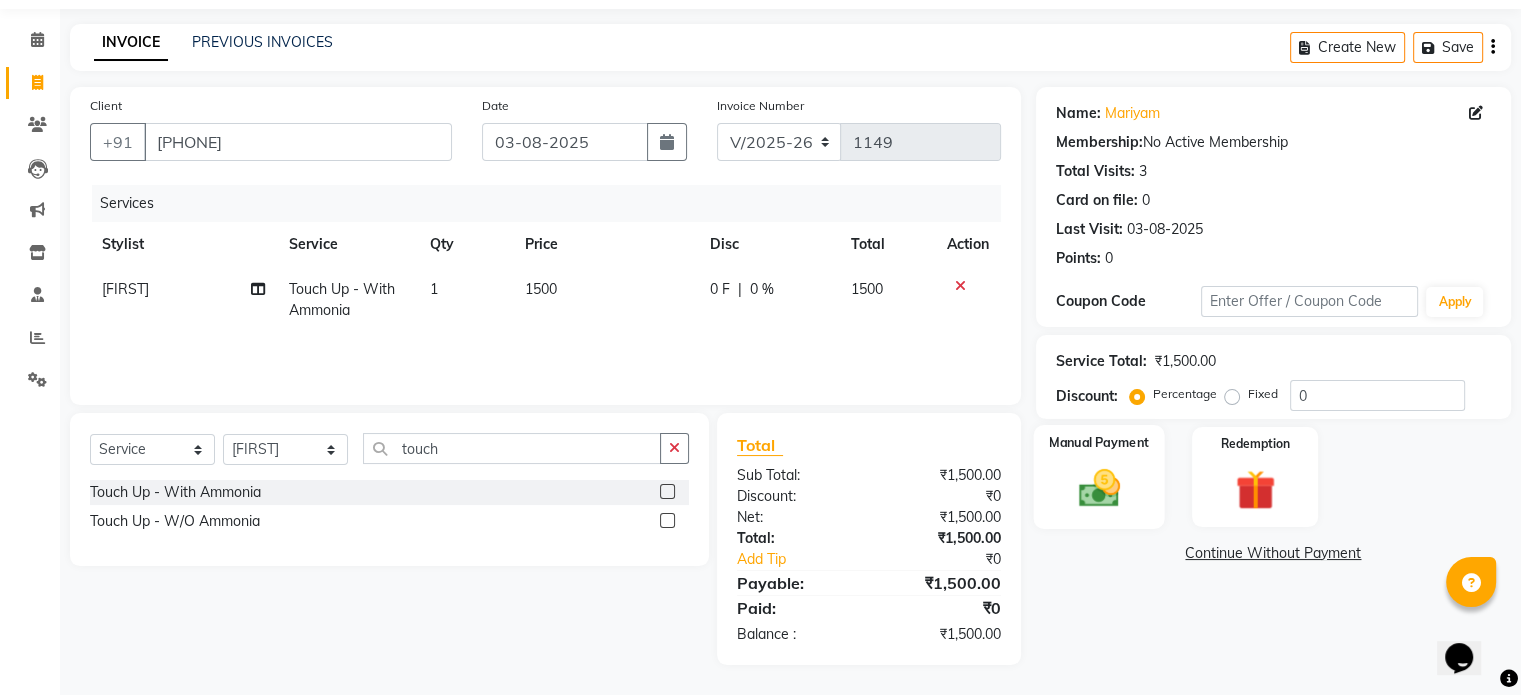 click on "Manual Payment" 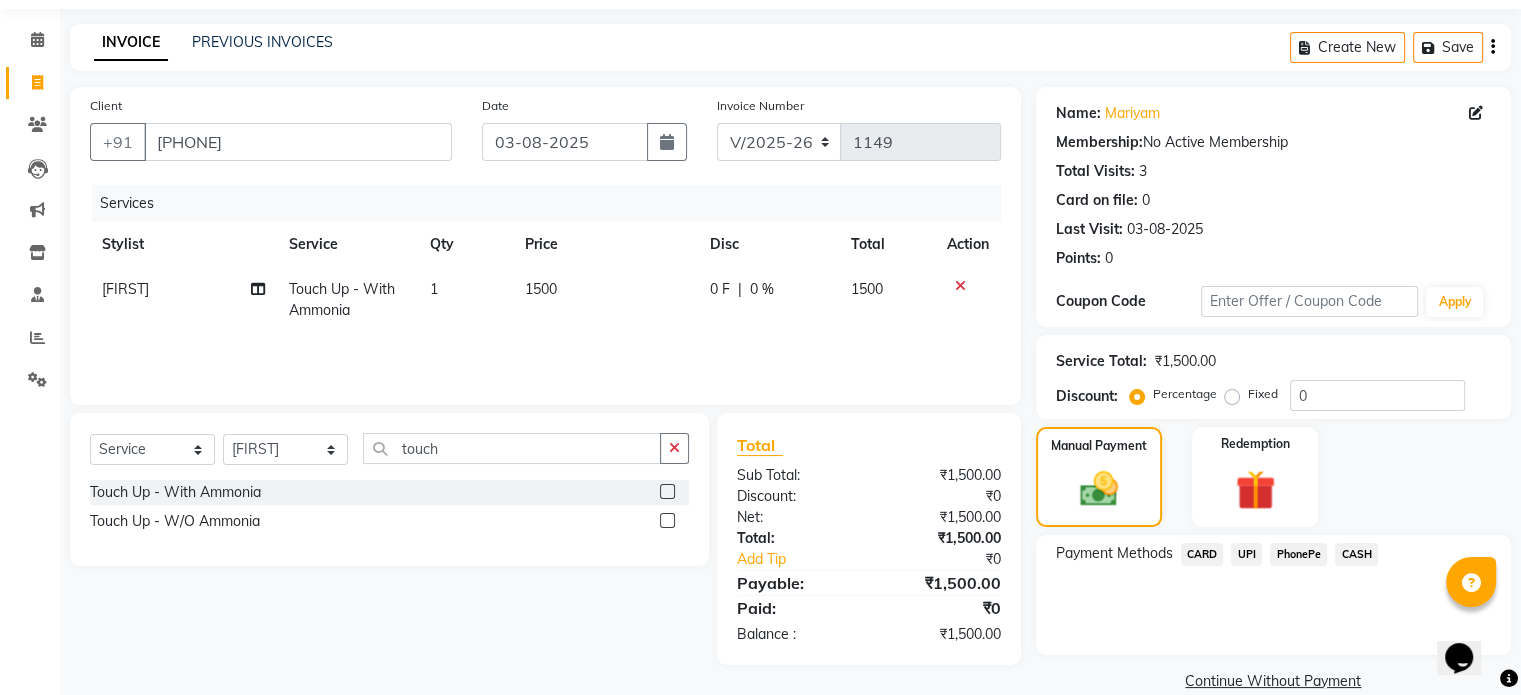 click on "UPI" 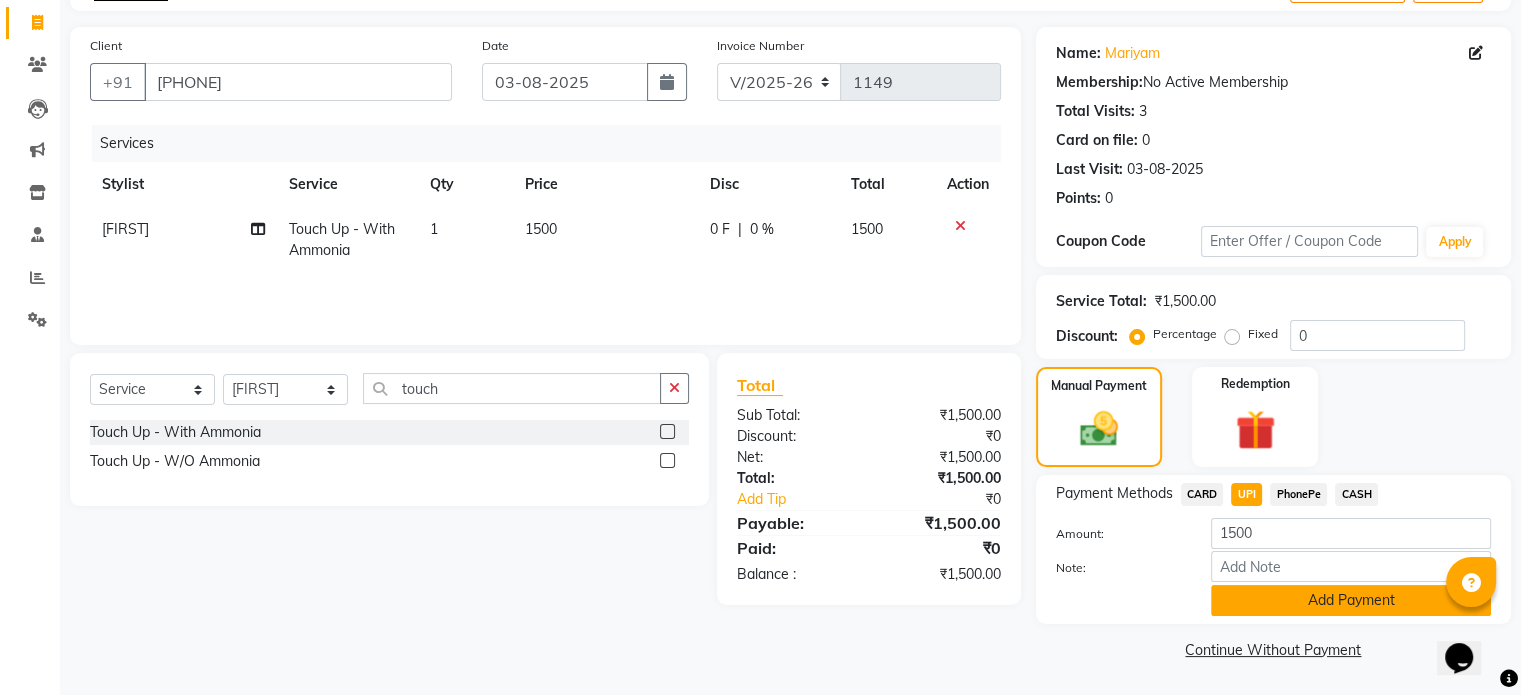click on "Add Payment" 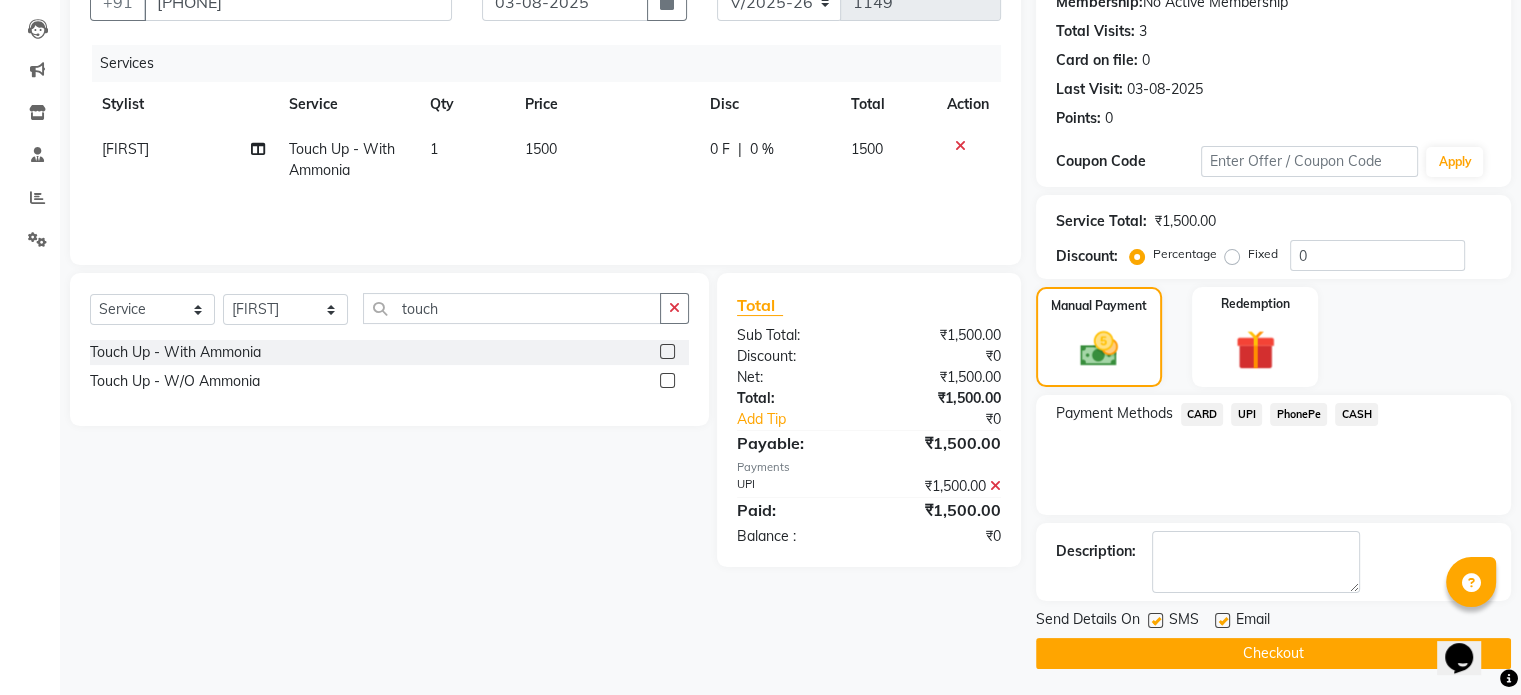 scroll, scrollTop: 205, scrollLeft: 0, axis: vertical 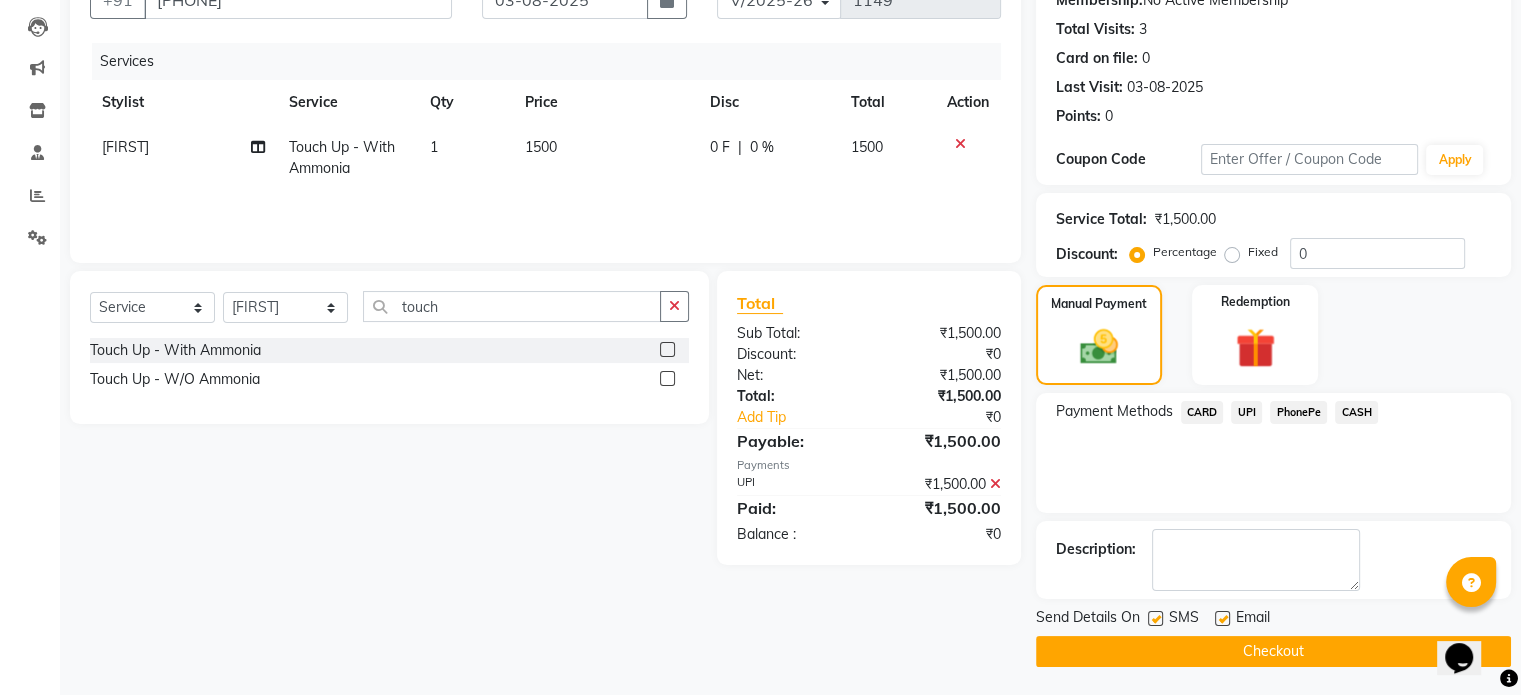 click on "Checkout" 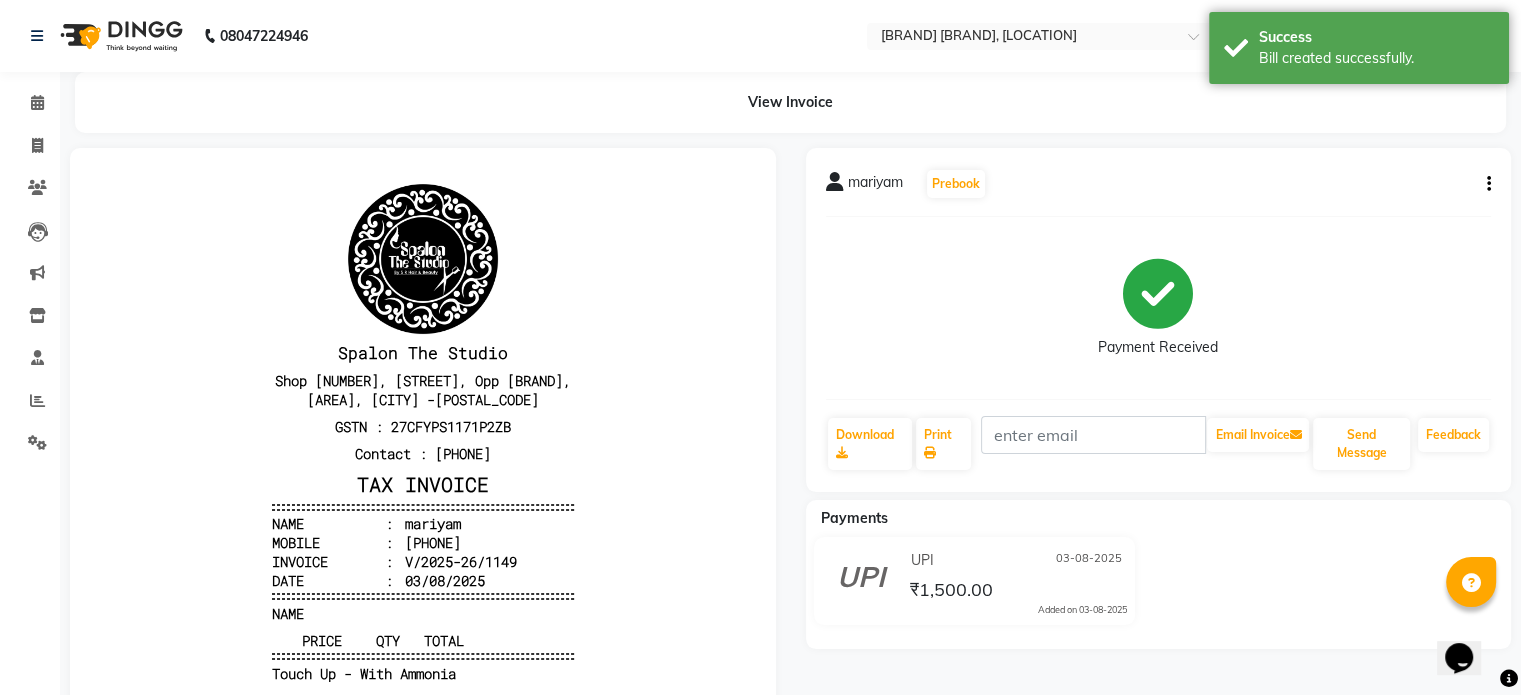 scroll, scrollTop: 0, scrollLeft: 0, axis: both 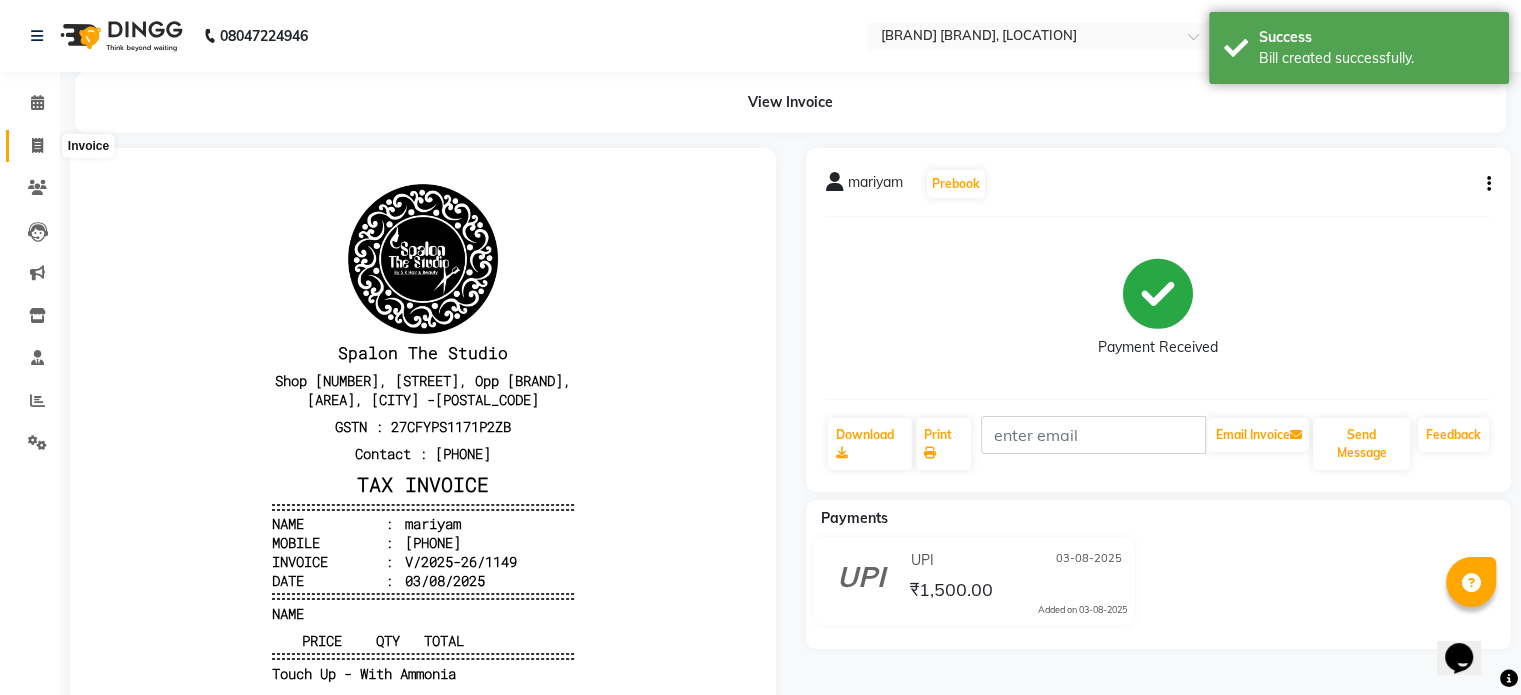 click 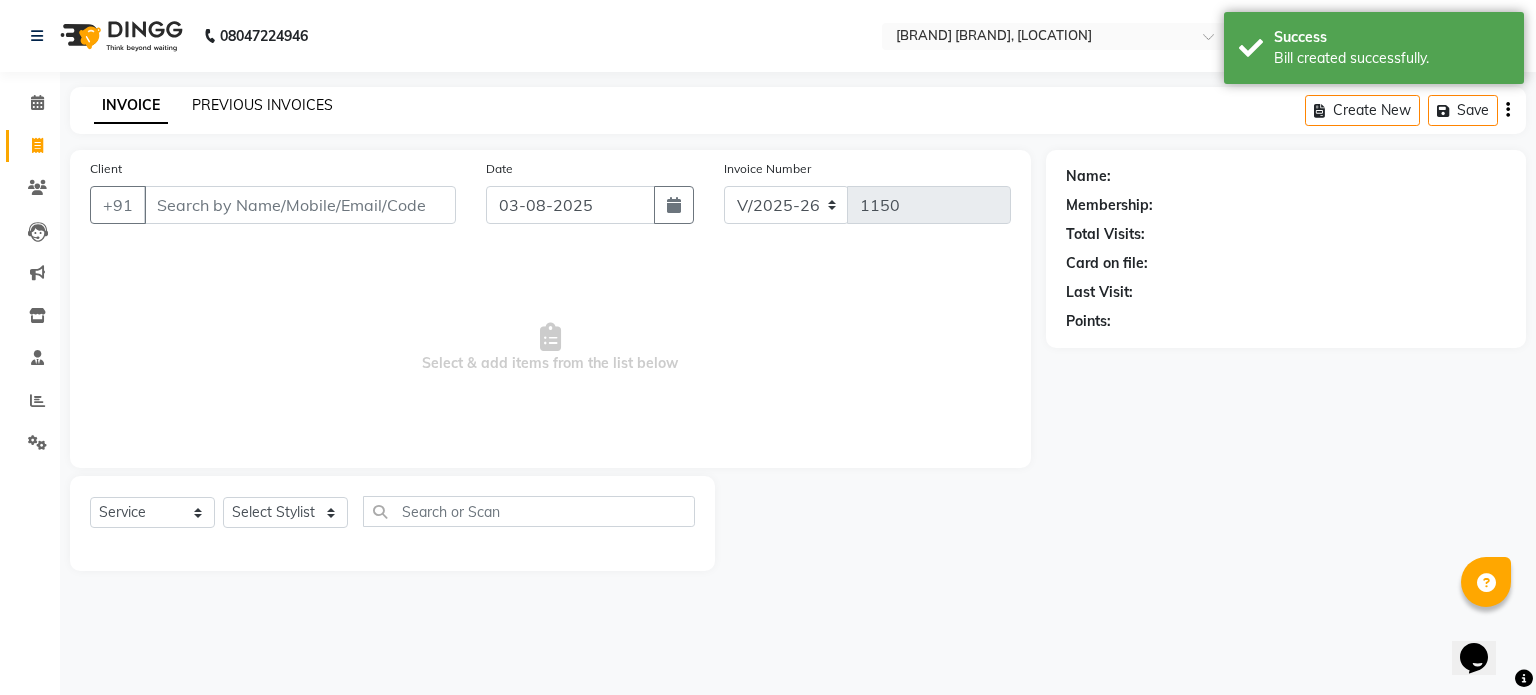 click on "PREVIOUS INVOICES" 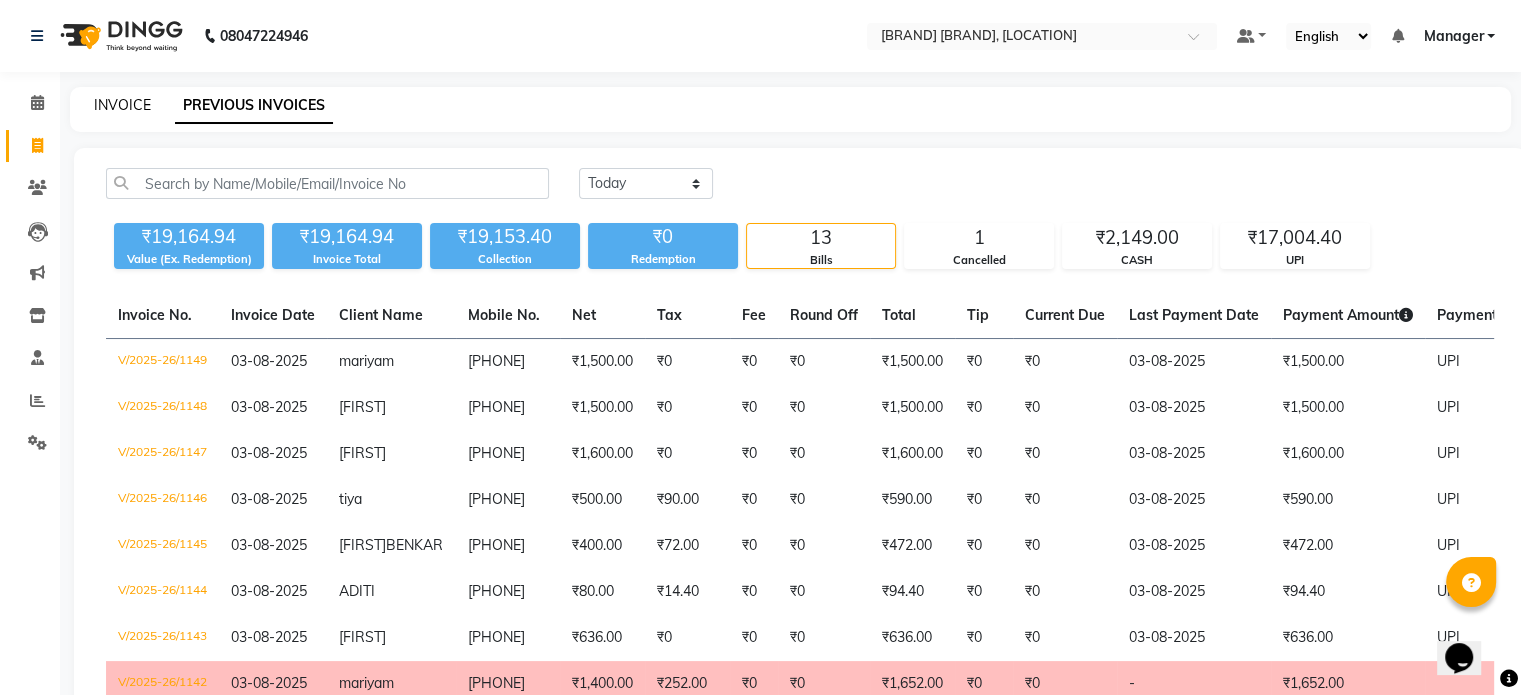 click on "INVOICE" 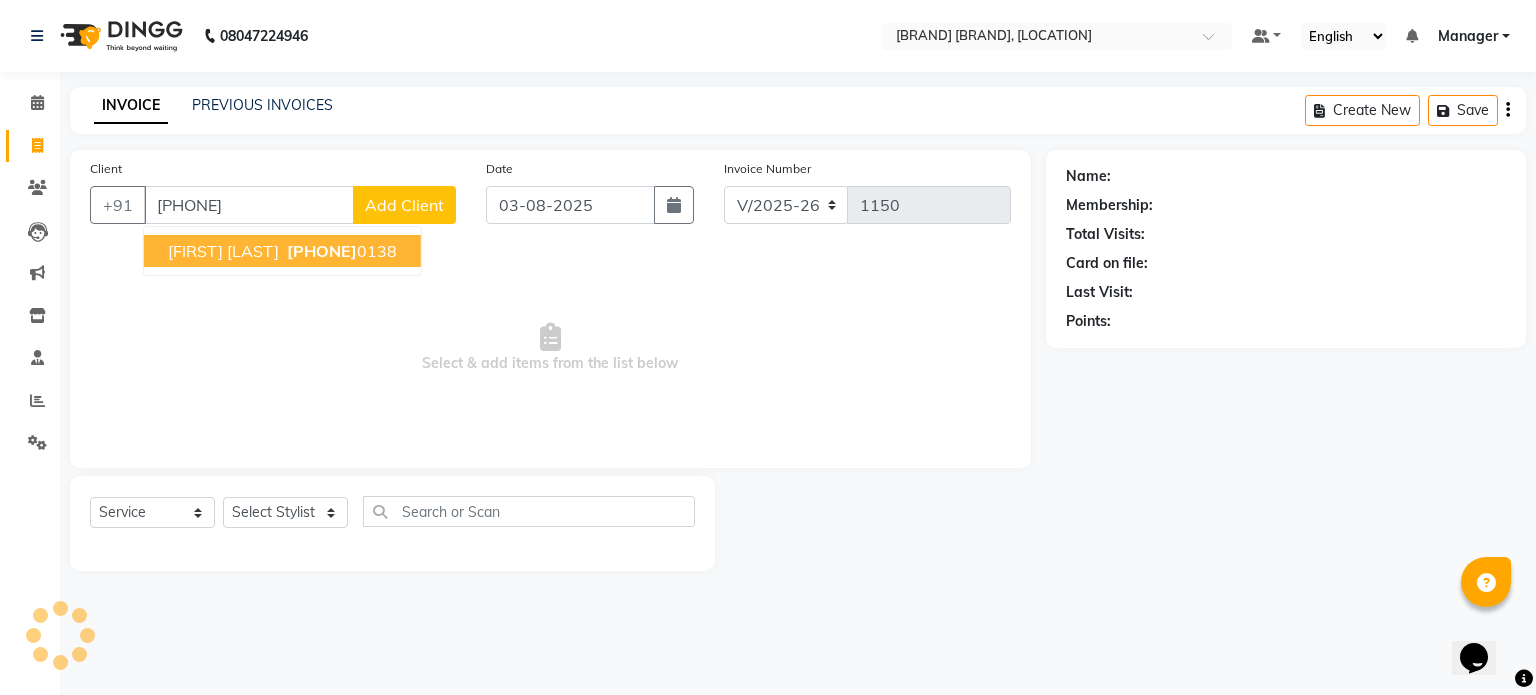 type on "9373690138" 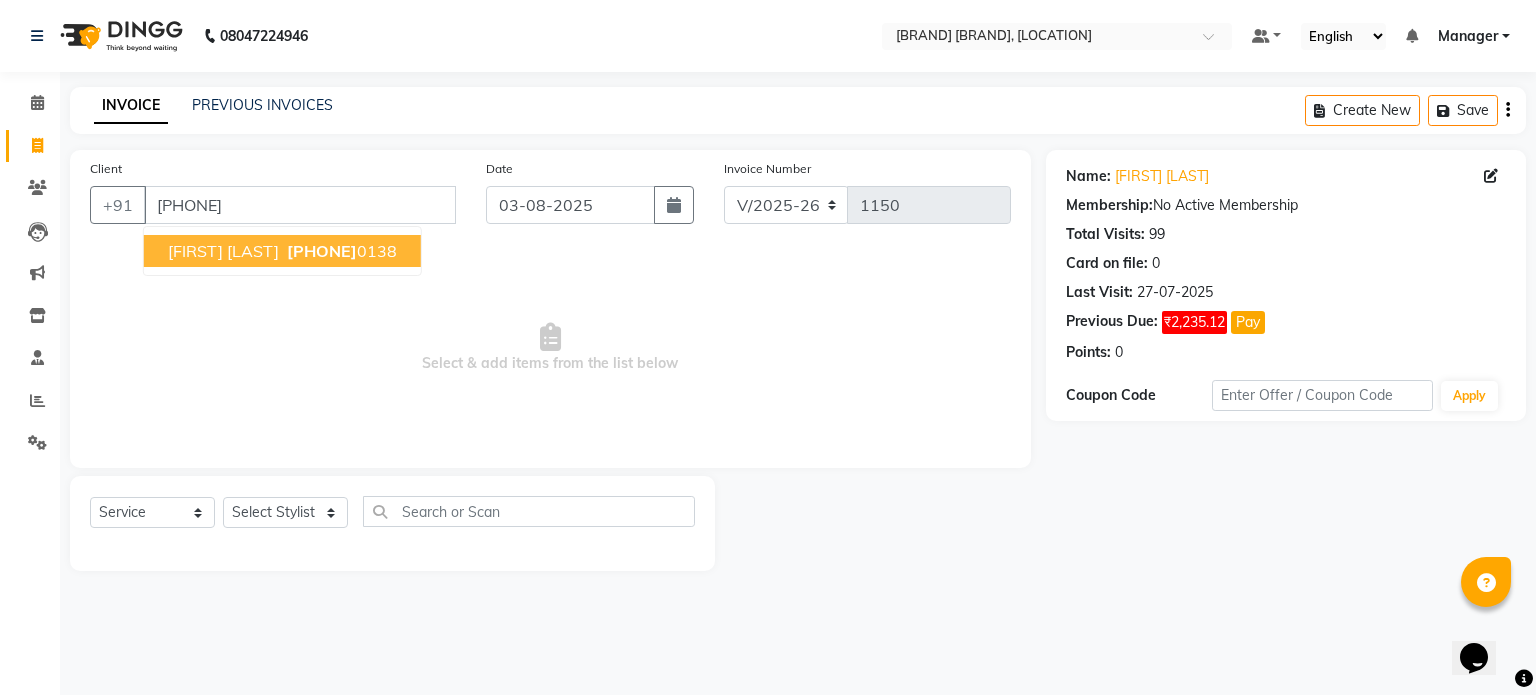 click on "Shubham Pawar" at bounding box center (223, 251) 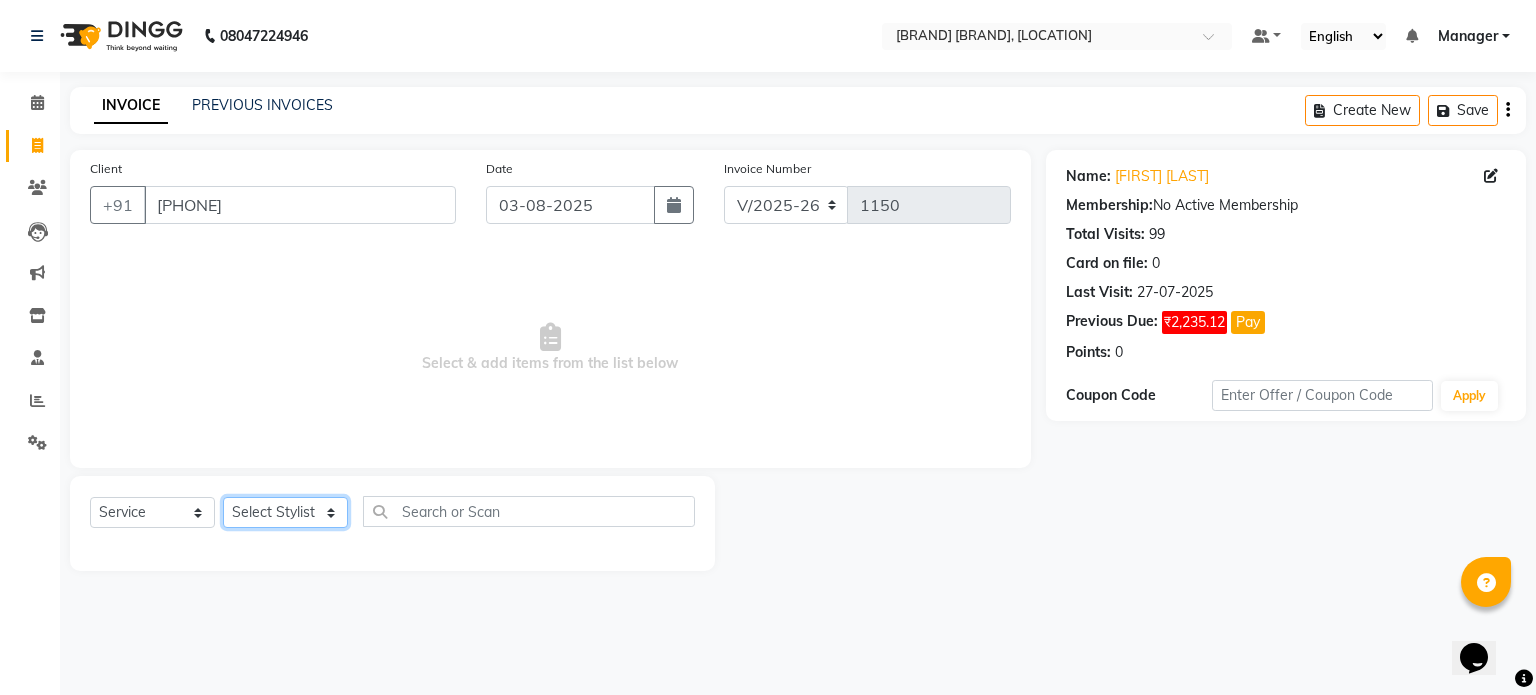 click on "Select Stylist Aarti AMBIKA farheen Gernal komal kusum Manager navazish pranali Riya Shetye Saisha SHARIF Shubham Pawar siddhi sunil Vanshika" 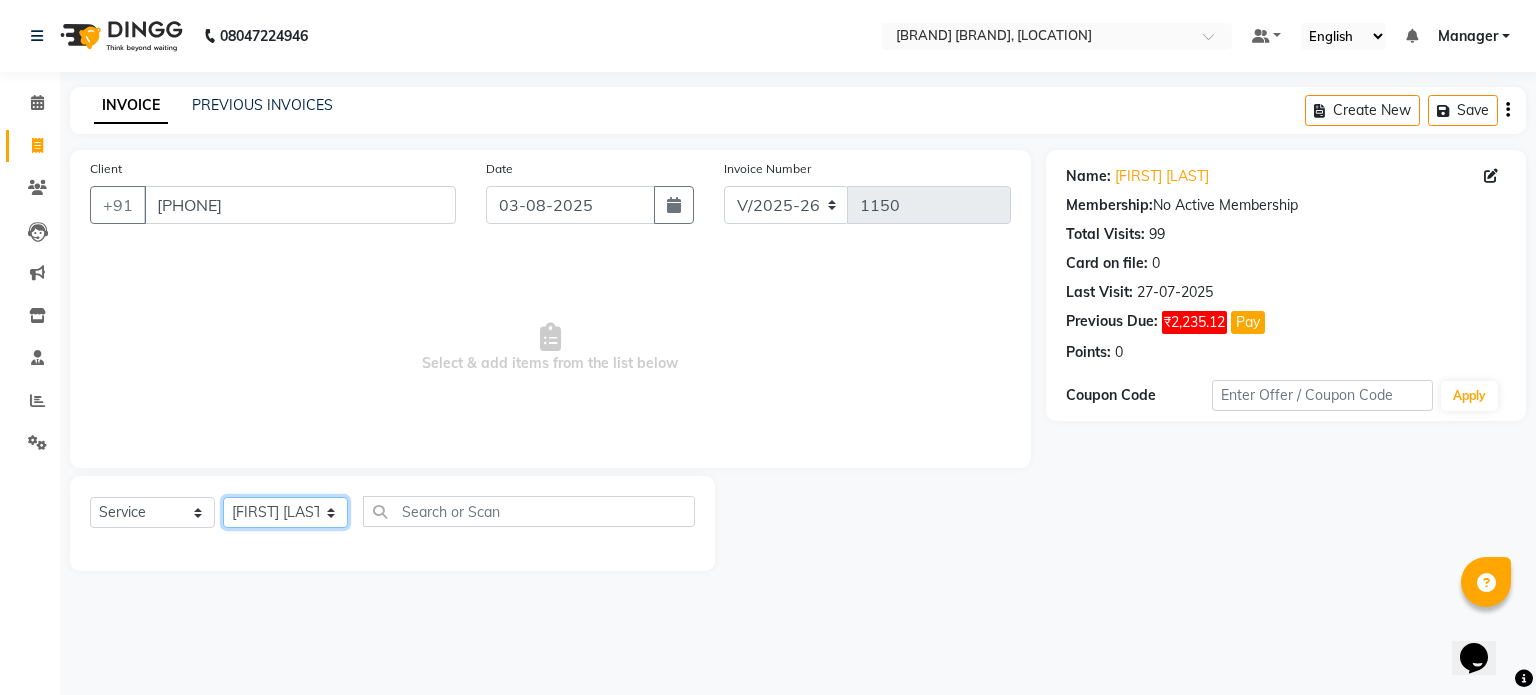 click on "Select Stylist Aarti AMBIKA farheen Gernal komal kusum Manager navazish pranali Riya Shetye Saisha SHARIF Shubham Pawar siddhi sunil Vanshika" 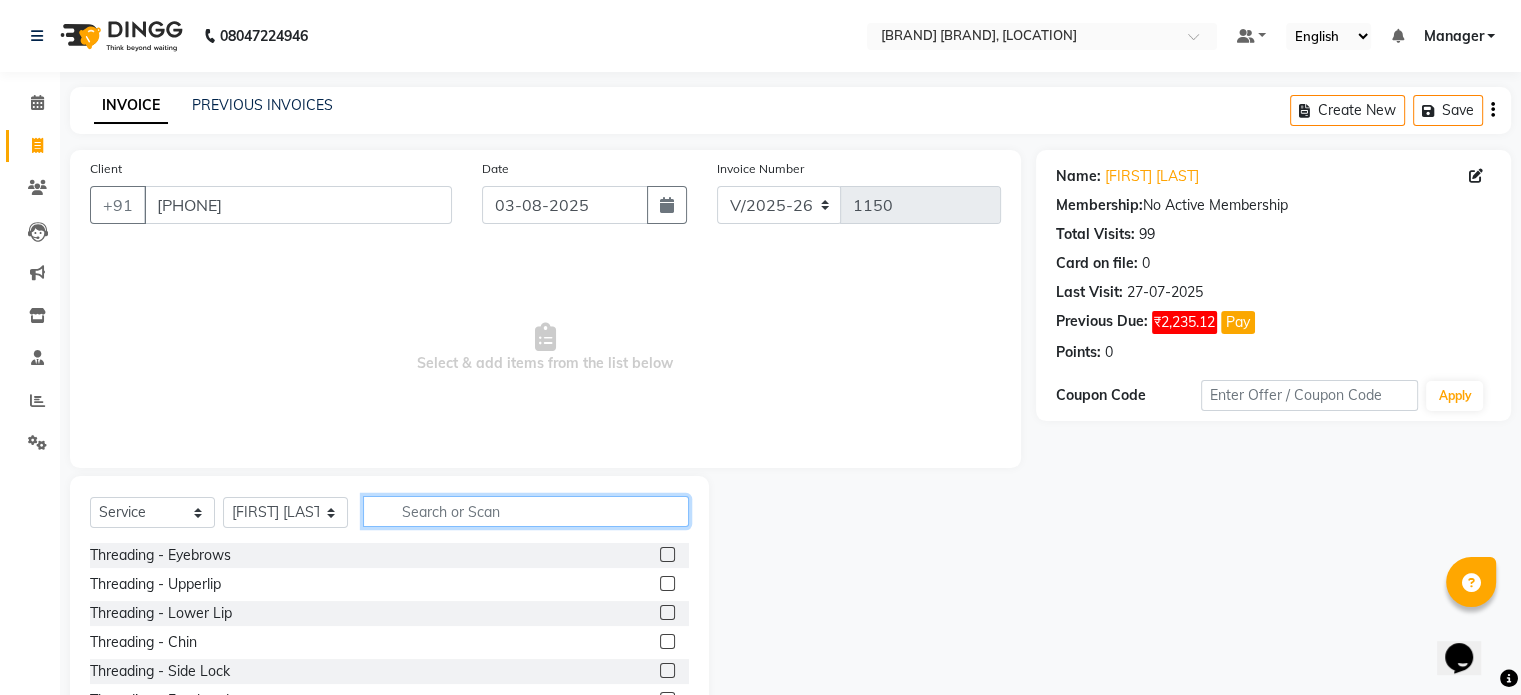 click 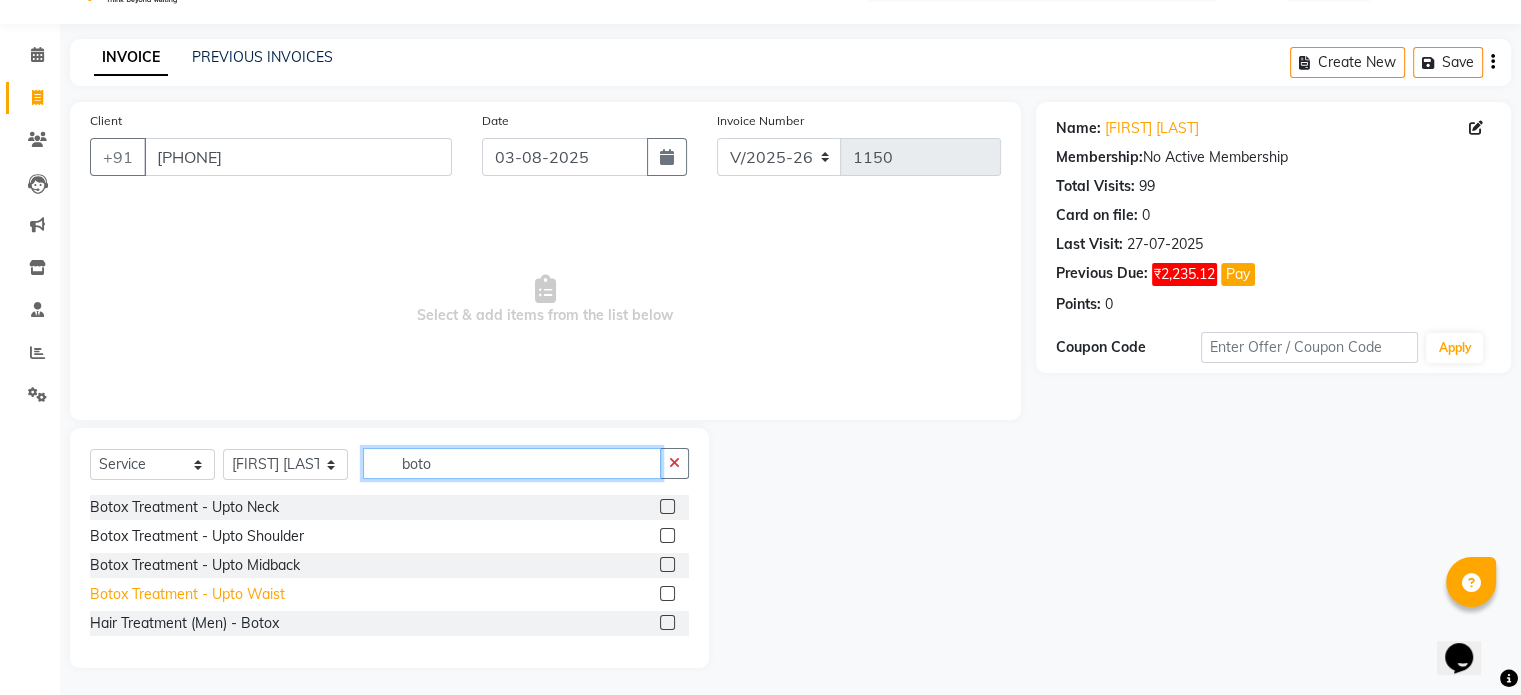 scroll, scrollTop: 52, scrollLeft: 0, axis: vertical 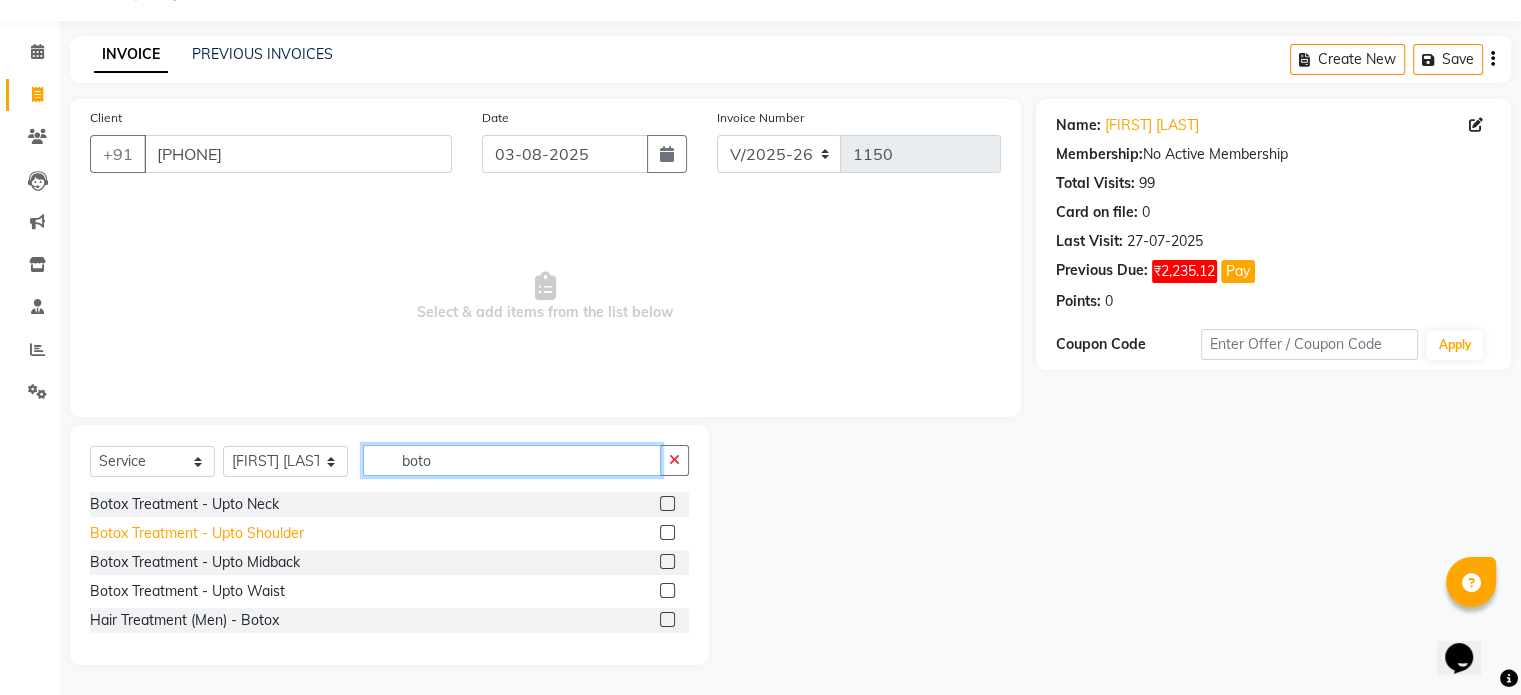 type on "boto" 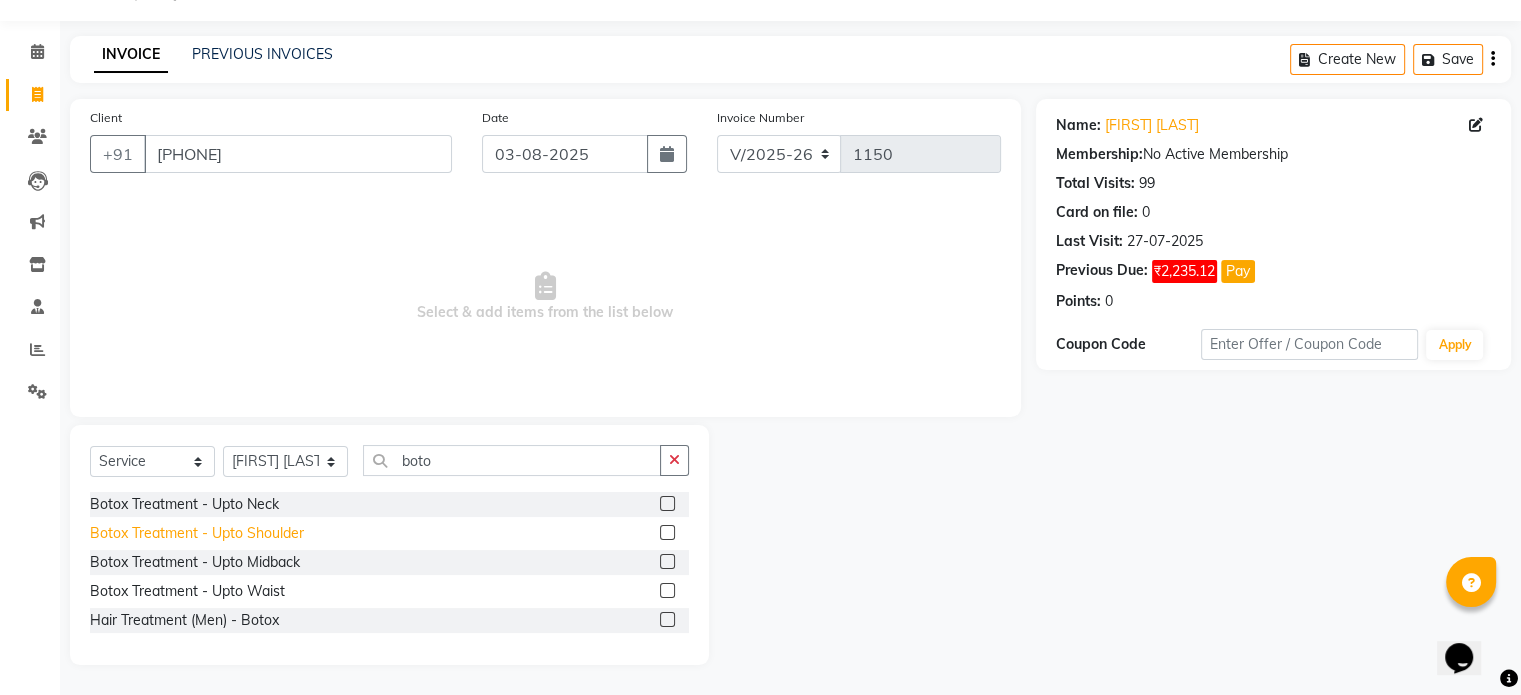 click on "Botox Treatment - Upto Shoulder" 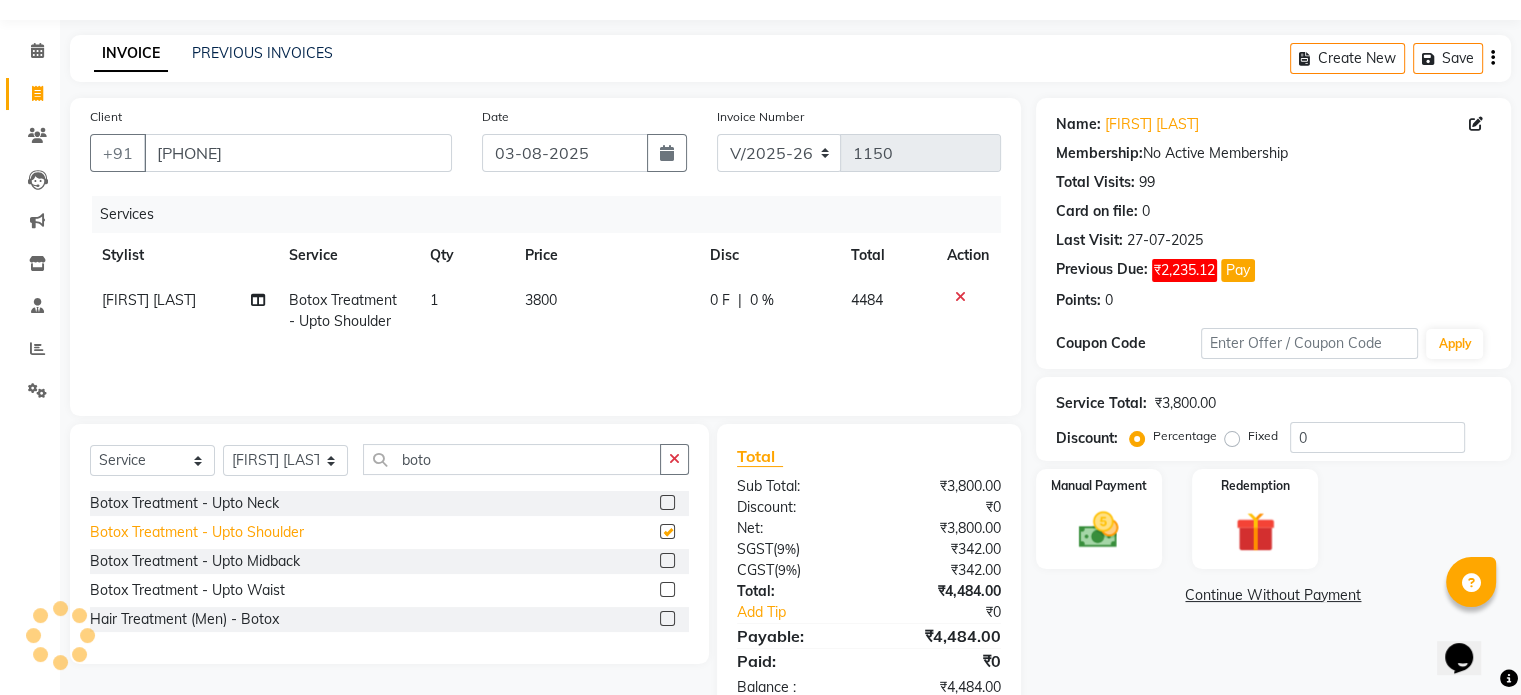 checkbox on "false" 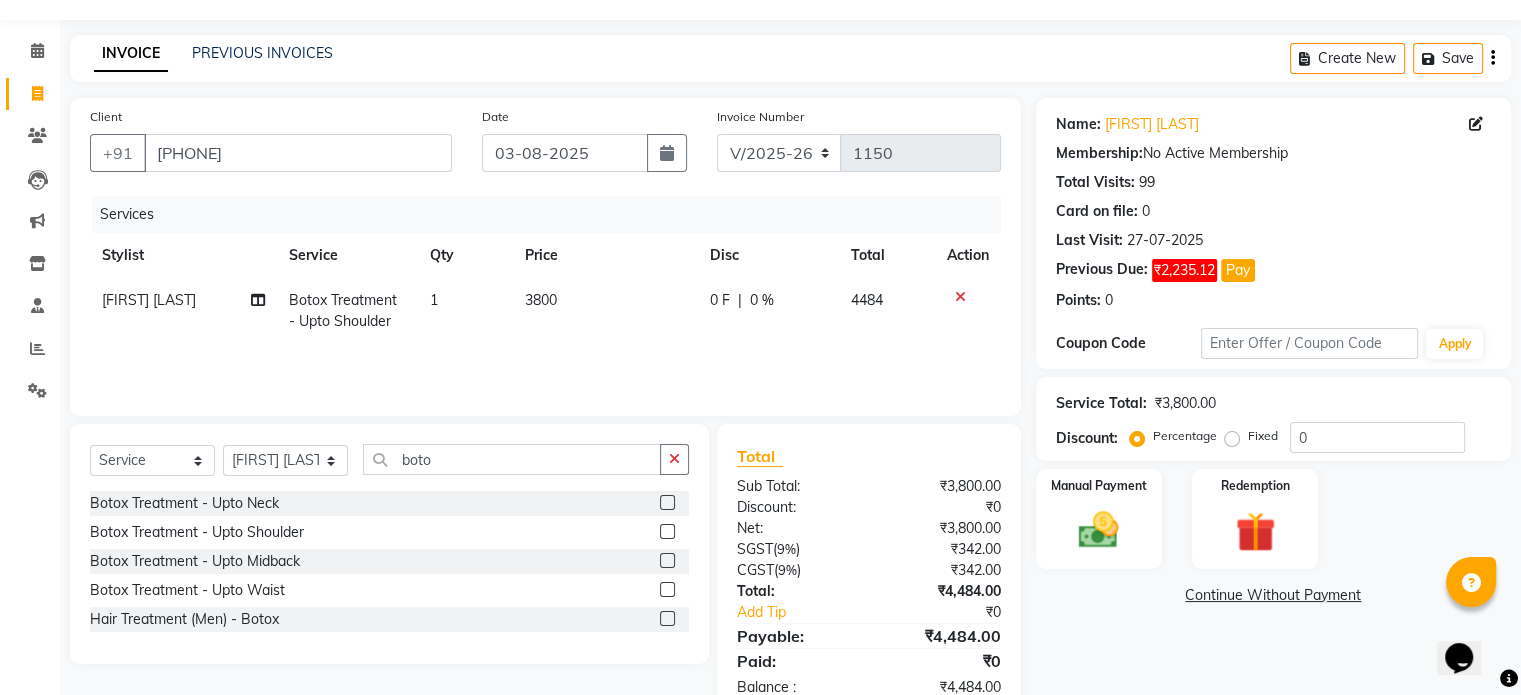 click on "Create New   Save" 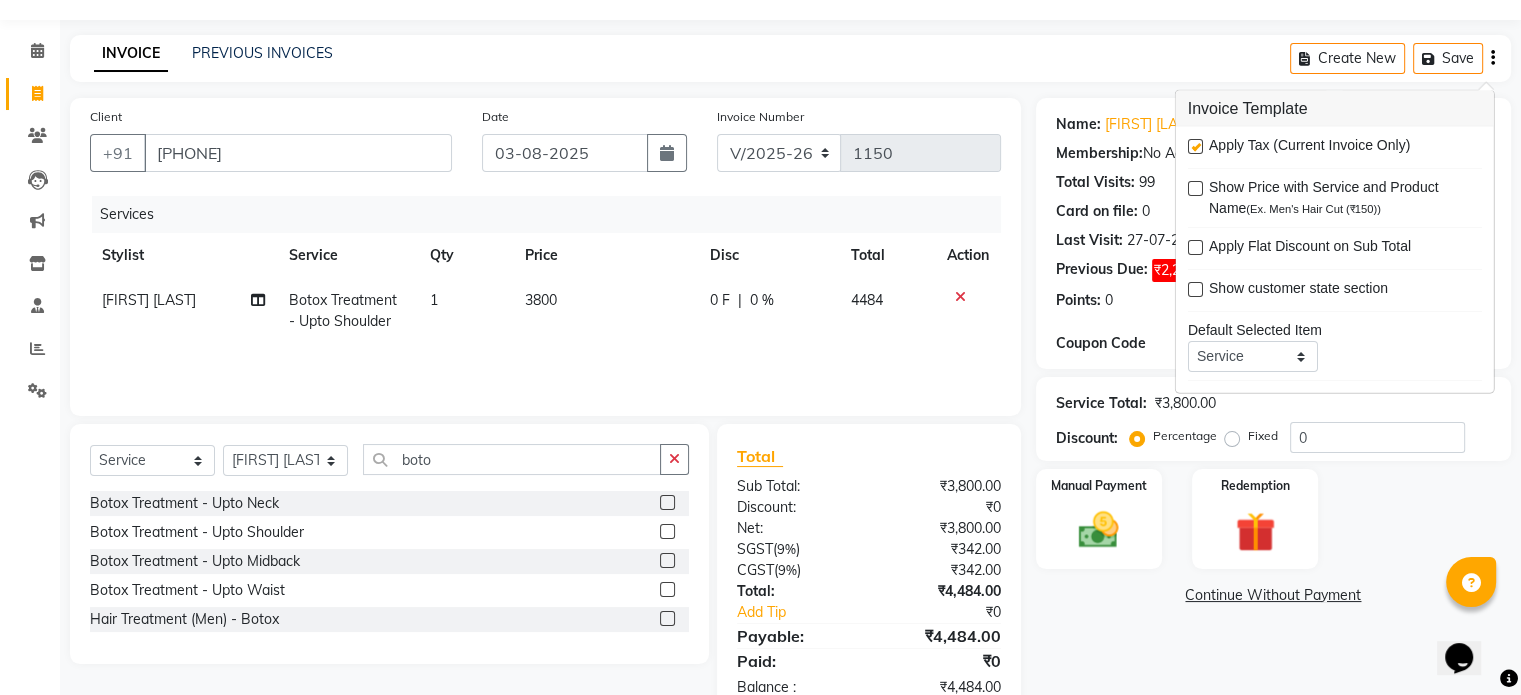 click at bounding box center (1195, 146) 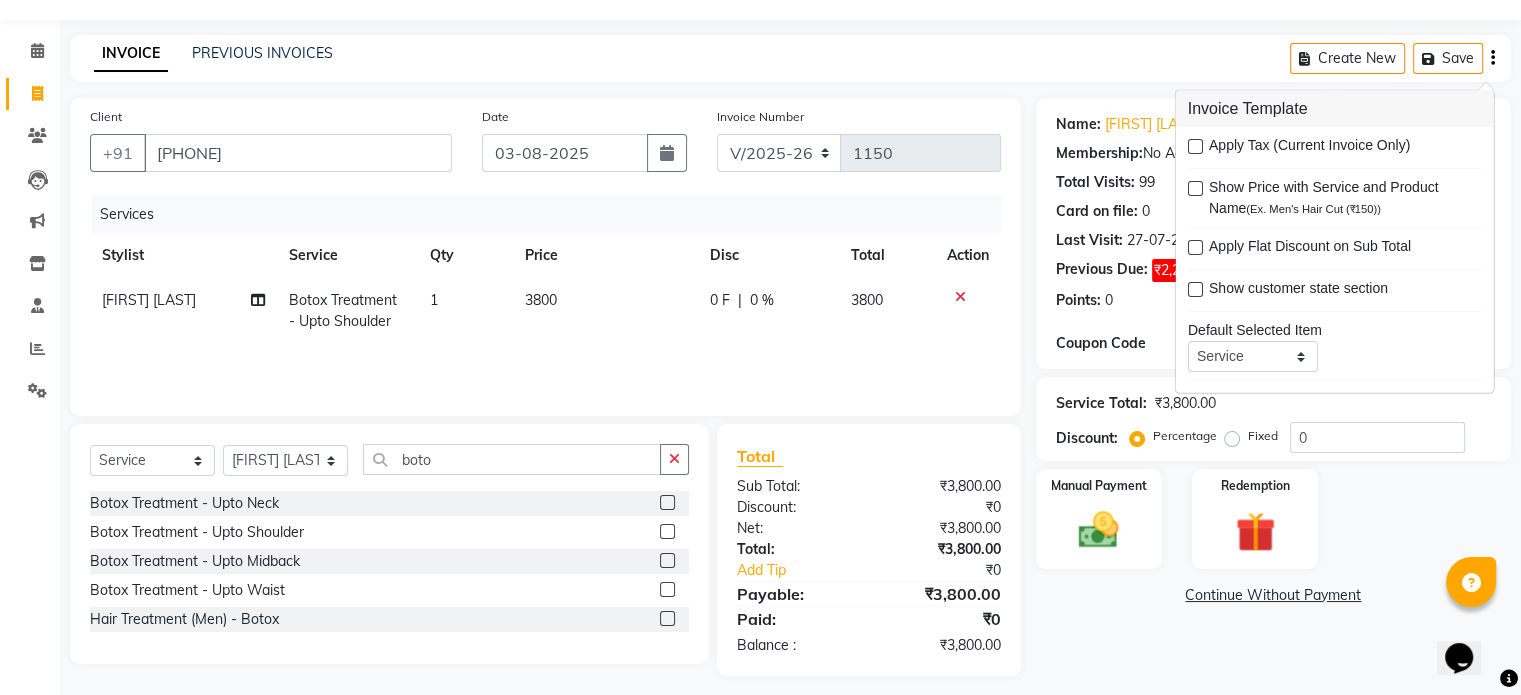 click on "3800" 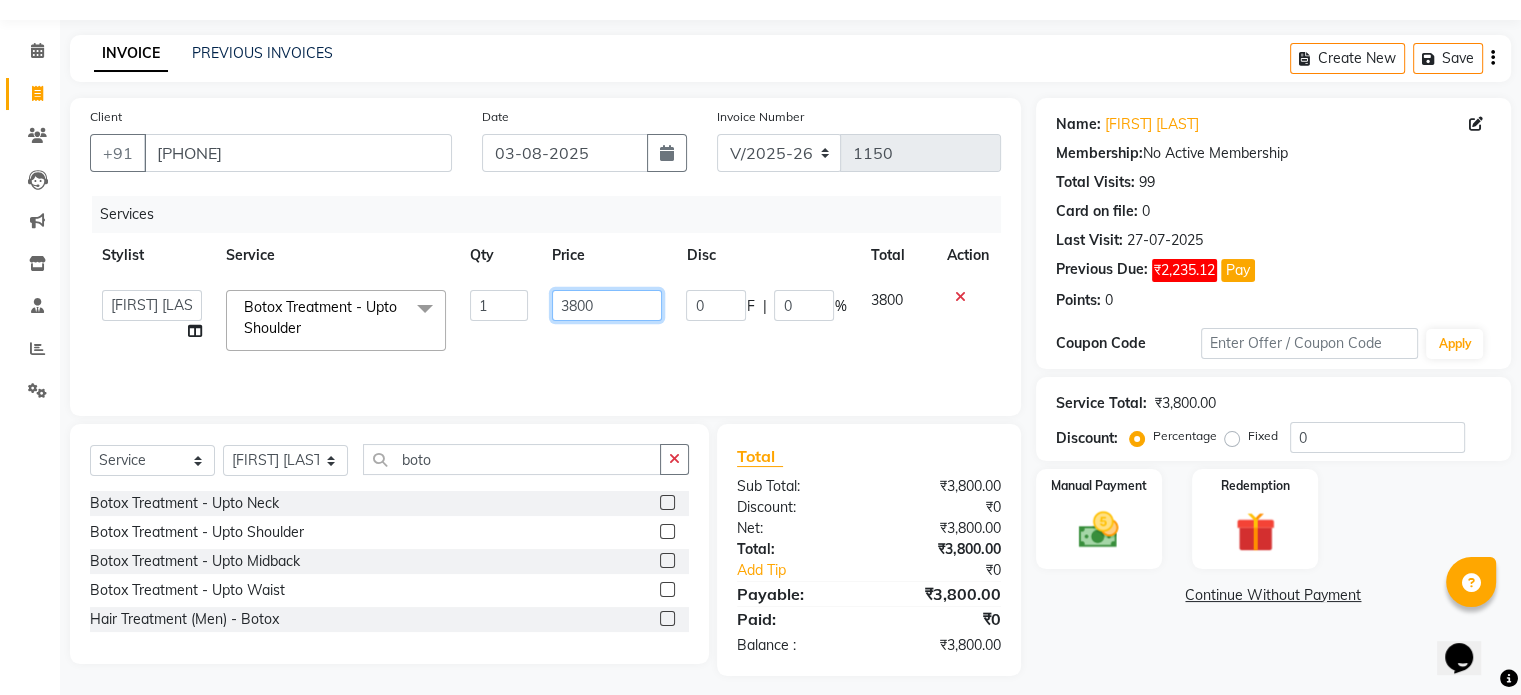 click on "3800" 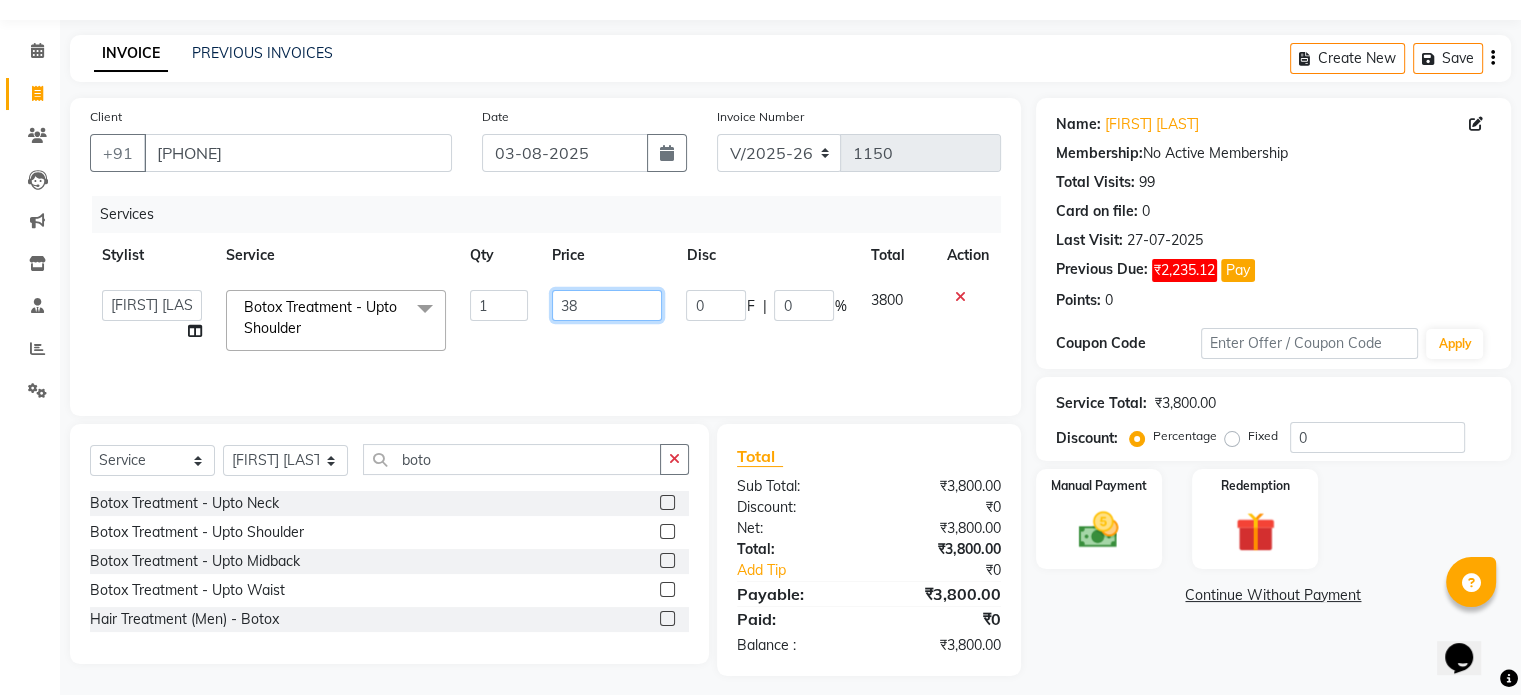 type on "3" 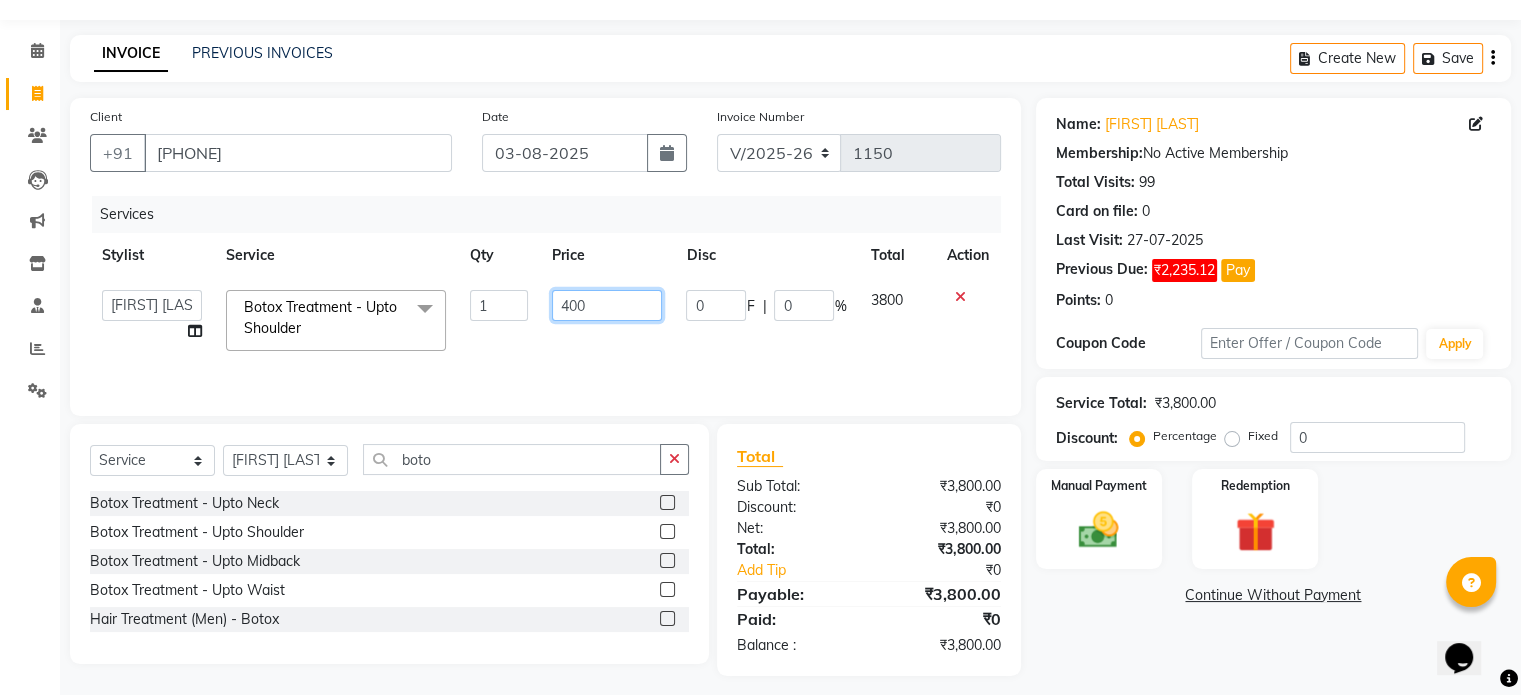 type on "4000" 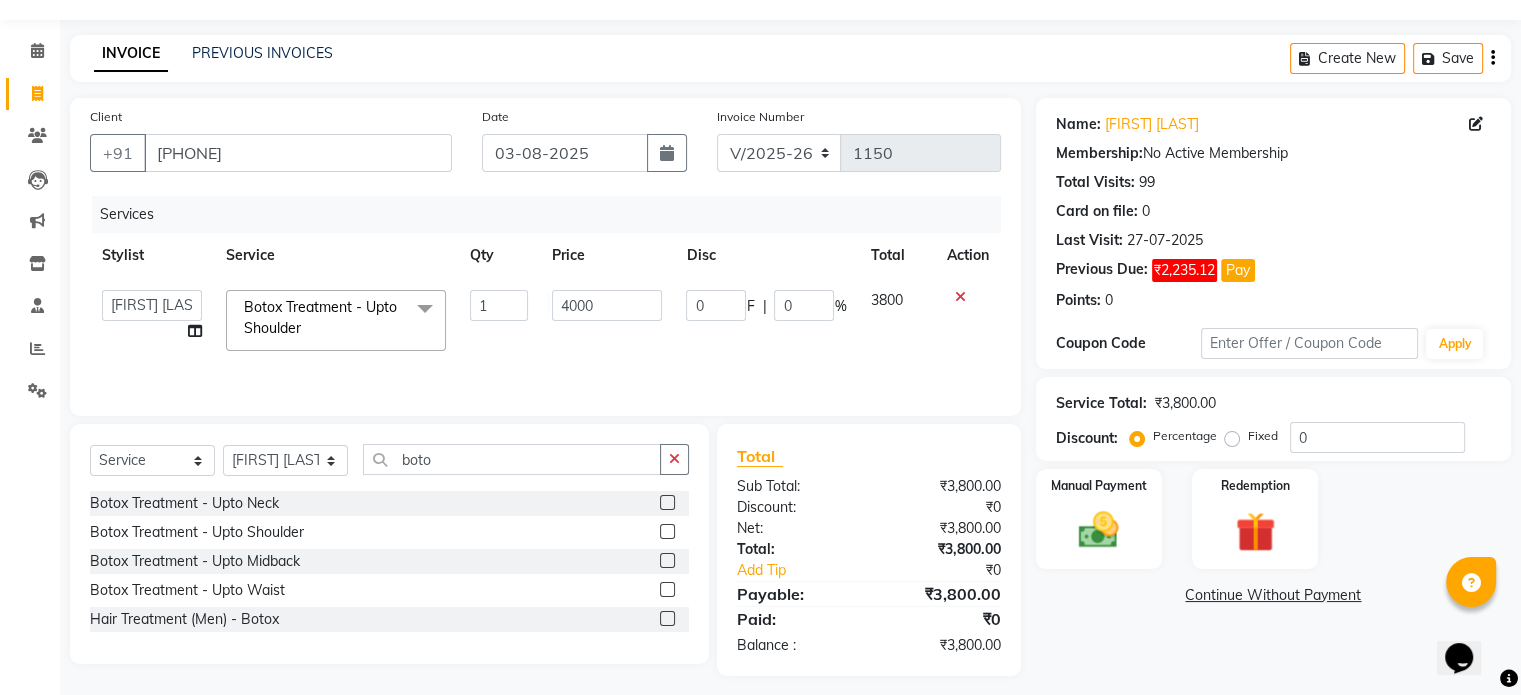 click on "Services Stylist Service Qty Price Disc Total Action  Aarti   AMBIKA   farheen    Gernal   komal    kusum   Manager   navazish   pranali   Riya Shetye   Saisha   SHARIF   Shubham  Pawar   siddhi   sunil   Vanshika  Botox Treatment - Upto Shoulder  x Threading - Eyebrows Threading - Upperlip Threading - Lower Lip Threading - Chin Threading - Side Lock Threading - Forehead Threading - Full Face Threading - Jawline Threading - Neck Scieutific Combing green peel DERMA PEELING  LHR YELLOW PEEL LE MARINE TREATMENT tatto removal D - Tan - Underarm D - Tan - Feet D - Tan - Face & Neck D - Tan - Full Arm/Half Arm D - Tan - Half Back/Front D - Tan - Midriff D - Tan - Face Neck & Blouse Line D - Tan - Full Back/Front D - Tan - Full Leg/Half Leg D - Tan - Full Body Waxing - Sugar Wax Full Arm Waxing - Sugar Wax Full Leg Waxing - Sugar Wax Half Arm Waxing - Sugar Wax Half Leg Waxing - Sugar Wax Under Arm Waxing - Sugar Wax Chin Waxing - Sugar Wax Upperlip/Lowerlip Waxing - Sugar Wax Side Lock Waxing - Sugar Wax Forehead" 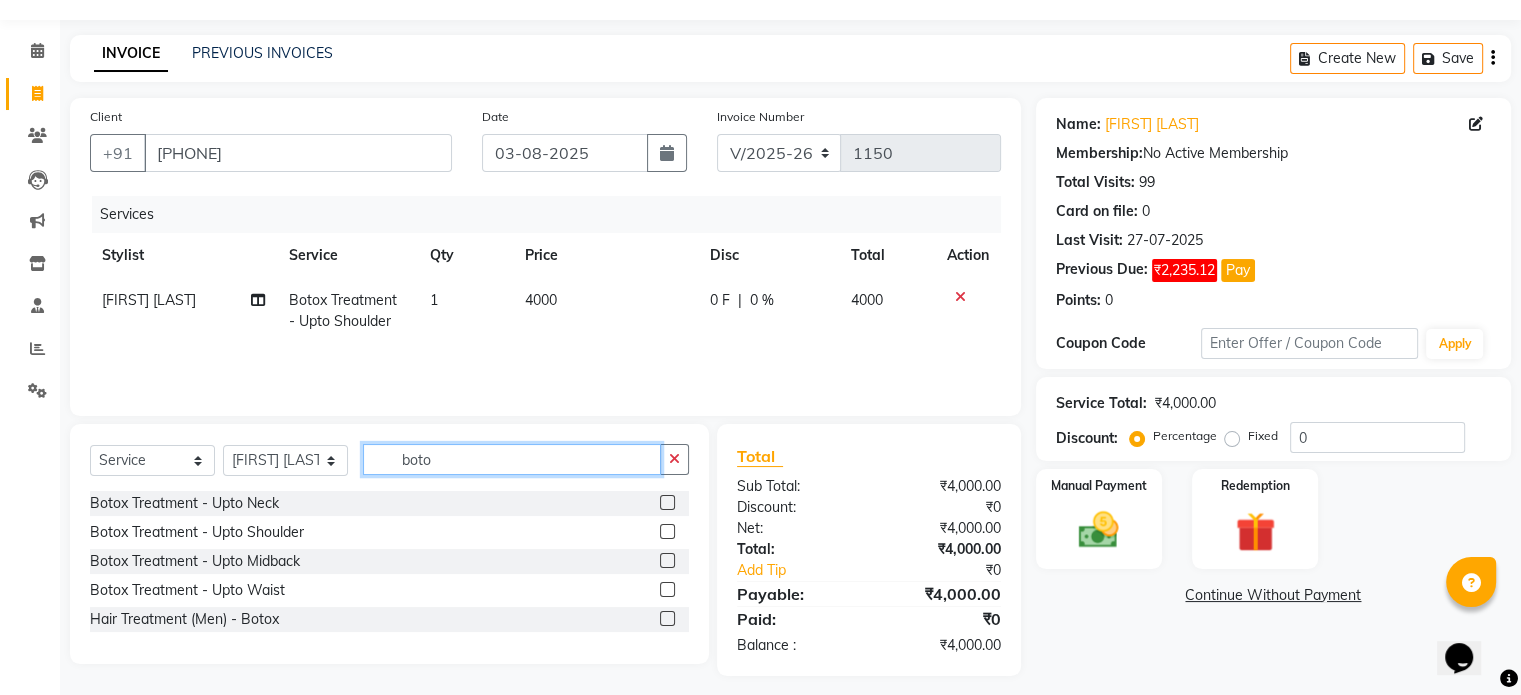 click on "boto" 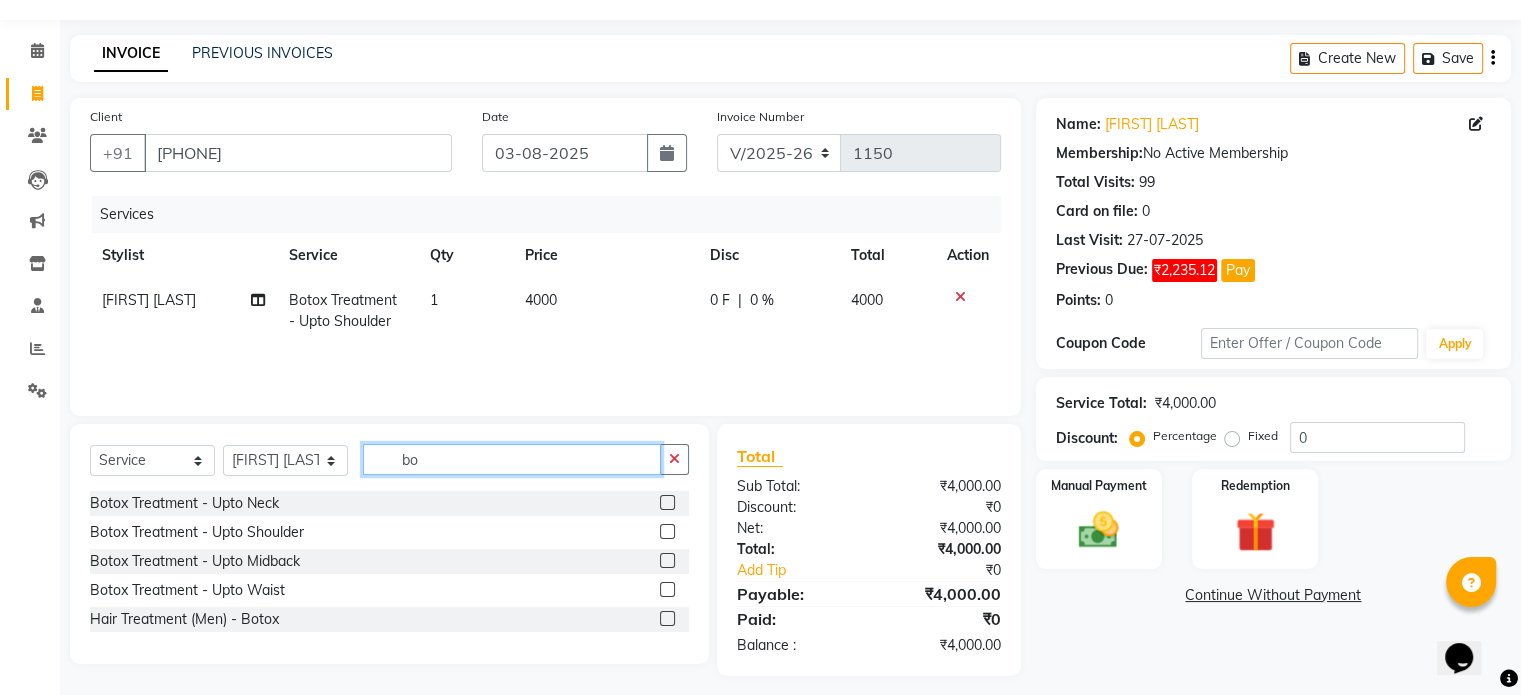 type on "b" 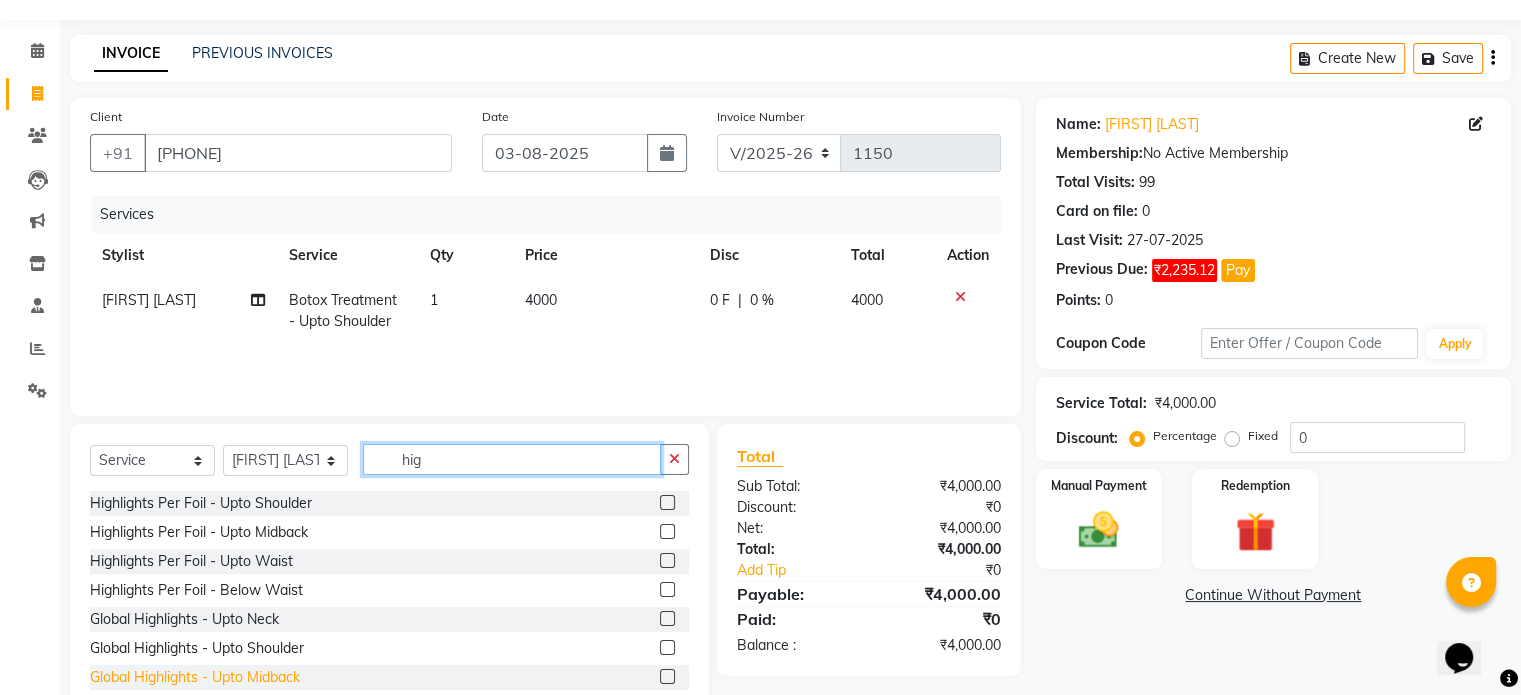 type on "hig" 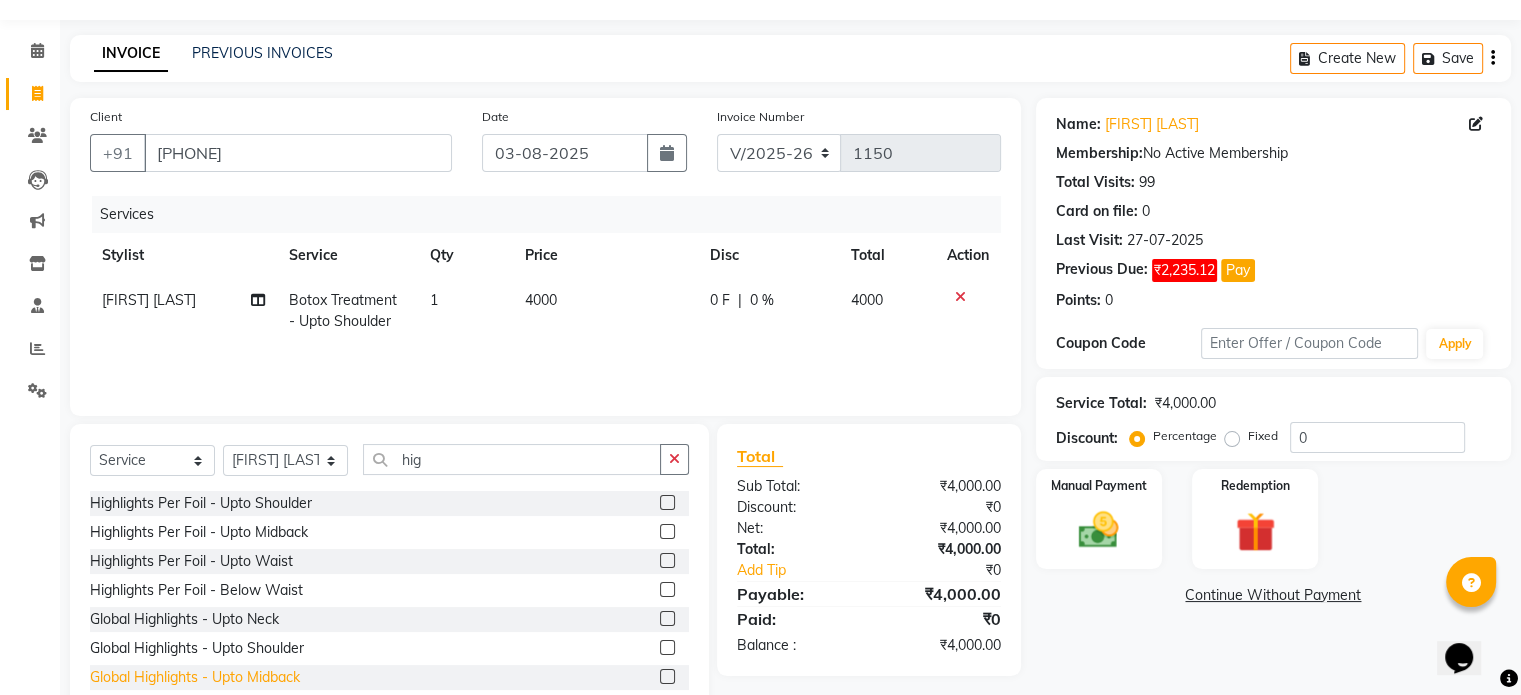 click on "Global Highlights - Upto Midback" 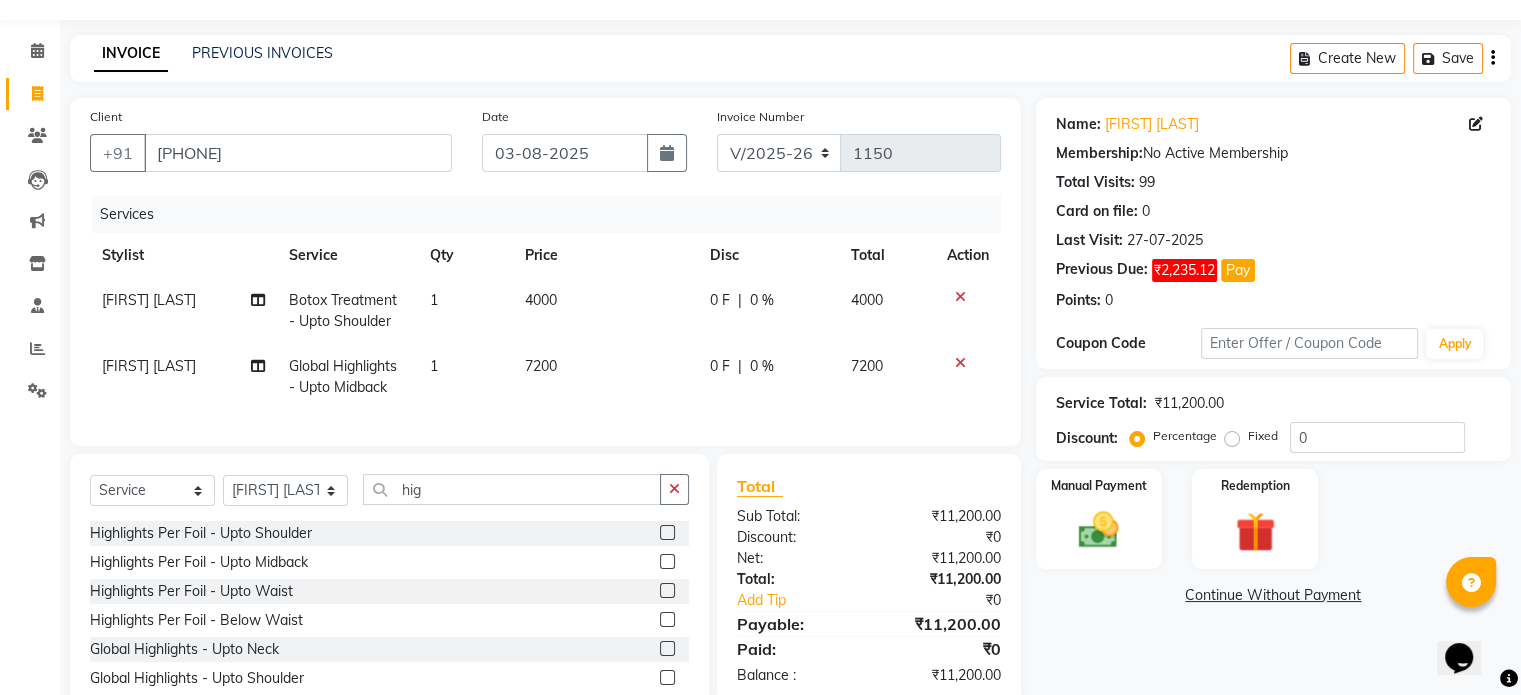 checkbox on "false" 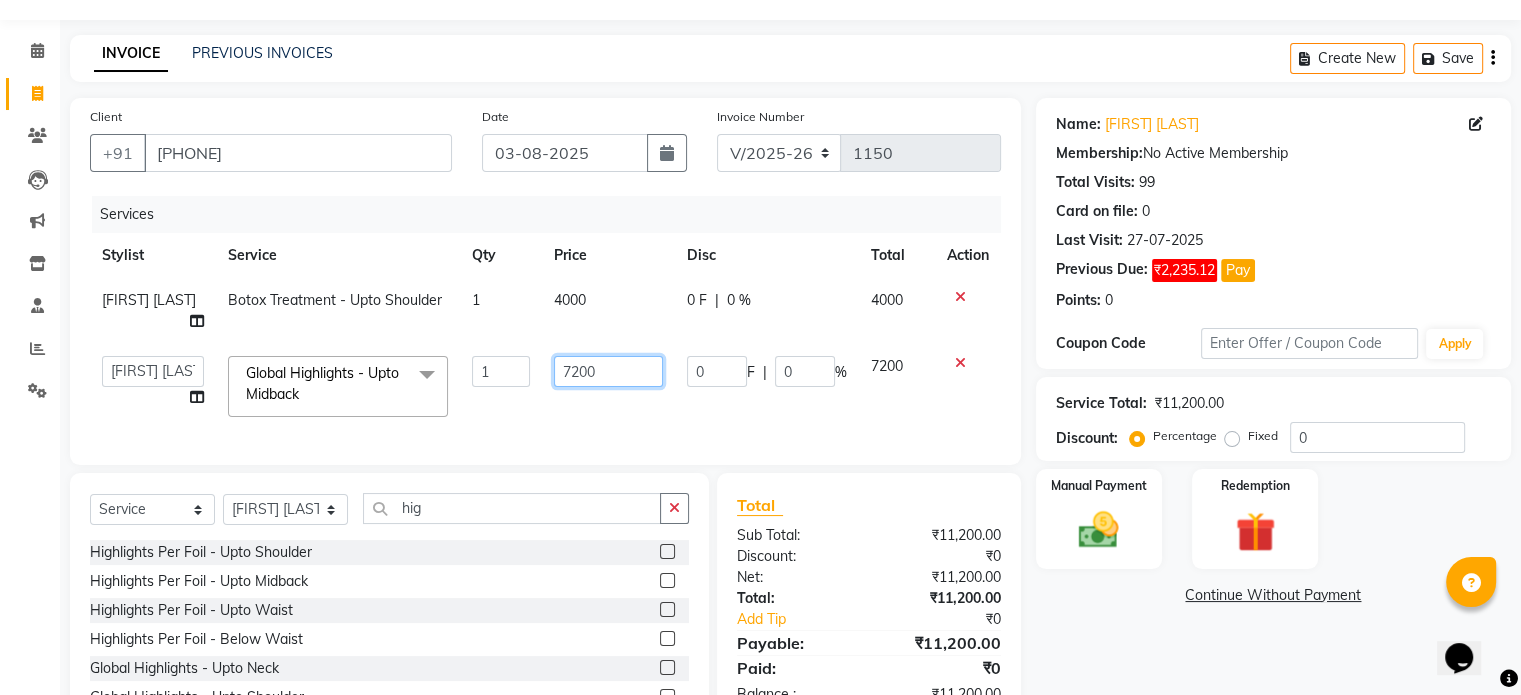 click on "7200" 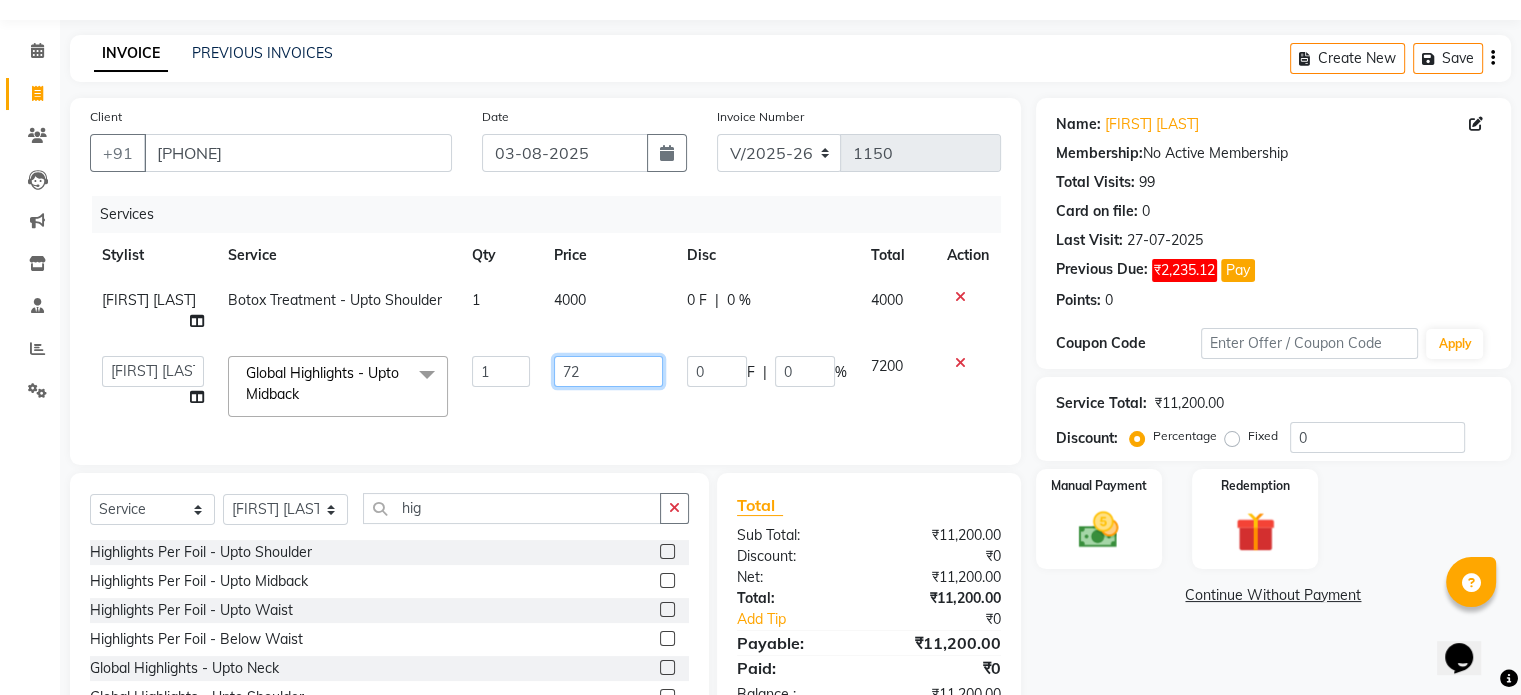 type on "7" 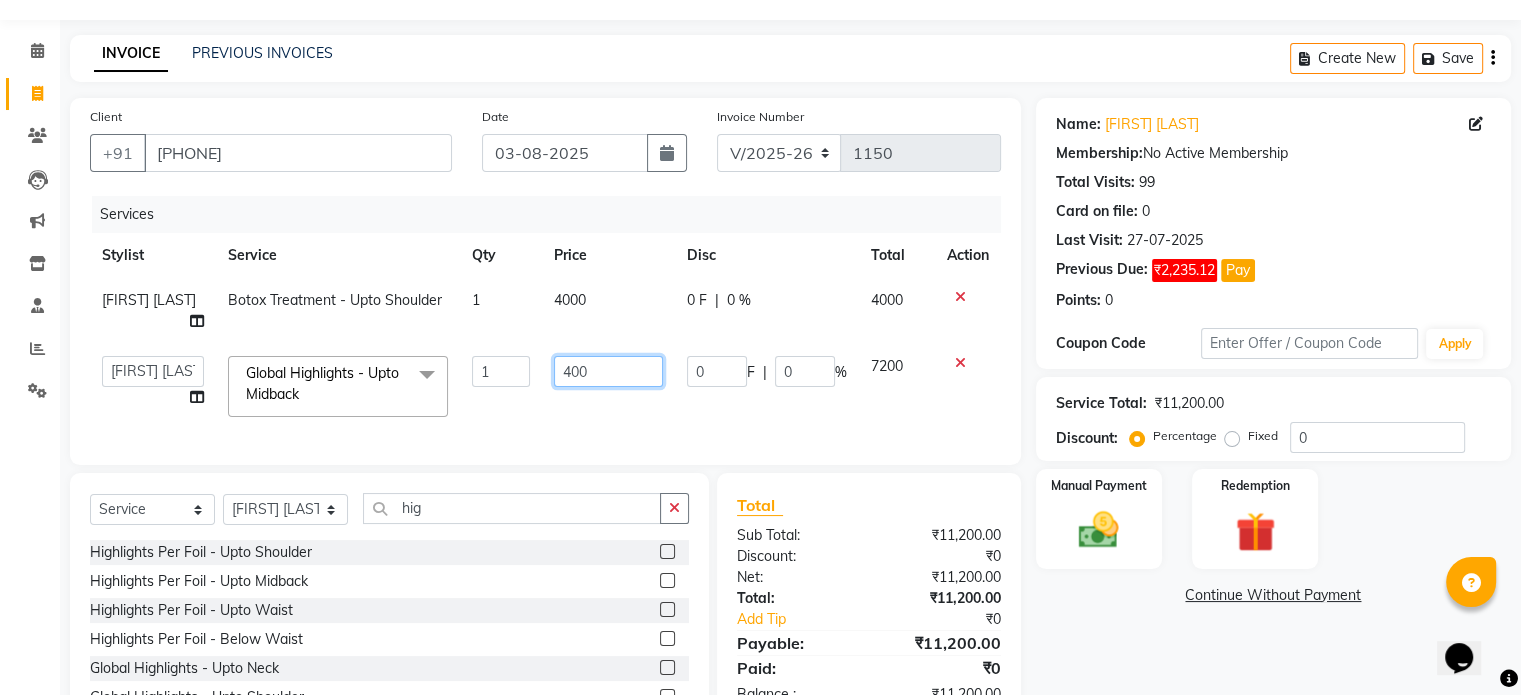 type on "4000" 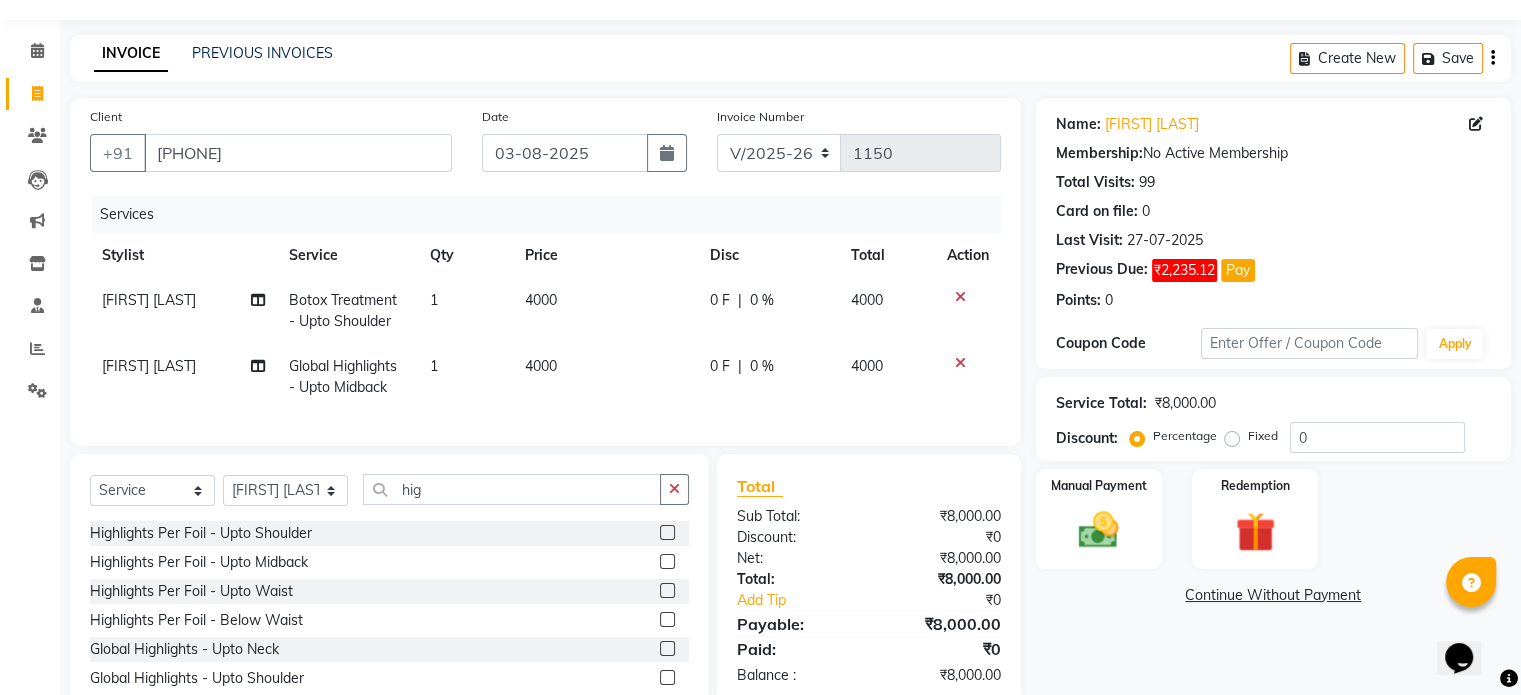click on "Services Stylist Service Qty Price Disc Total Action Shubham  Pawar Botox Treatment - Upto Shoulder 1 4000 0 F | 0 % 4000 Shubham  Pawar Global Highlights - Upto Midback 1 4000 0 F | 0 % 4000" 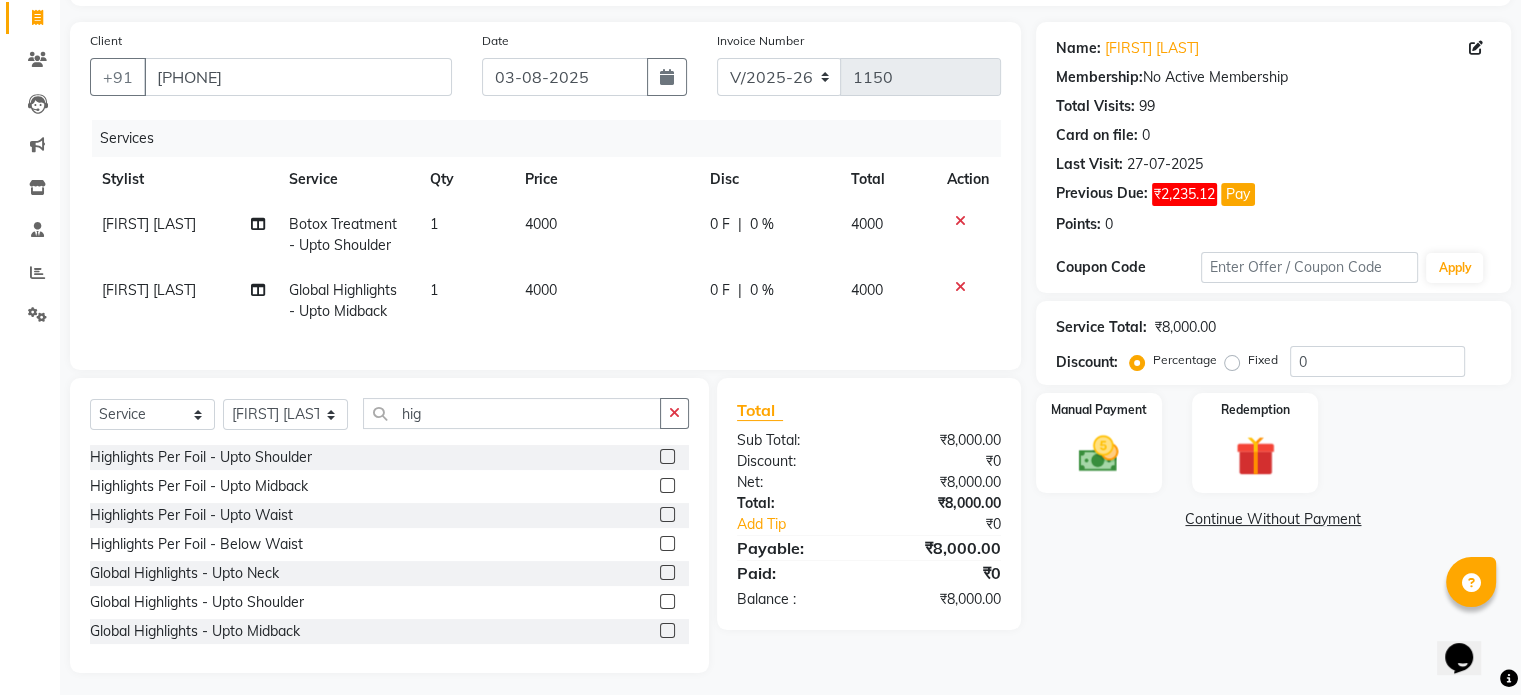 scroll, scrollTop: 152, scrollLeft: 0, axis: vertical 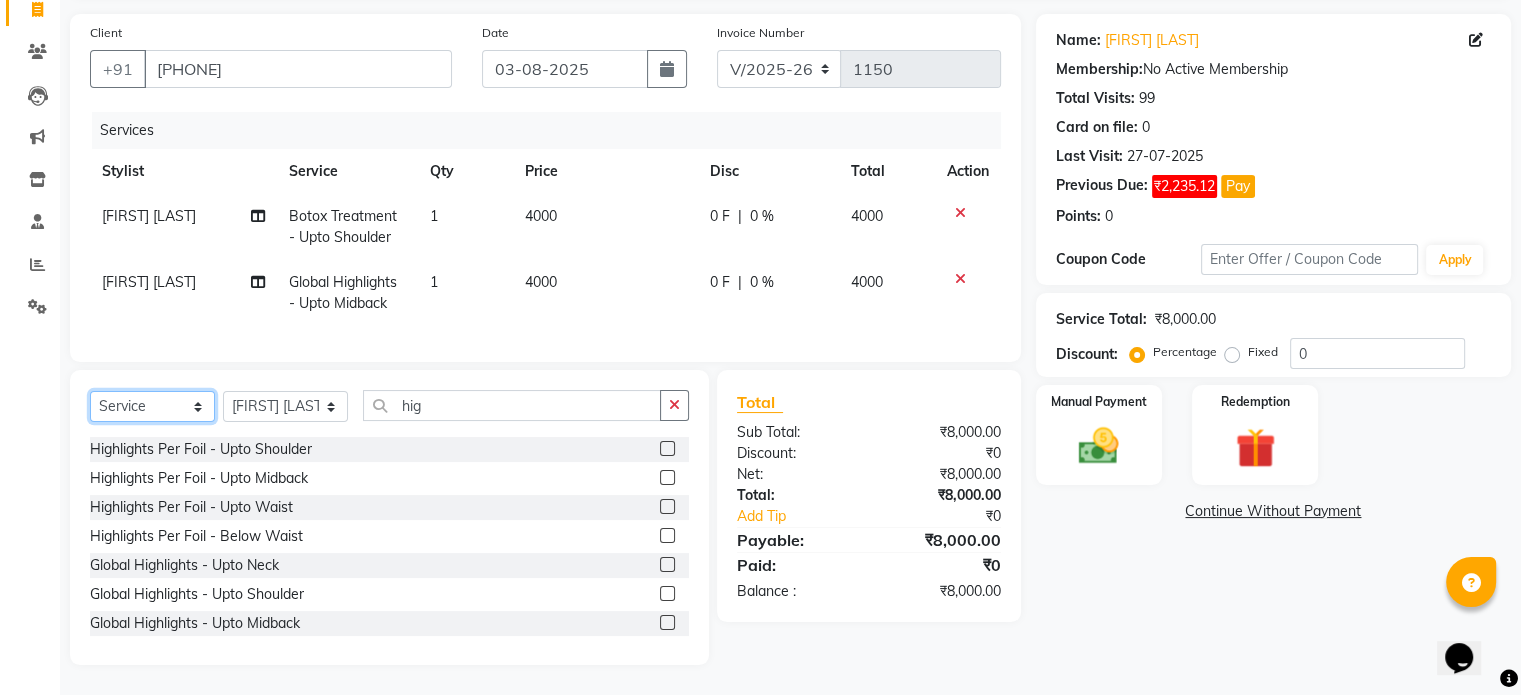 click on "Select  Service  Product  Membership  Package Voucher Prepaid Gift Card" 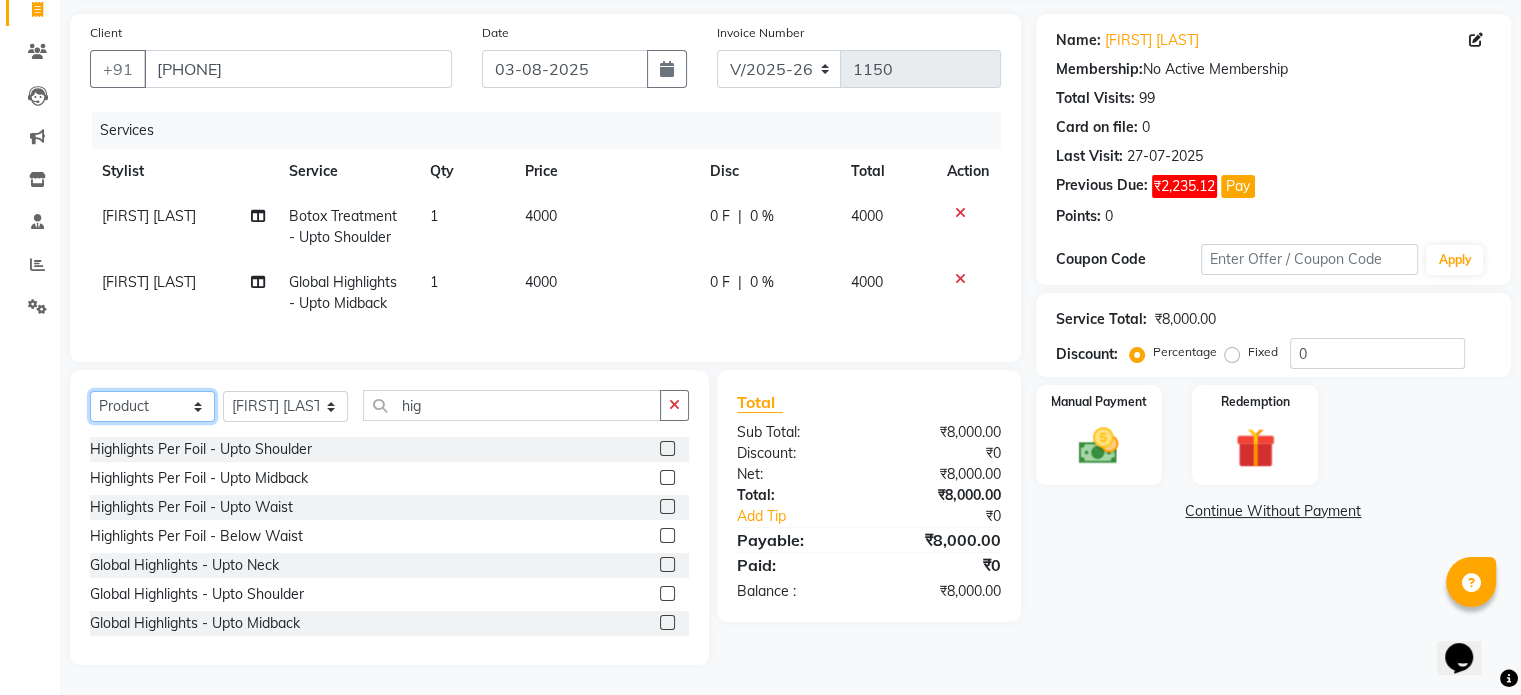 click on "Select  Service  Product  Membership  Package Voucher Prepaid Gift Card" 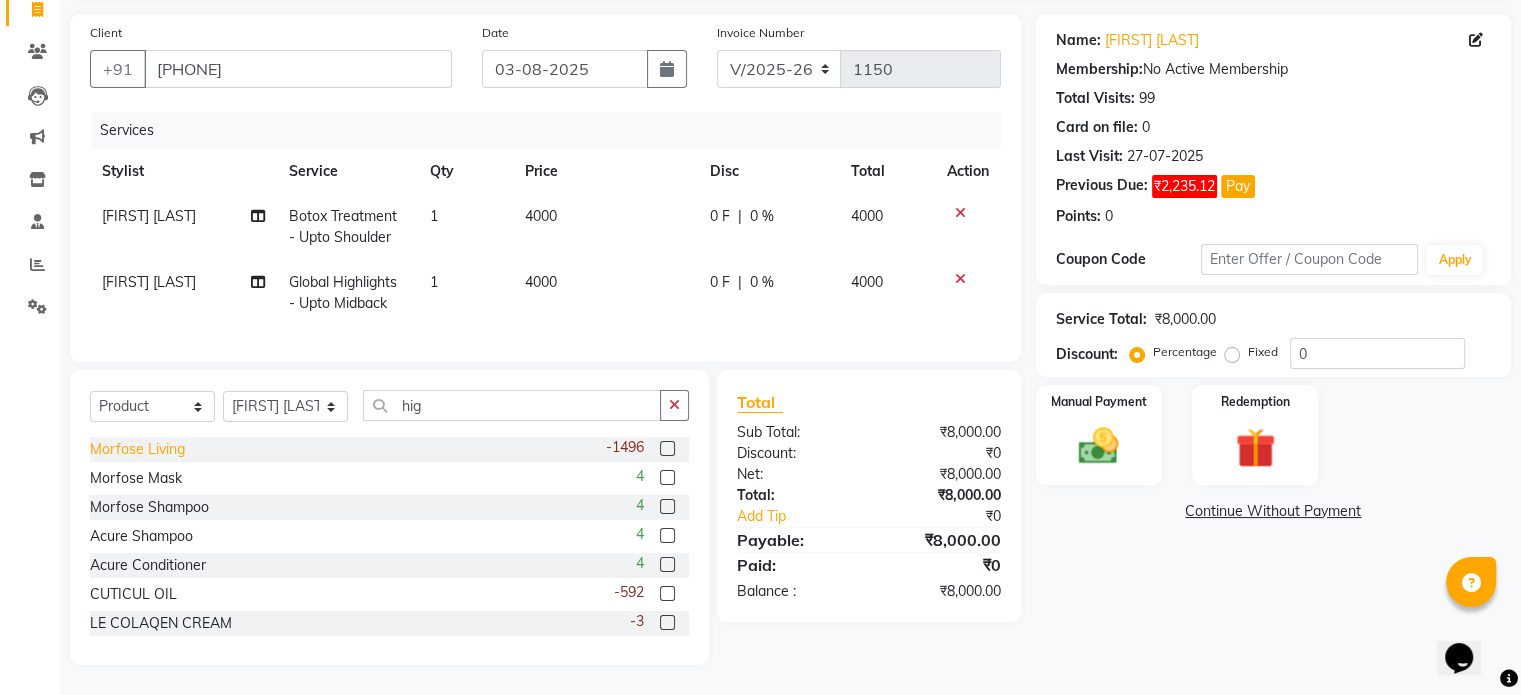 click on "Morfose Living" 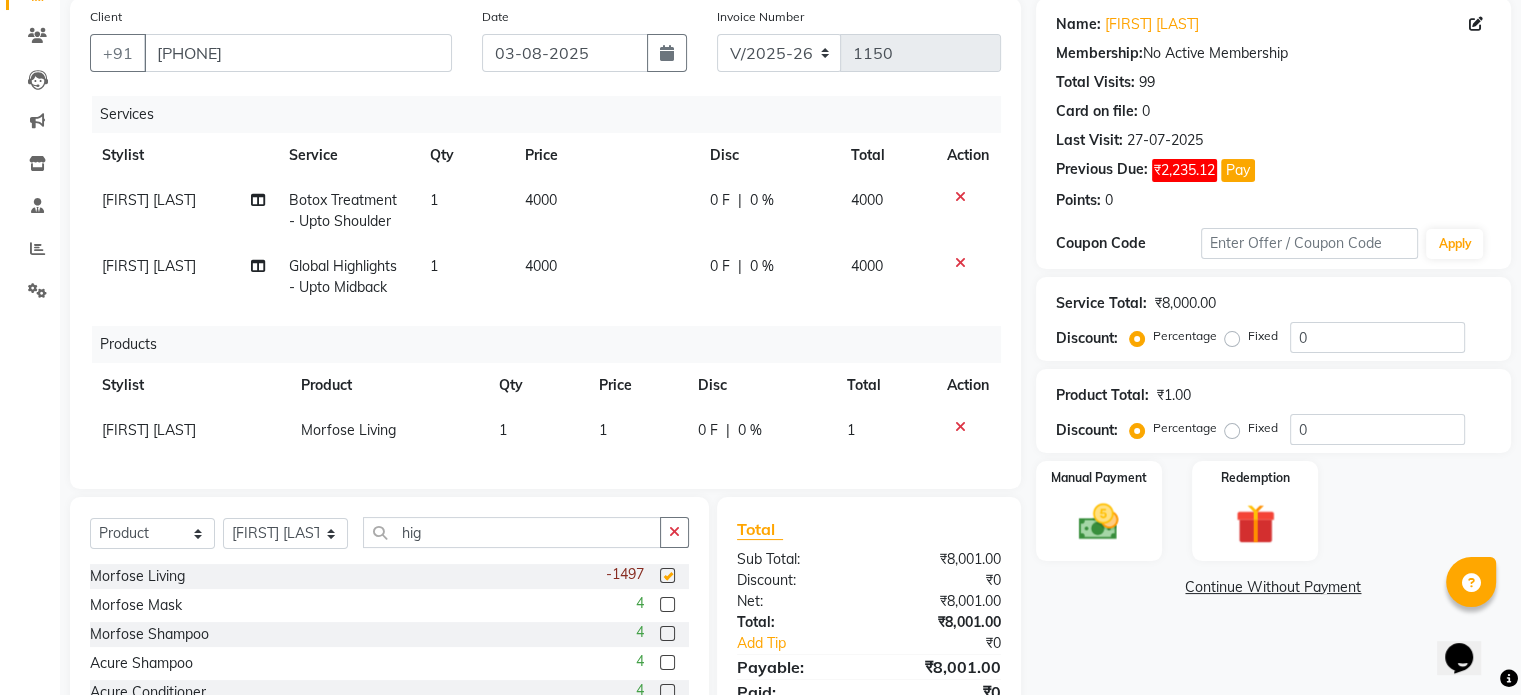 checkbox on "false" 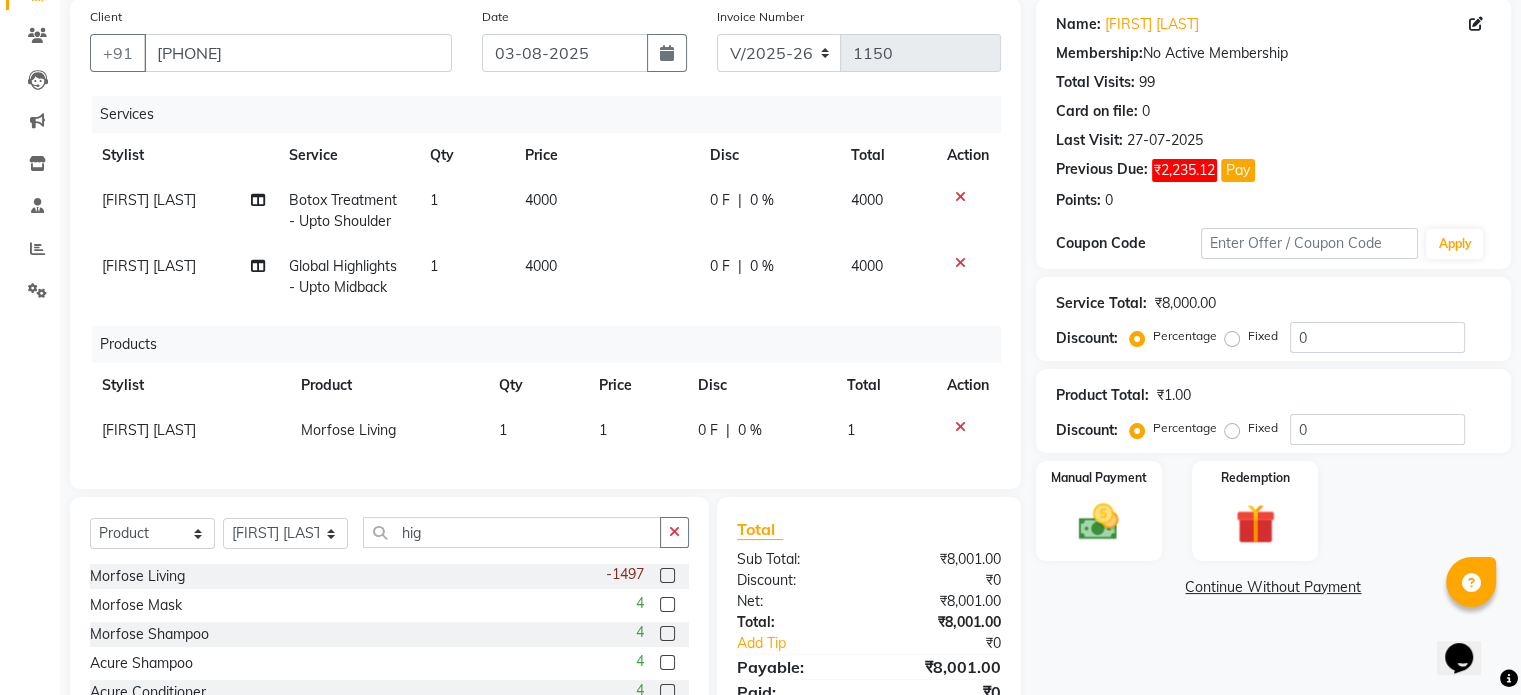 click on "1" 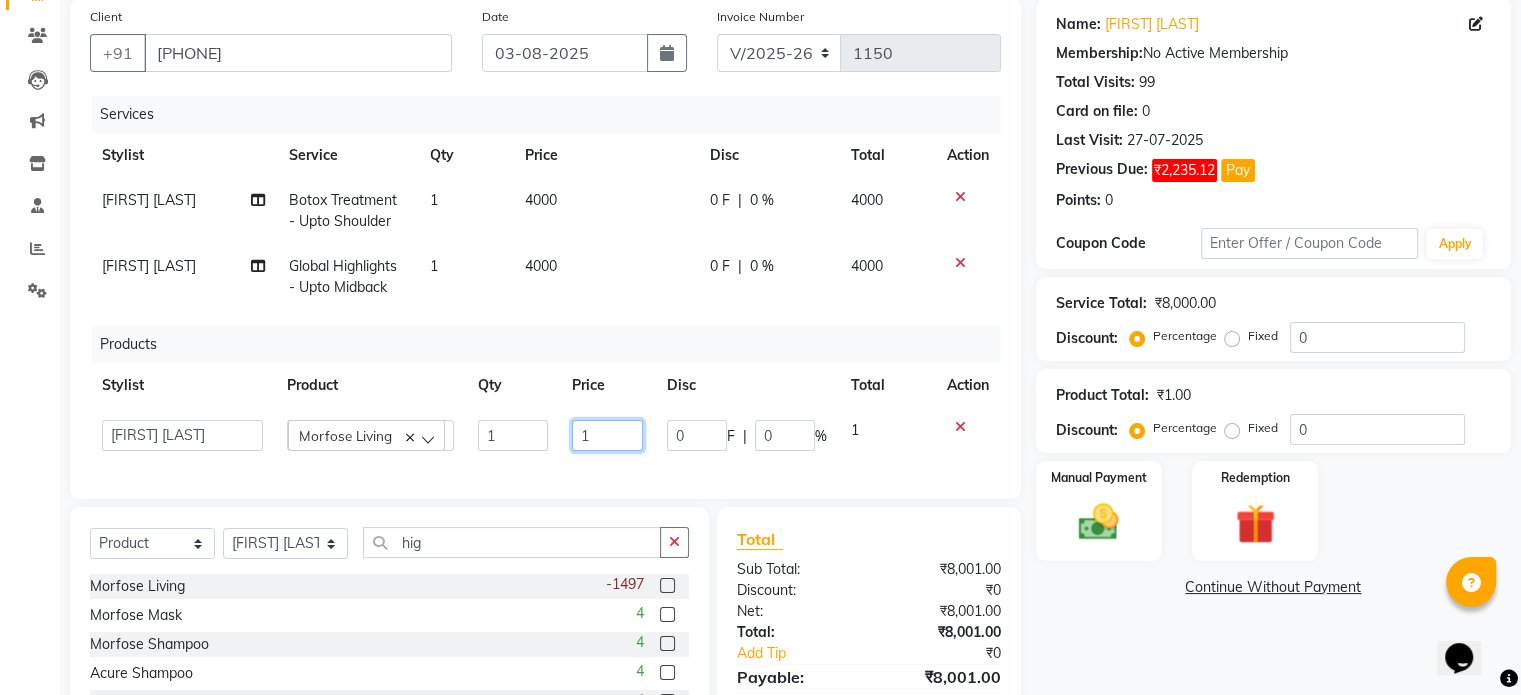 click on "1" 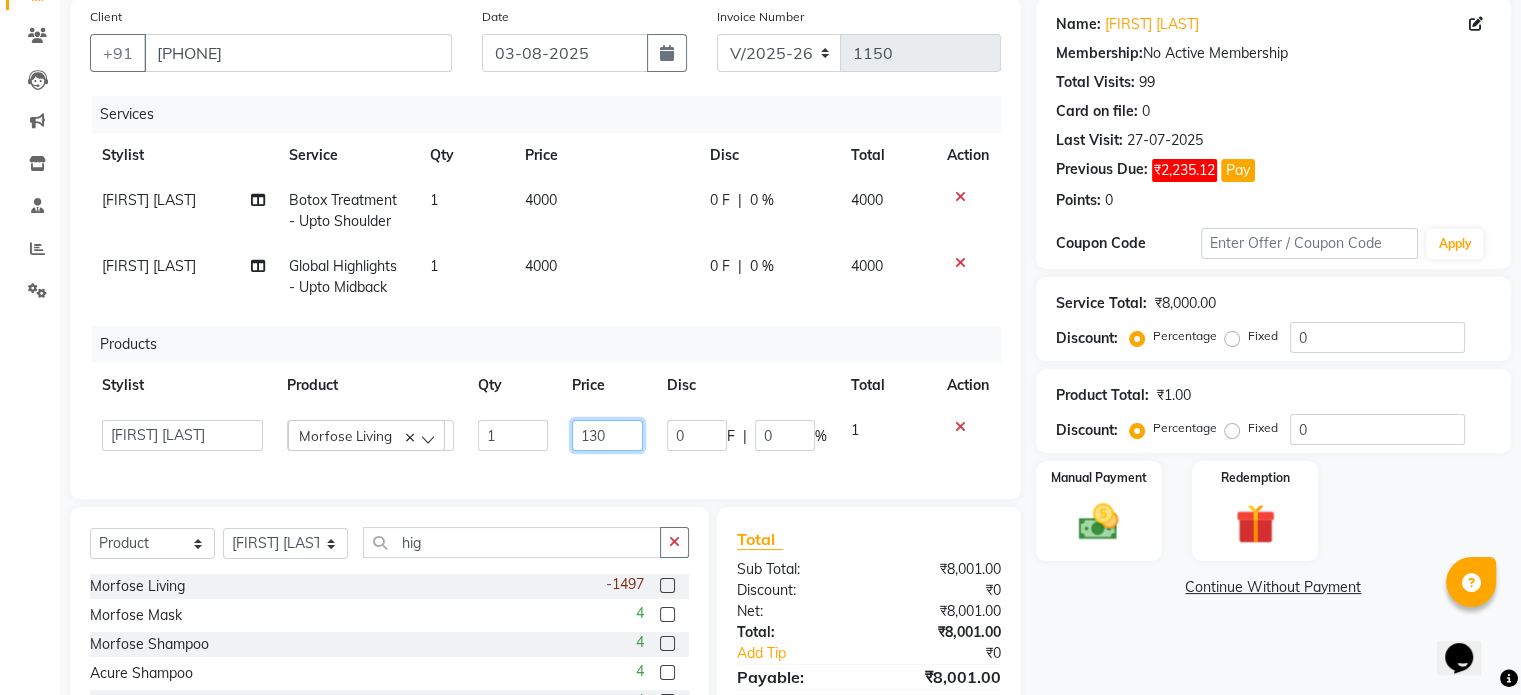 type on "1300" 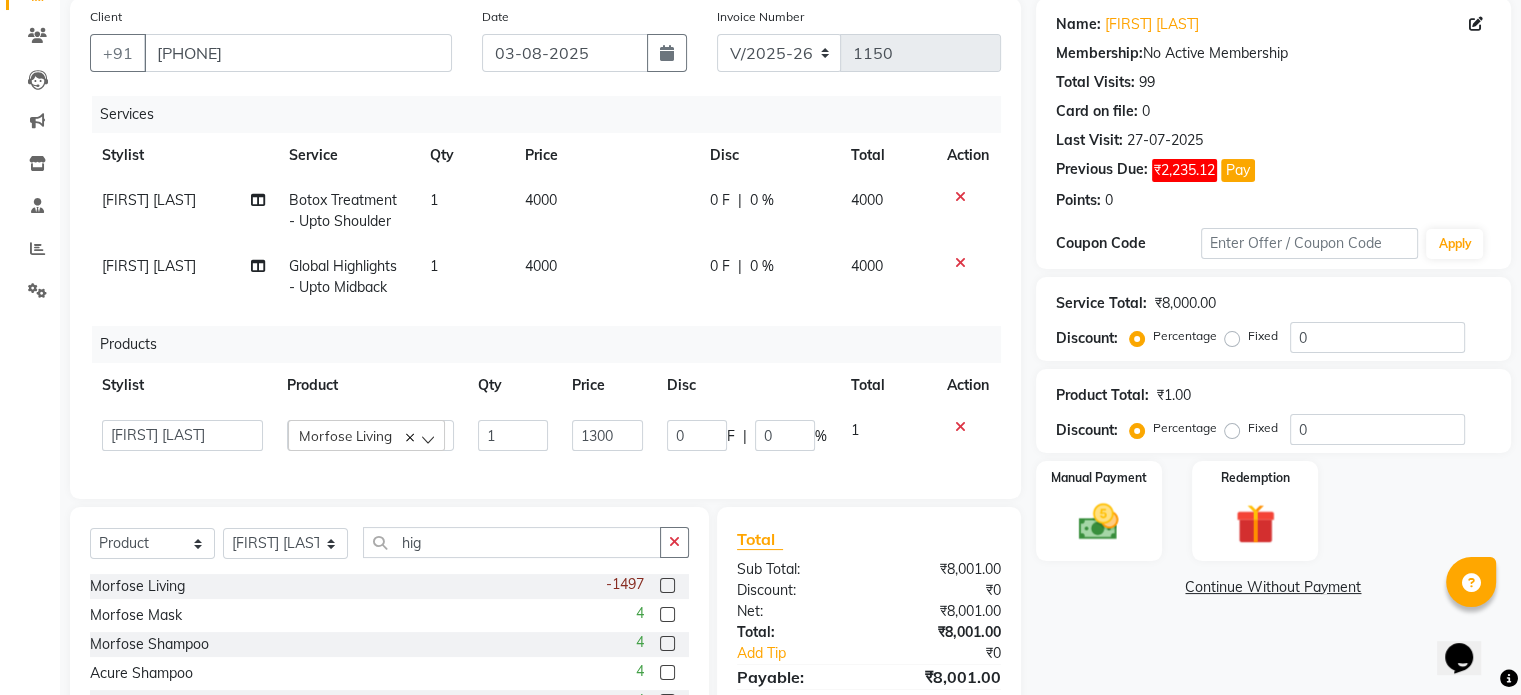 click on "Services Stylist Service Qty Price Disc Total Action Shubham  Pawar Botox Treatment - Upto Shoulder 1 4000 0 F | 0 % 4000 Shubham  Pawar Global Highlights - Upto Midback 1 4000 0 F | 0 % 4000 Products Stylist Product Qty Price Disc Total Action  Aarti   AMBIKA   farheen    Gernal   komal    kusum   Manager   navazish   pranali   Riya Shetye   Saisha   SHARIF   Shubham  Pawar   siddhi   sunil   Vanshika   Morfose Living   1 1300 0 F | 0 % 1" 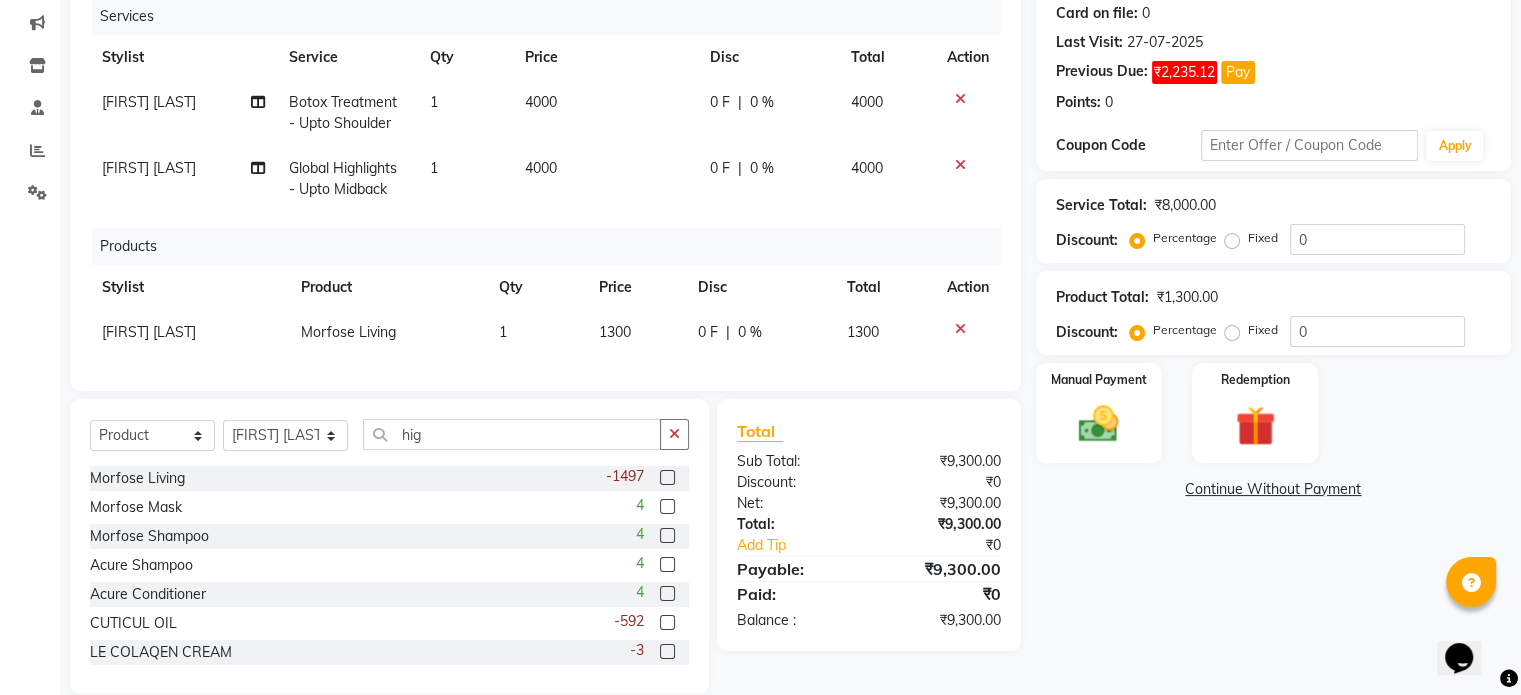 scroll, scrollTop: 252, scrollLeft: 0, axis: vertical 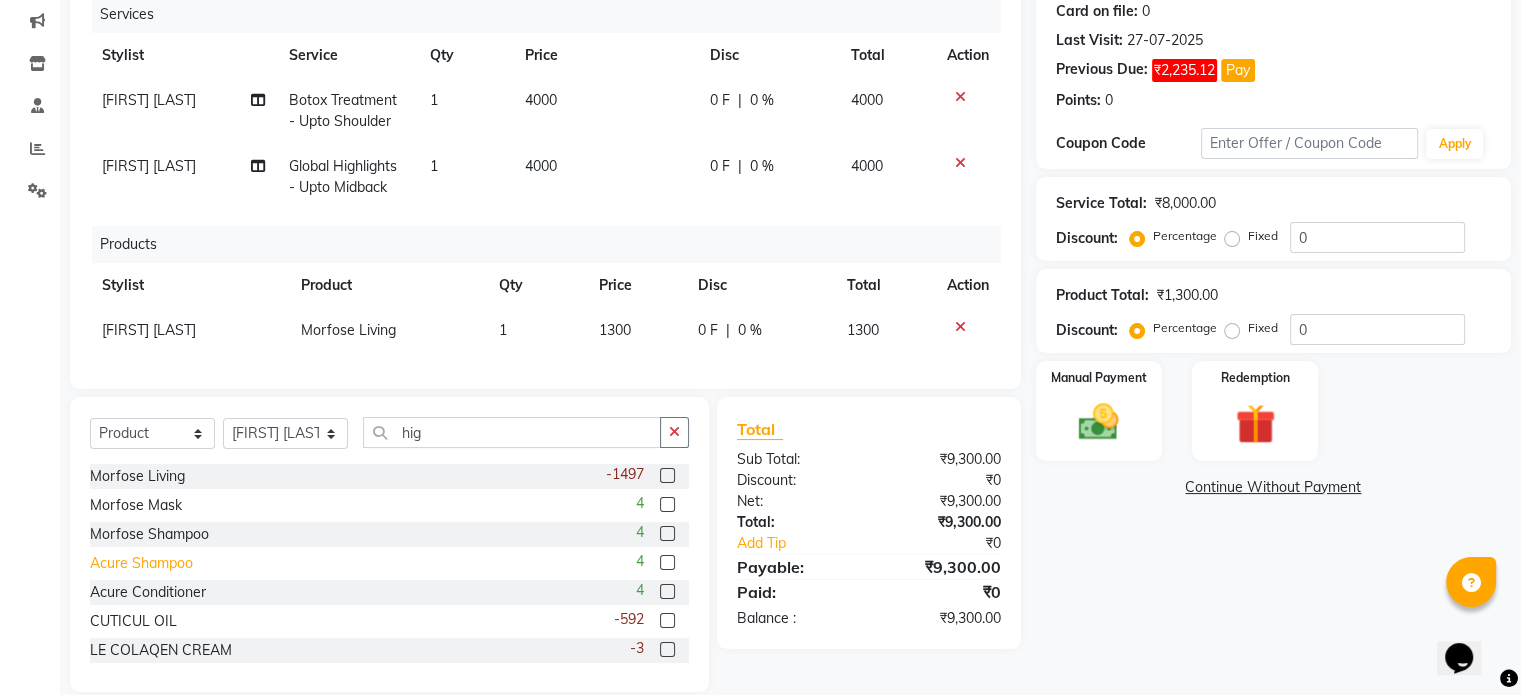 click on "Acure Shampoo" 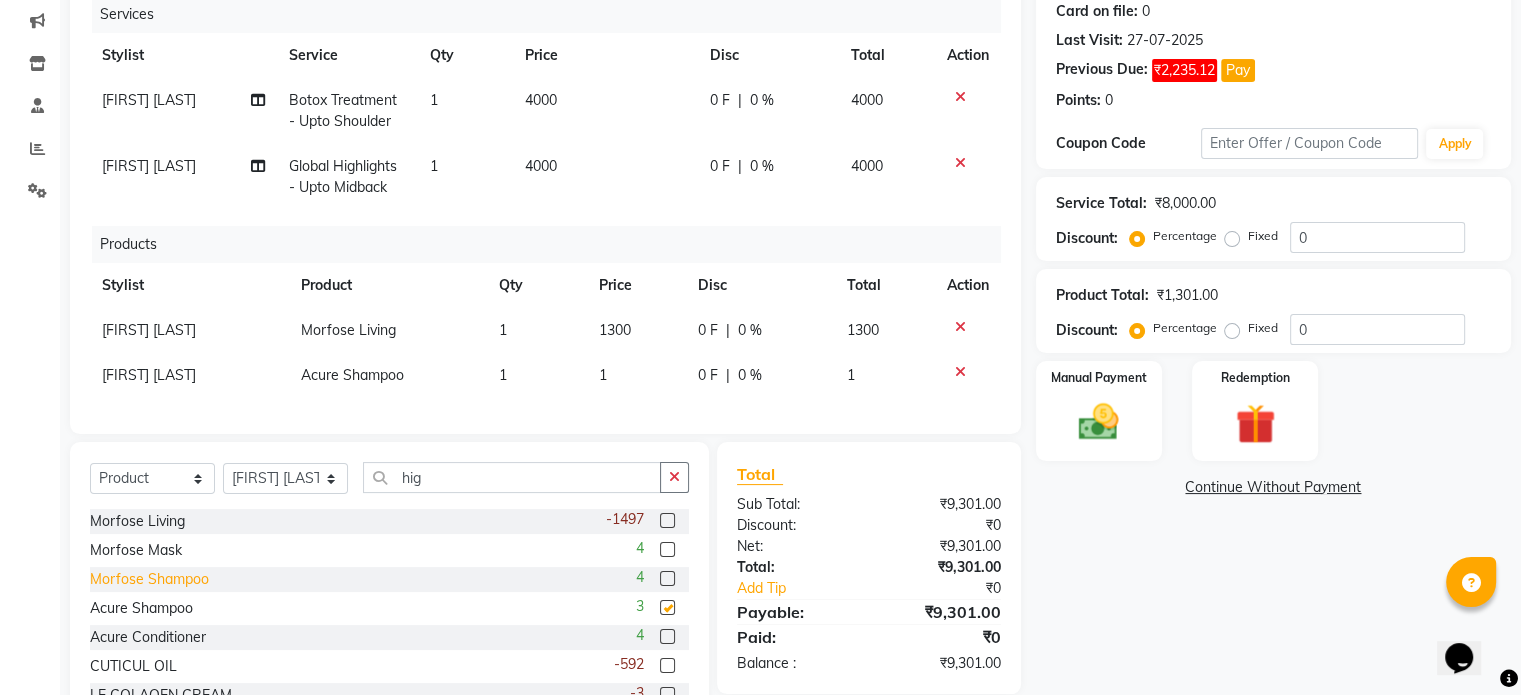 checkbox on "false" 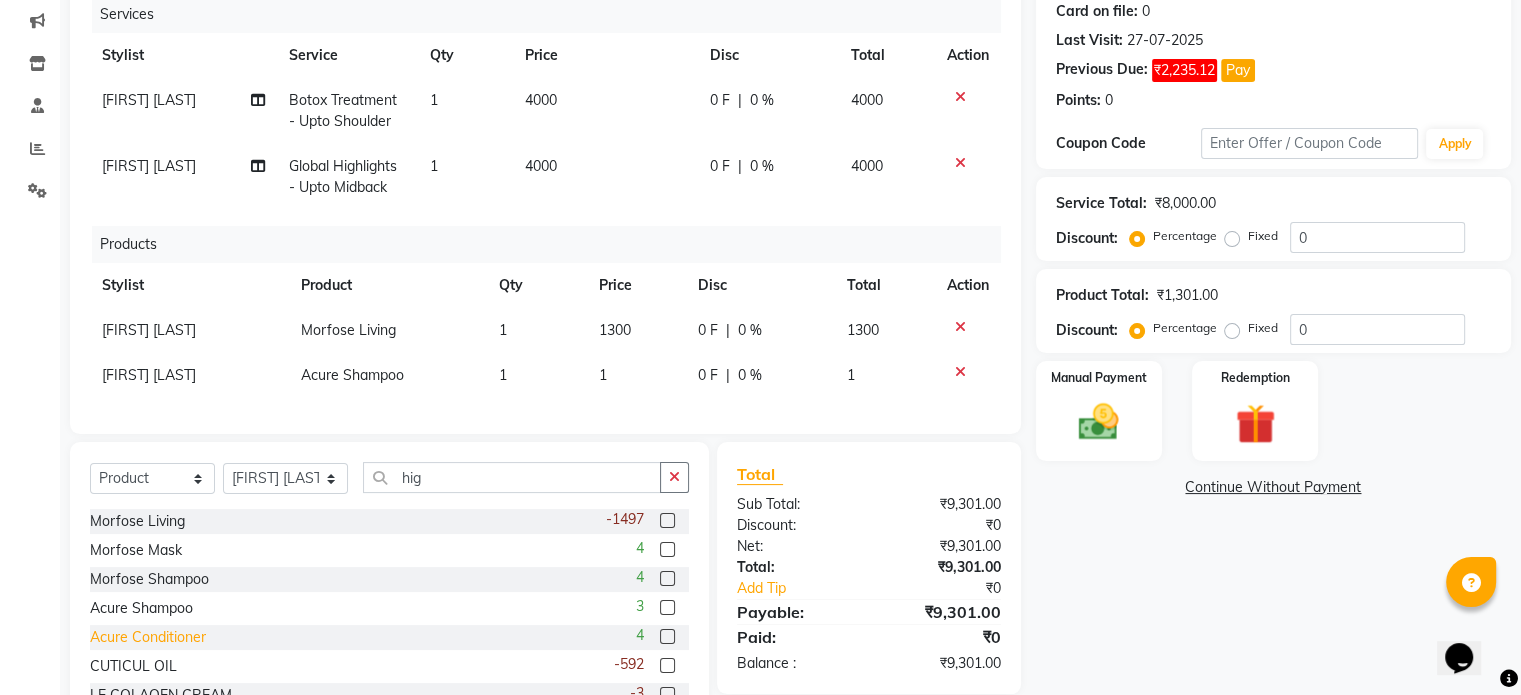 click on "Acure Conditioner" 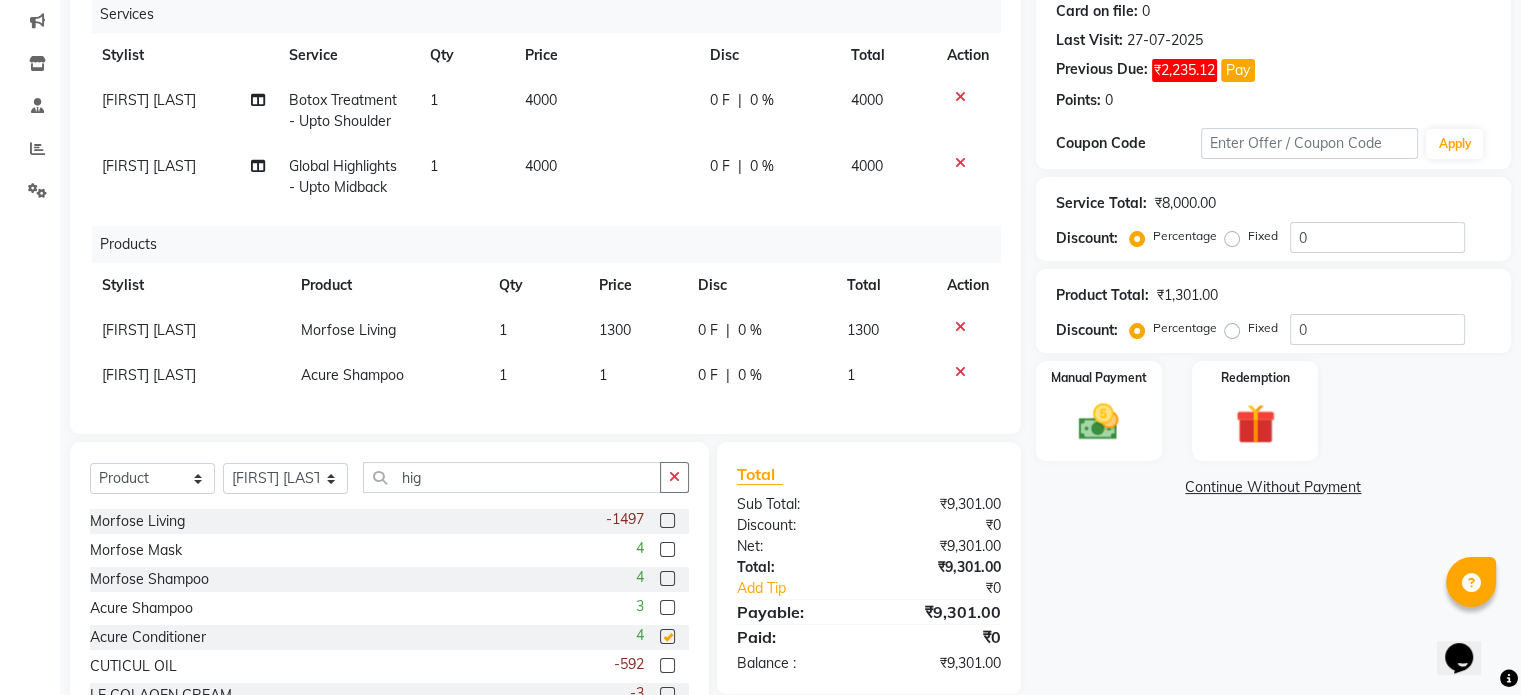 checkbox on "false" 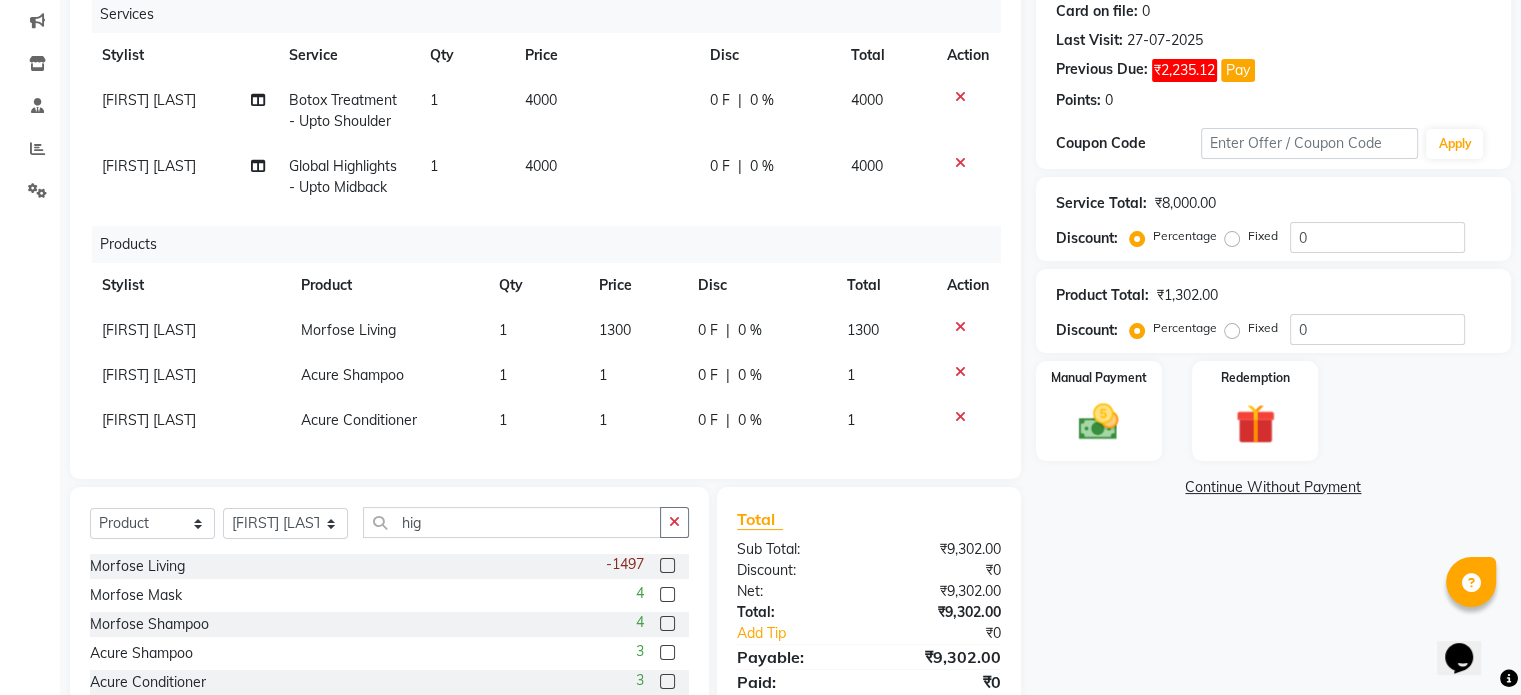 click on "1" 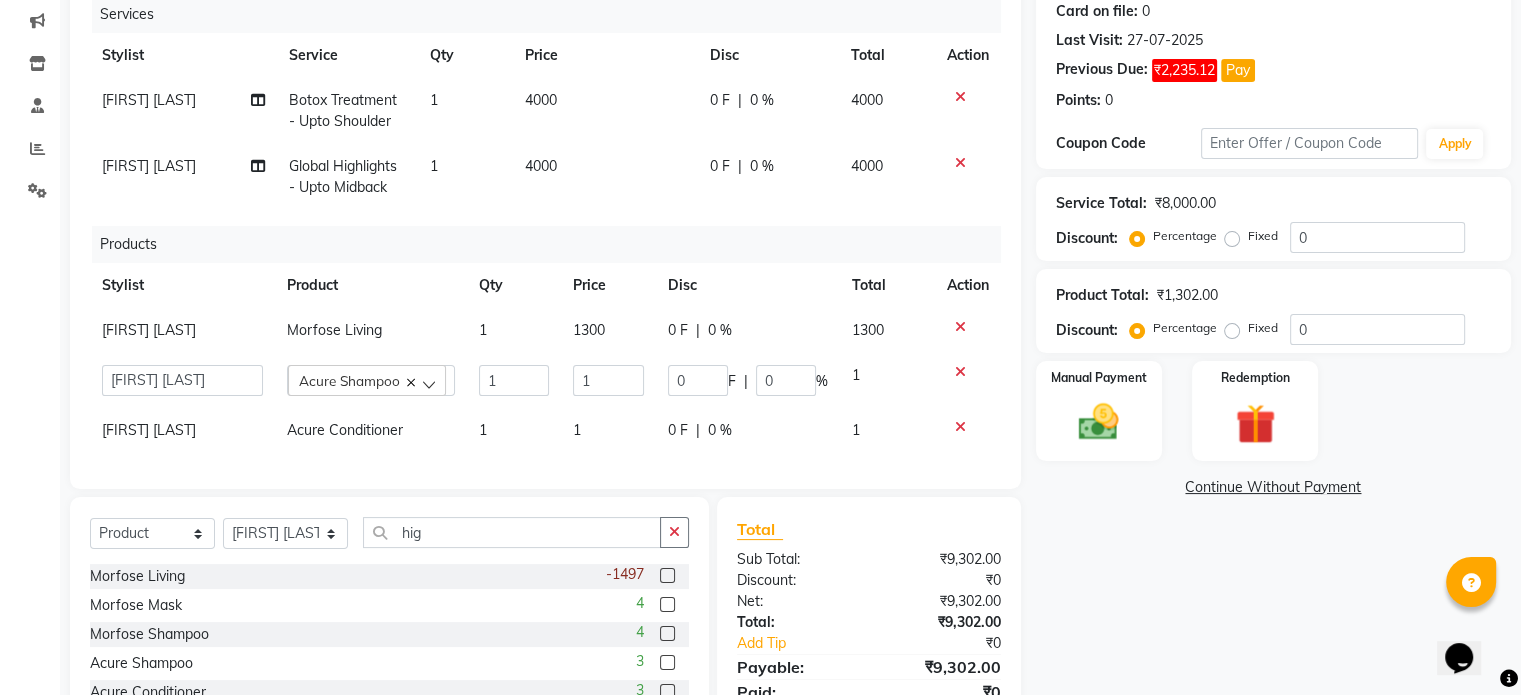 click on "1" 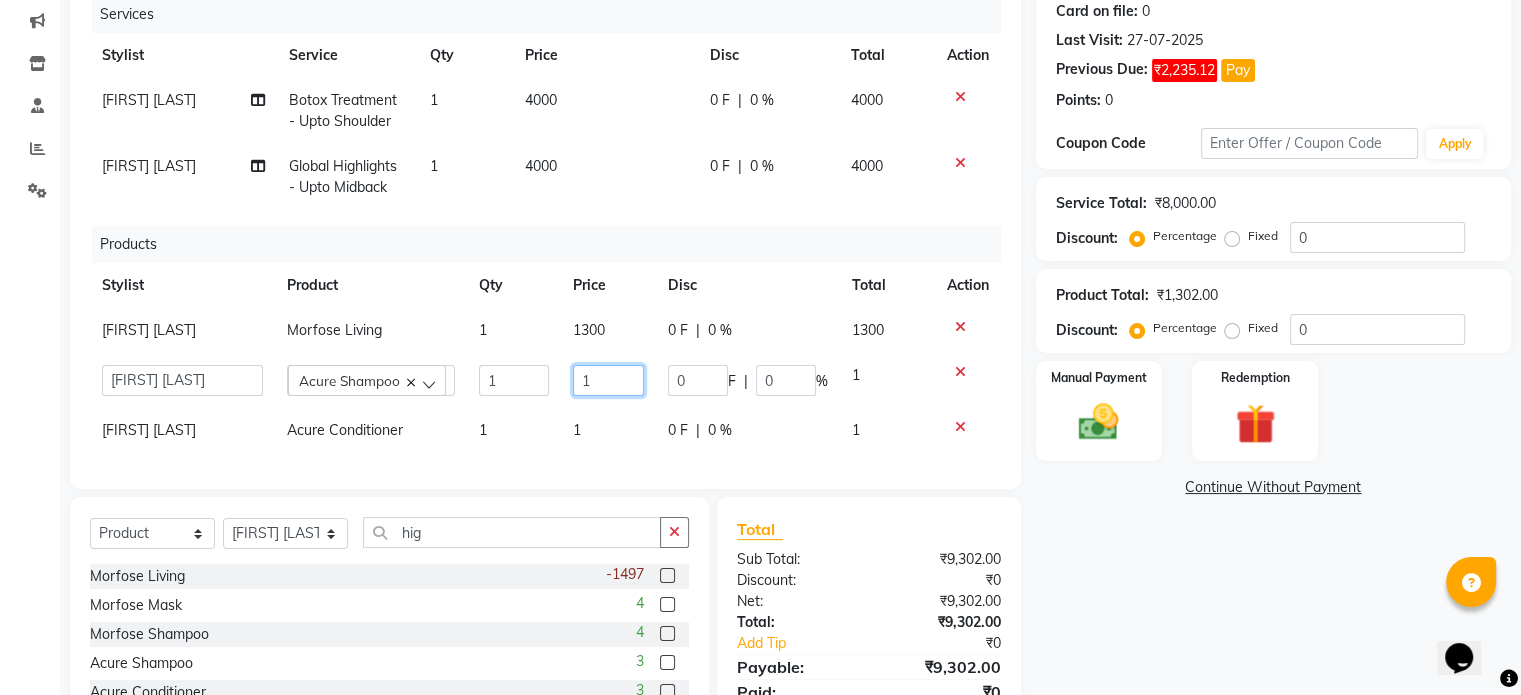 click on "1" 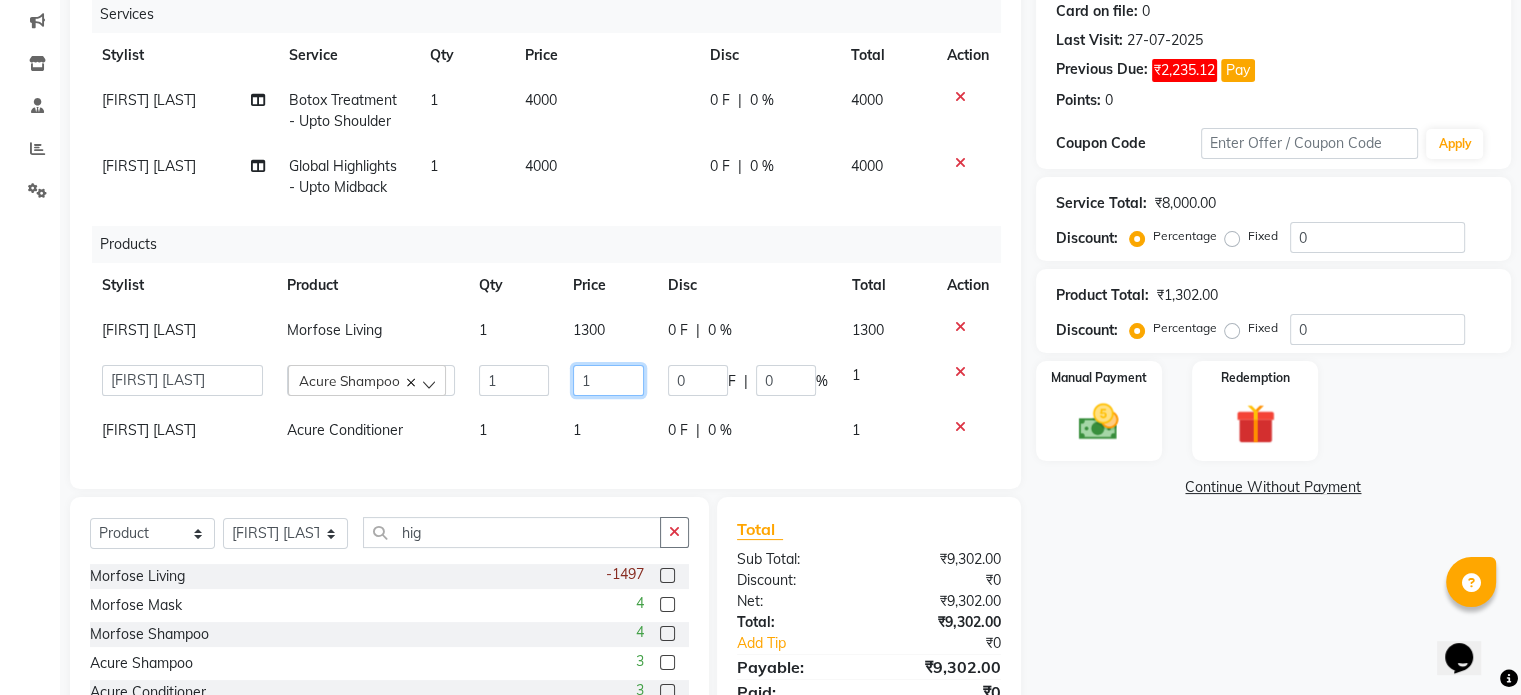 type 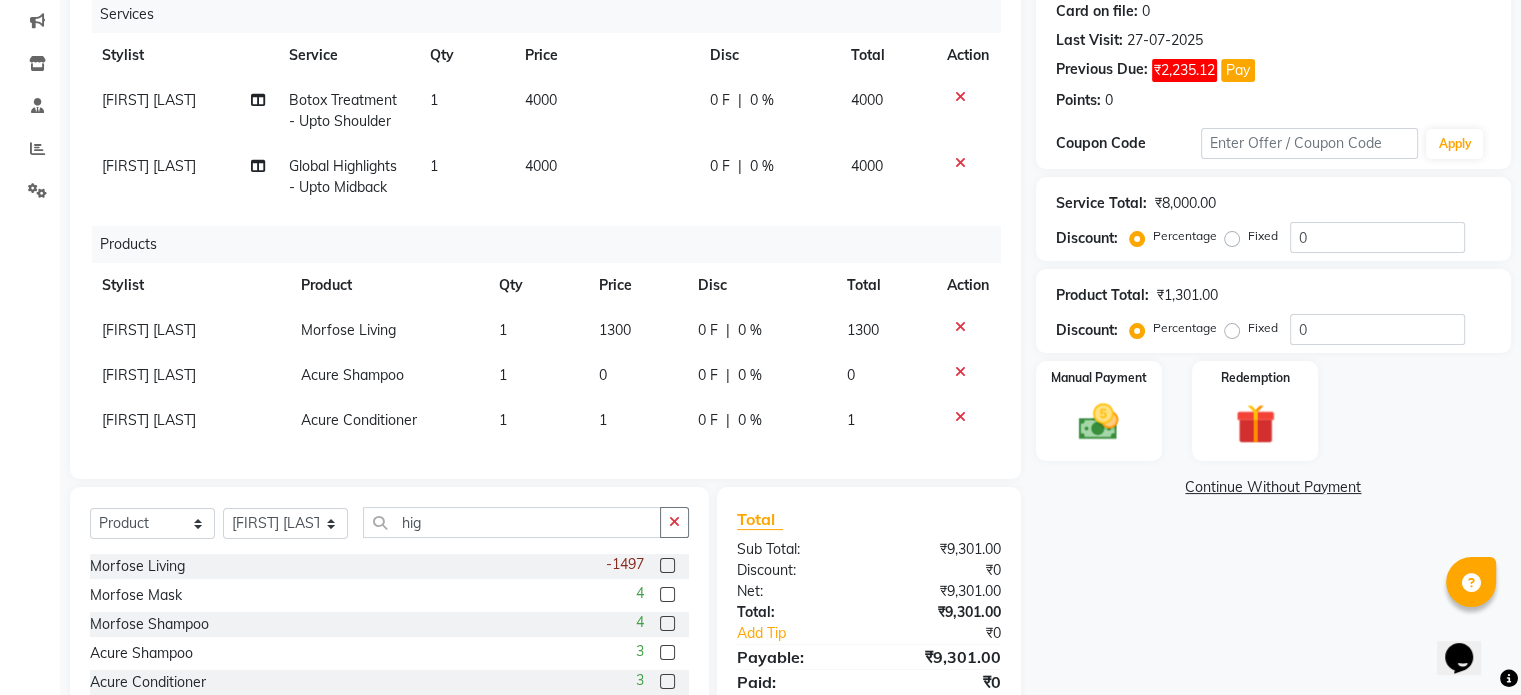click on "1" 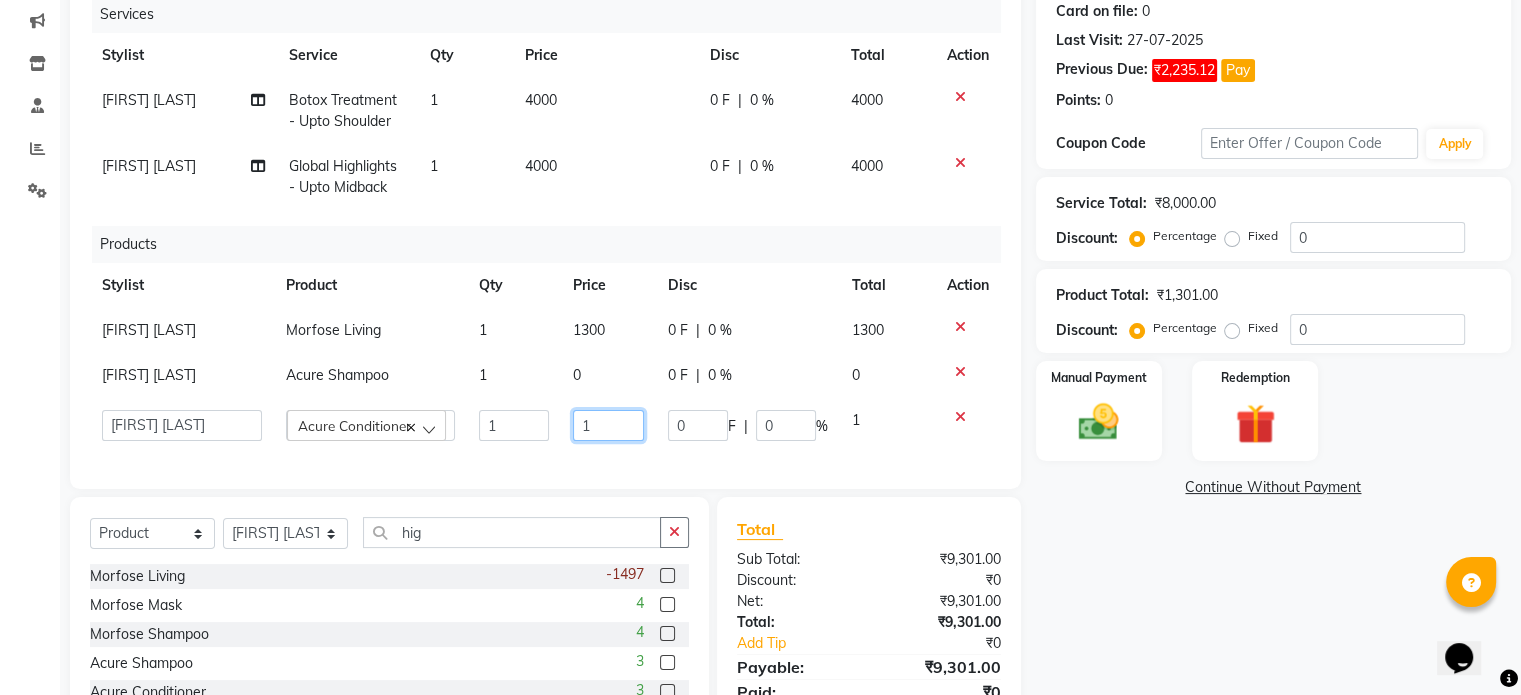 click on "1" 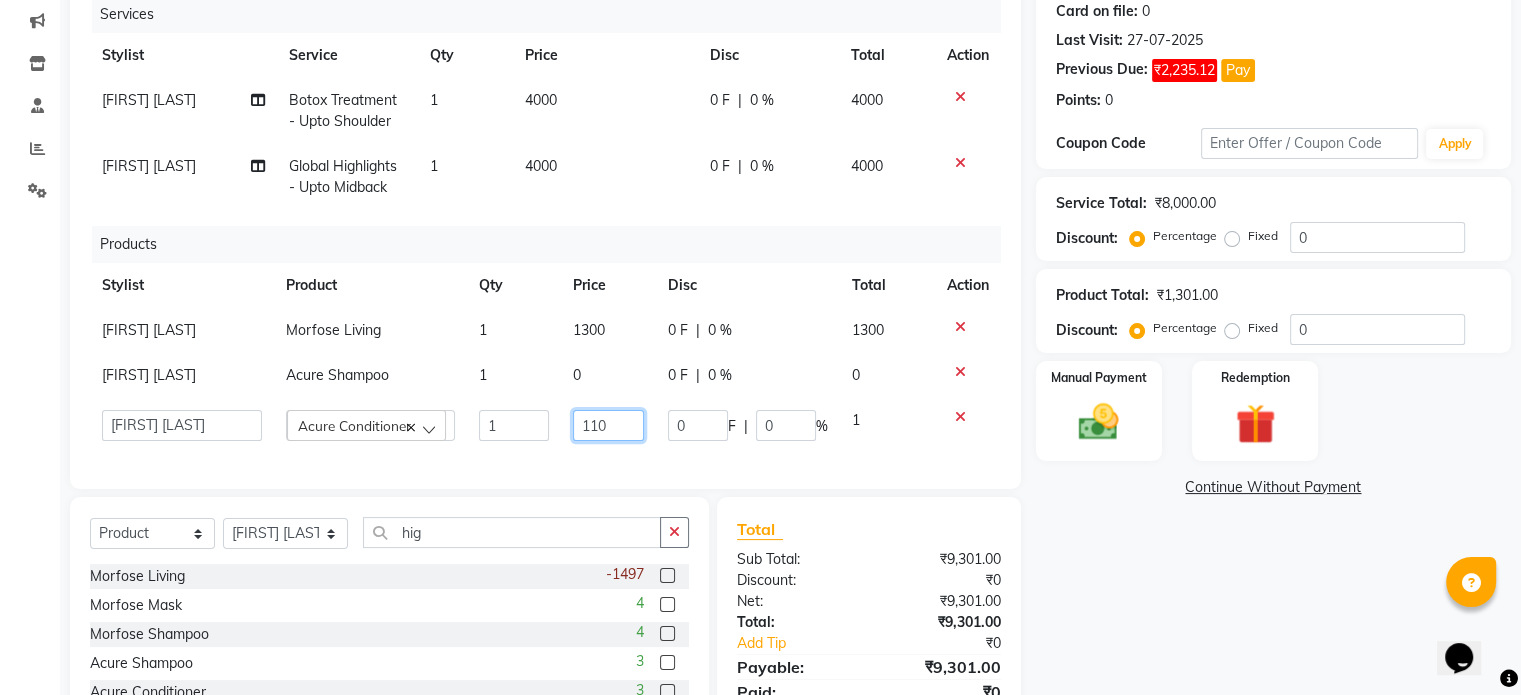 type on "1100" 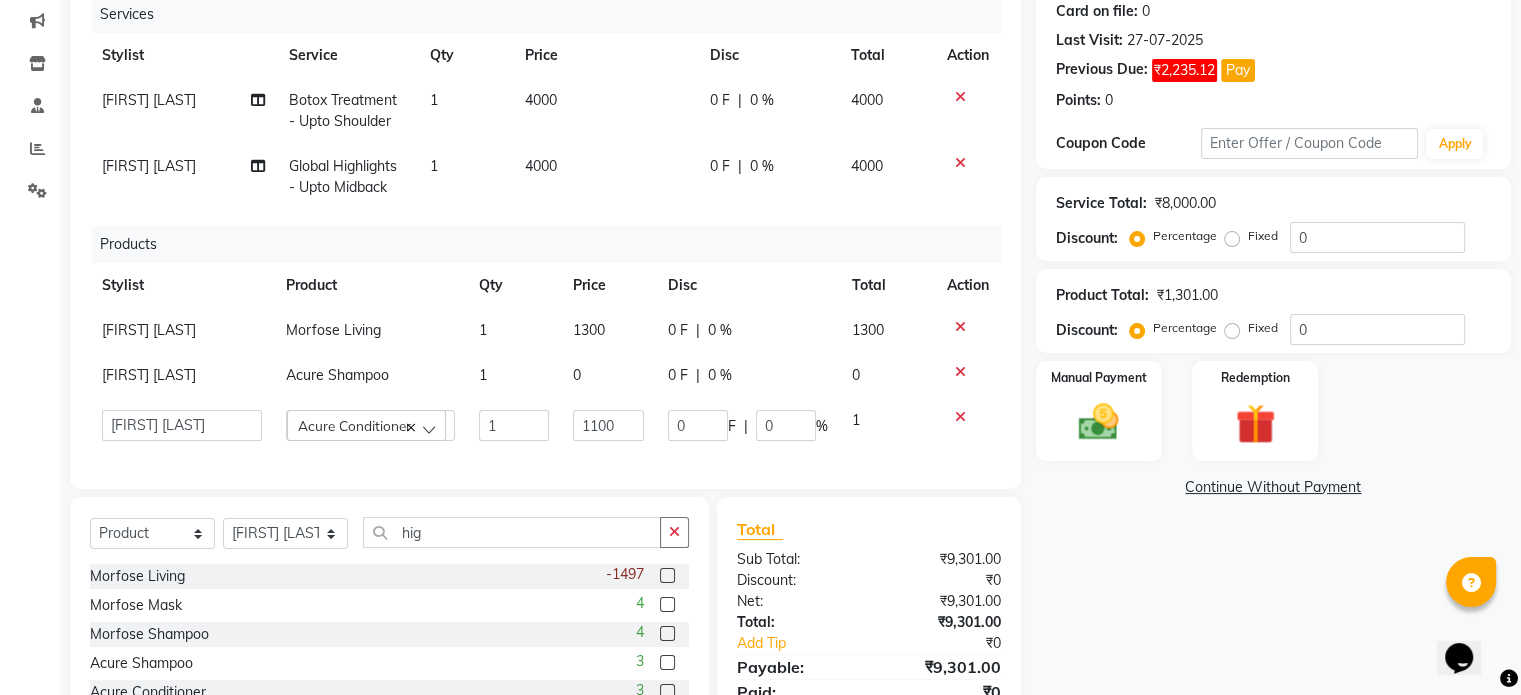 click on "0" 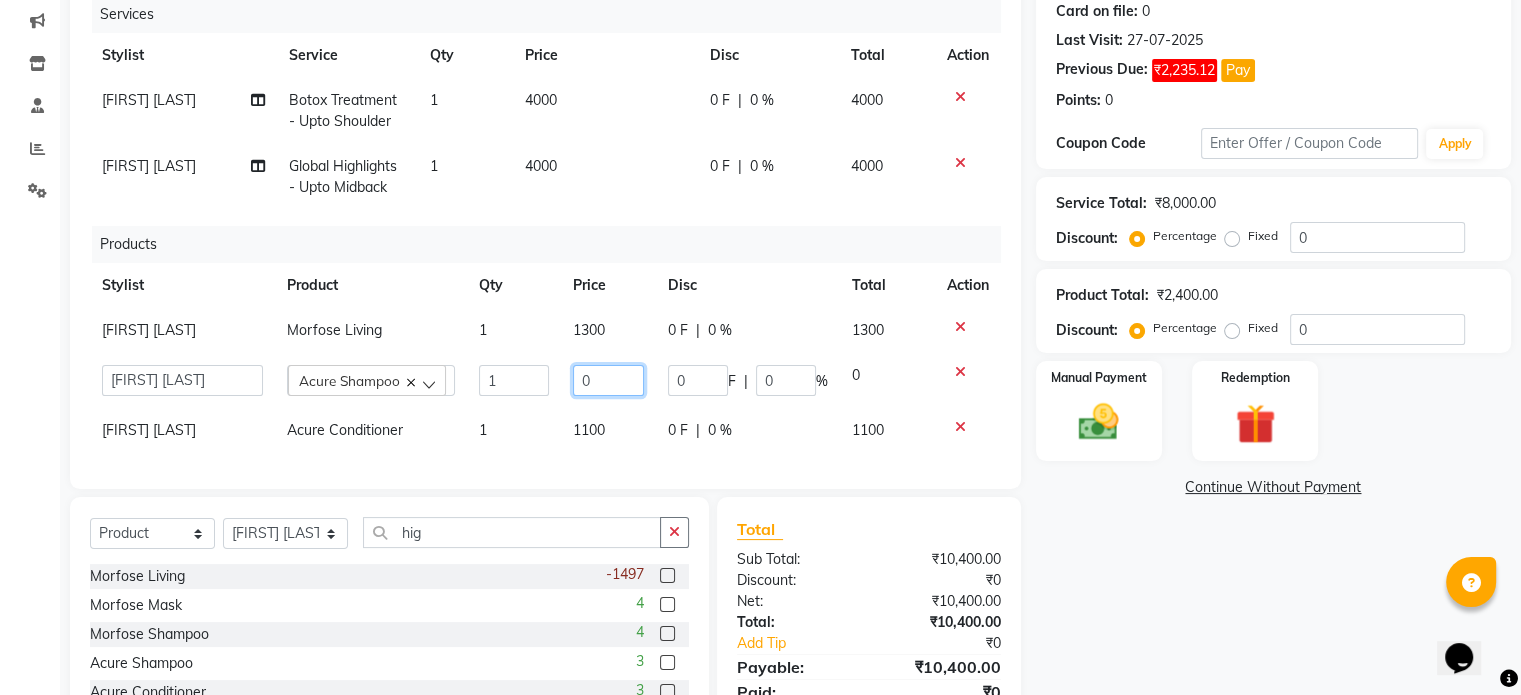 click on "0" 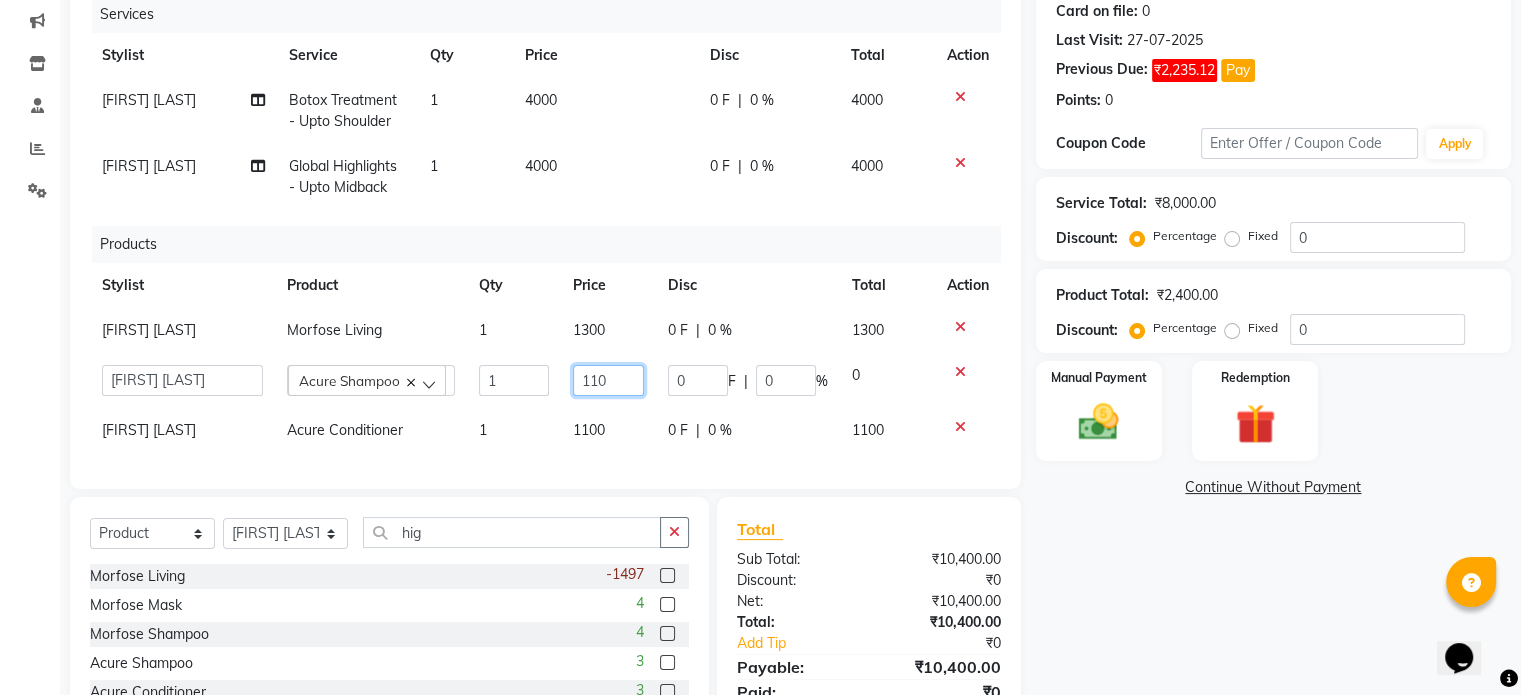 type on "1100" 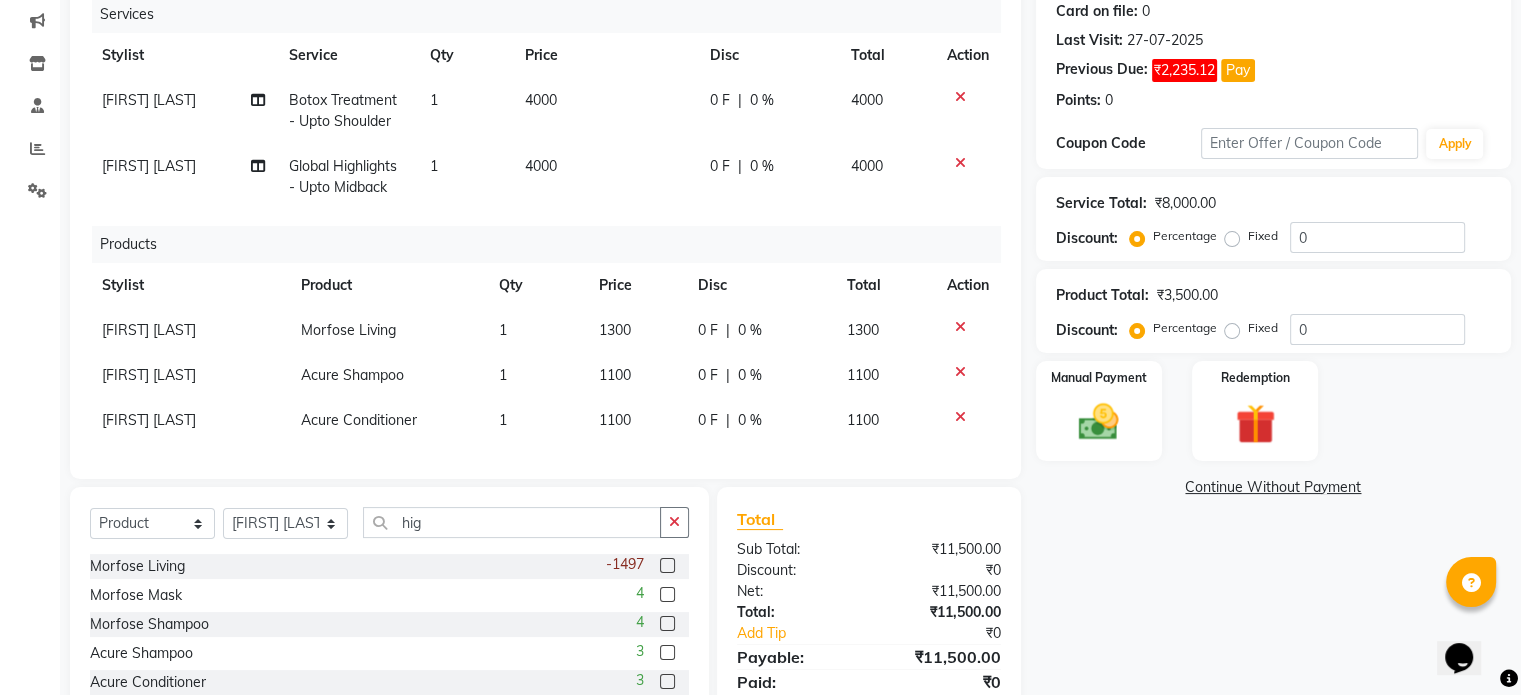 click on "Calendar  Invoice  Clients  Leads   Marketing  Inventory  Staff  Reports  Settings Completed InProgress Upcoming Dropped Tentative Check-In Confirm Bookings Generate Report Segments Page Builder" 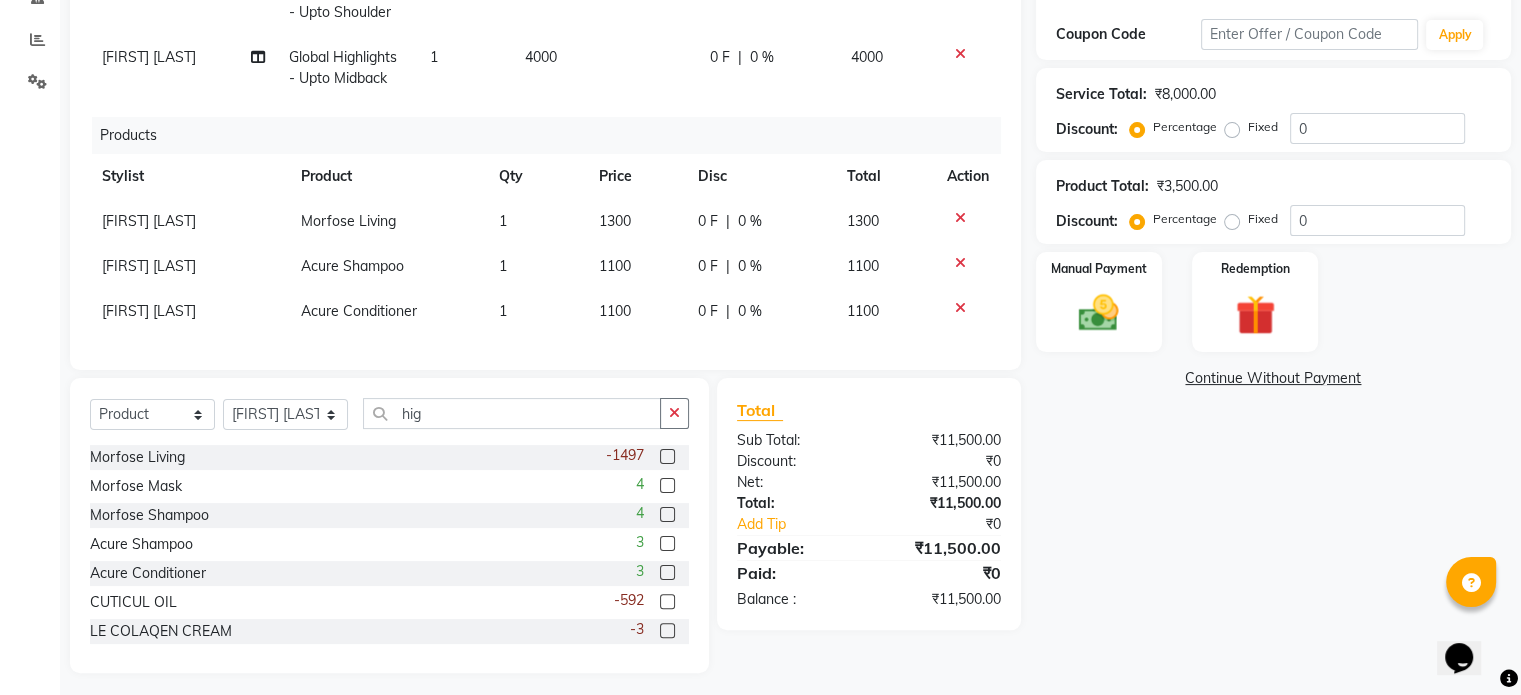 scroll, scrollTop: 384, scrollLeft: 0, axis: vertical 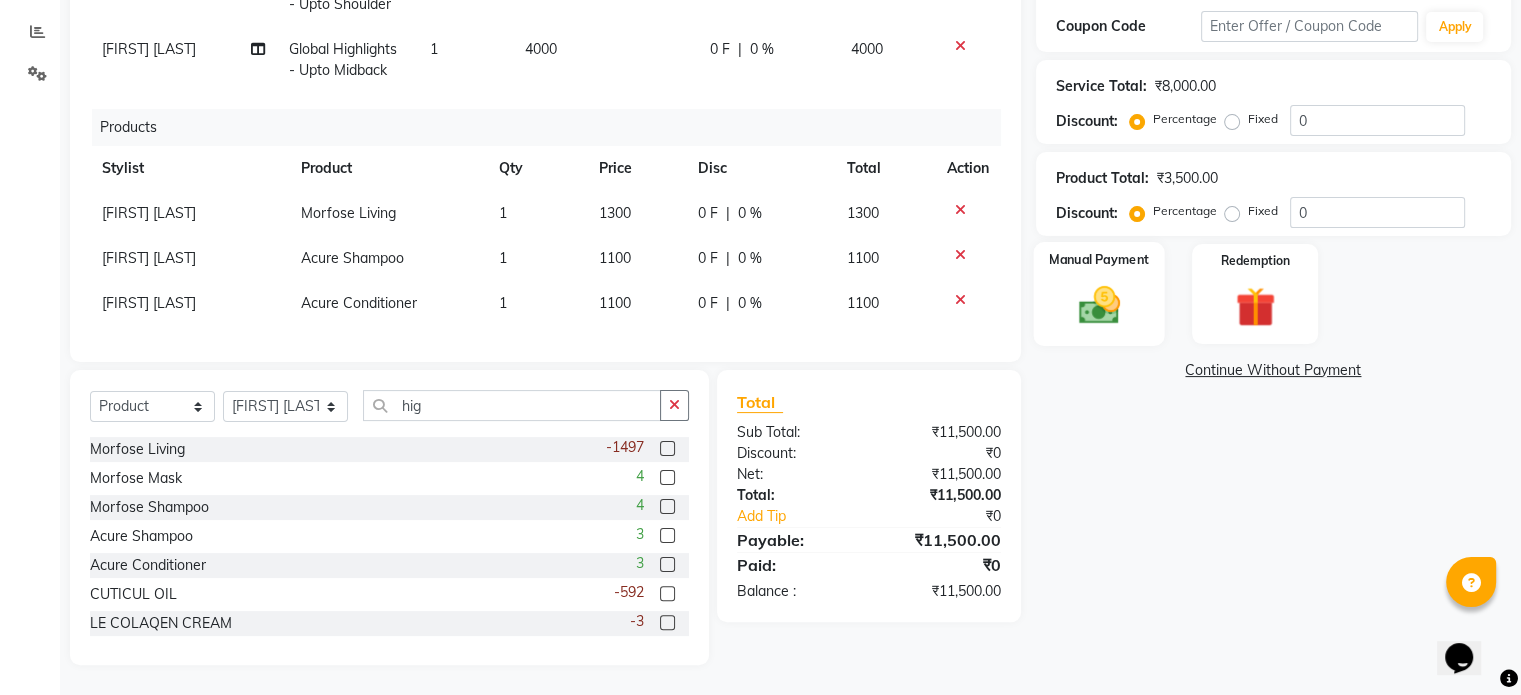 click 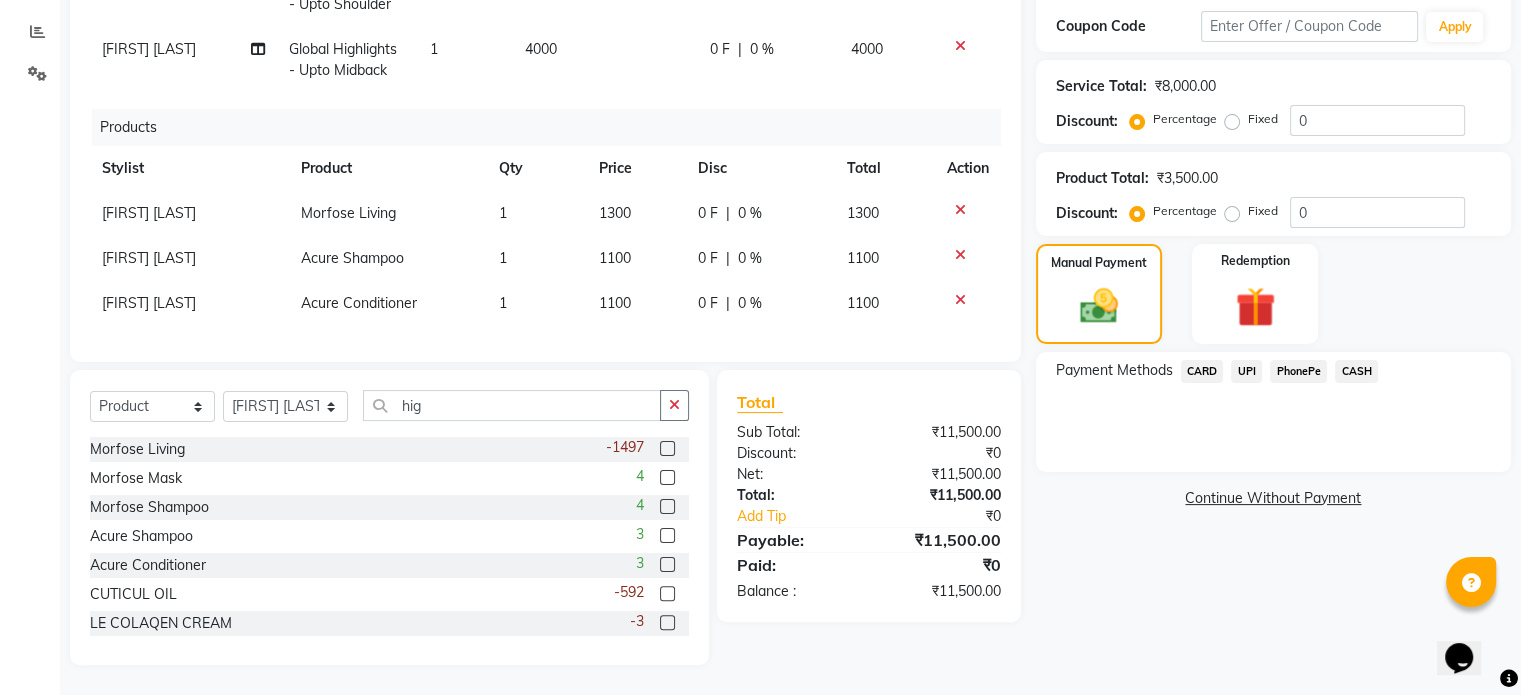 click on "UPI" 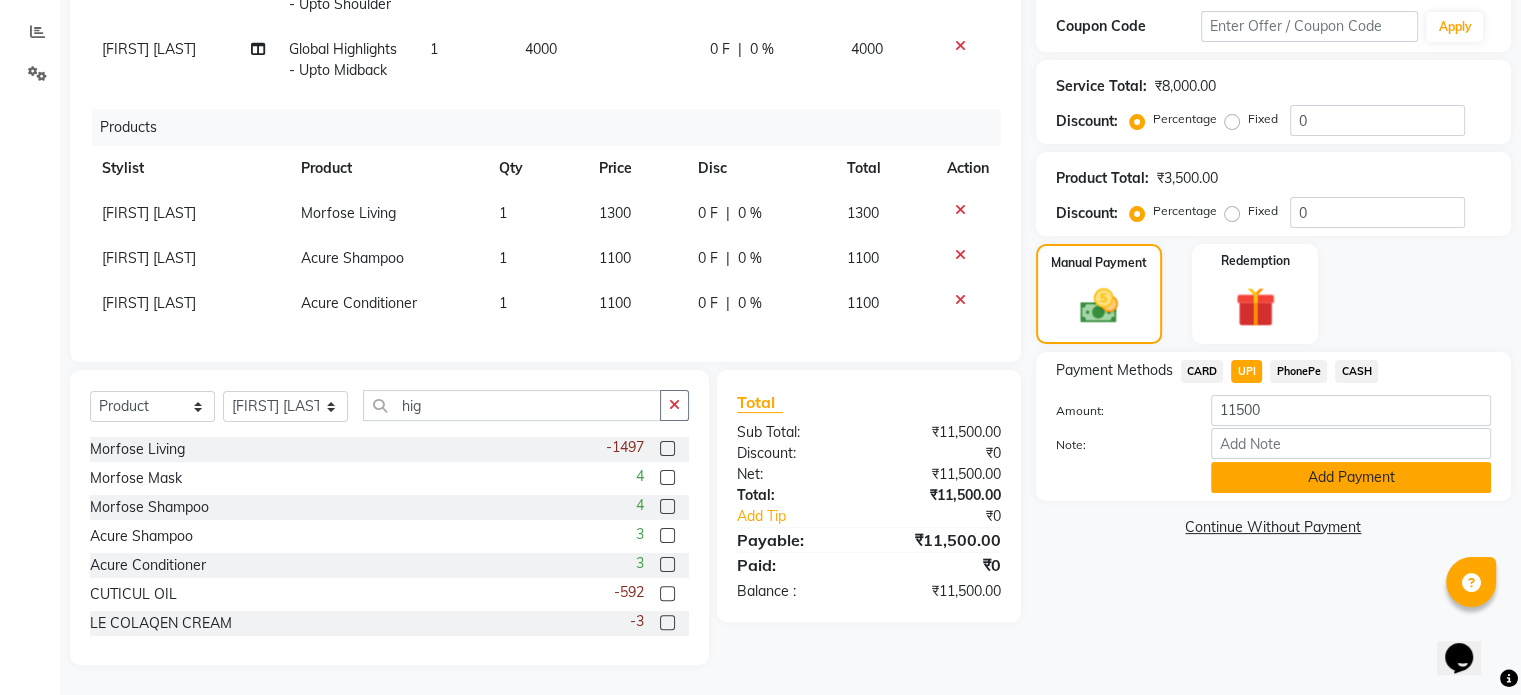 click on "Add Payment" 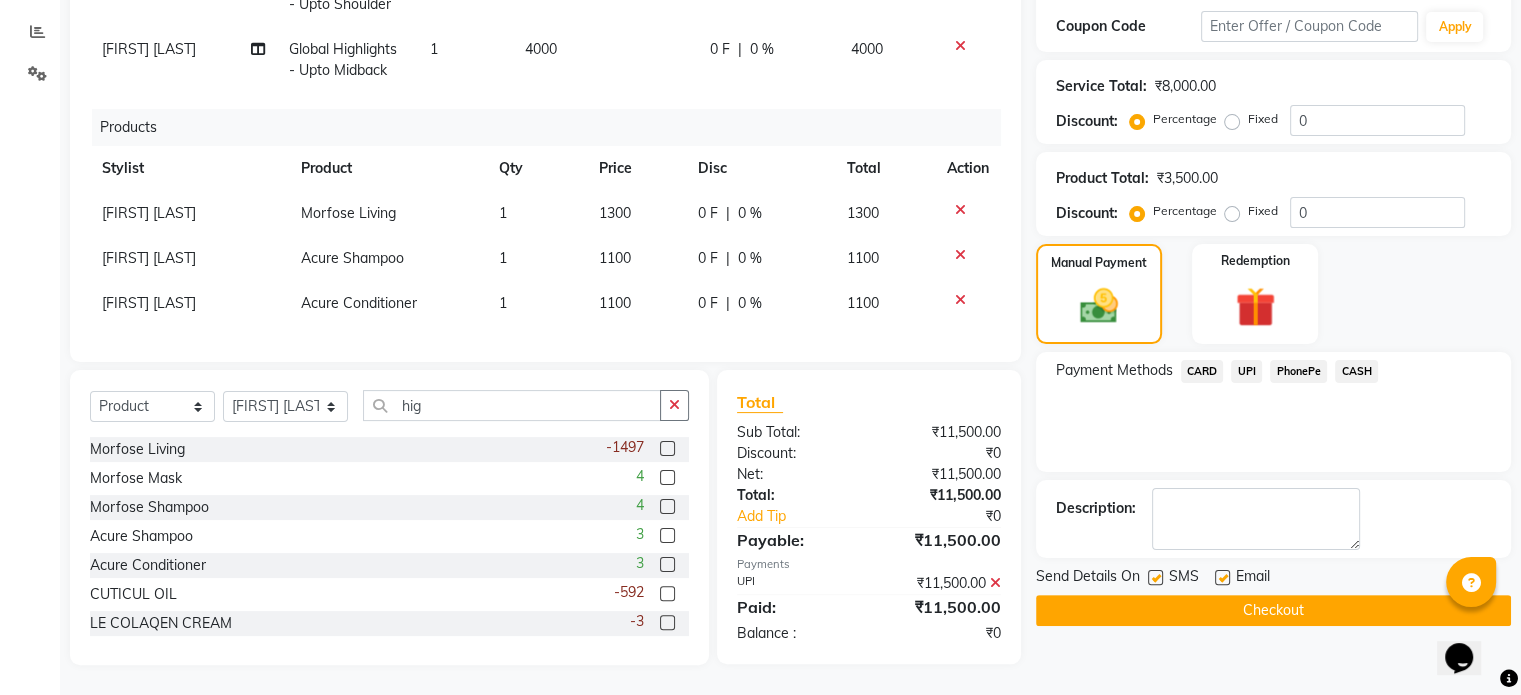 click on "Checkout" 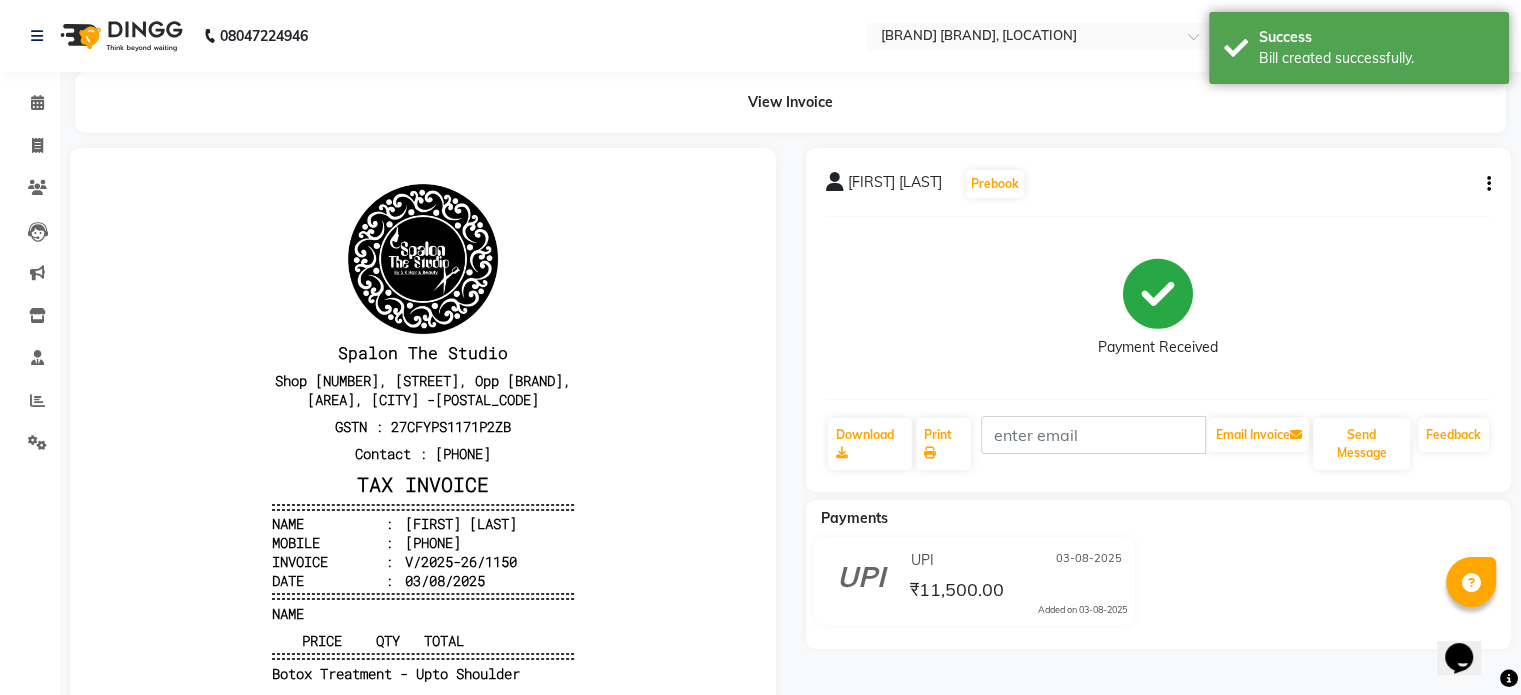 scroll, scrollTop: 0, scrollLeft: 0, axis: both 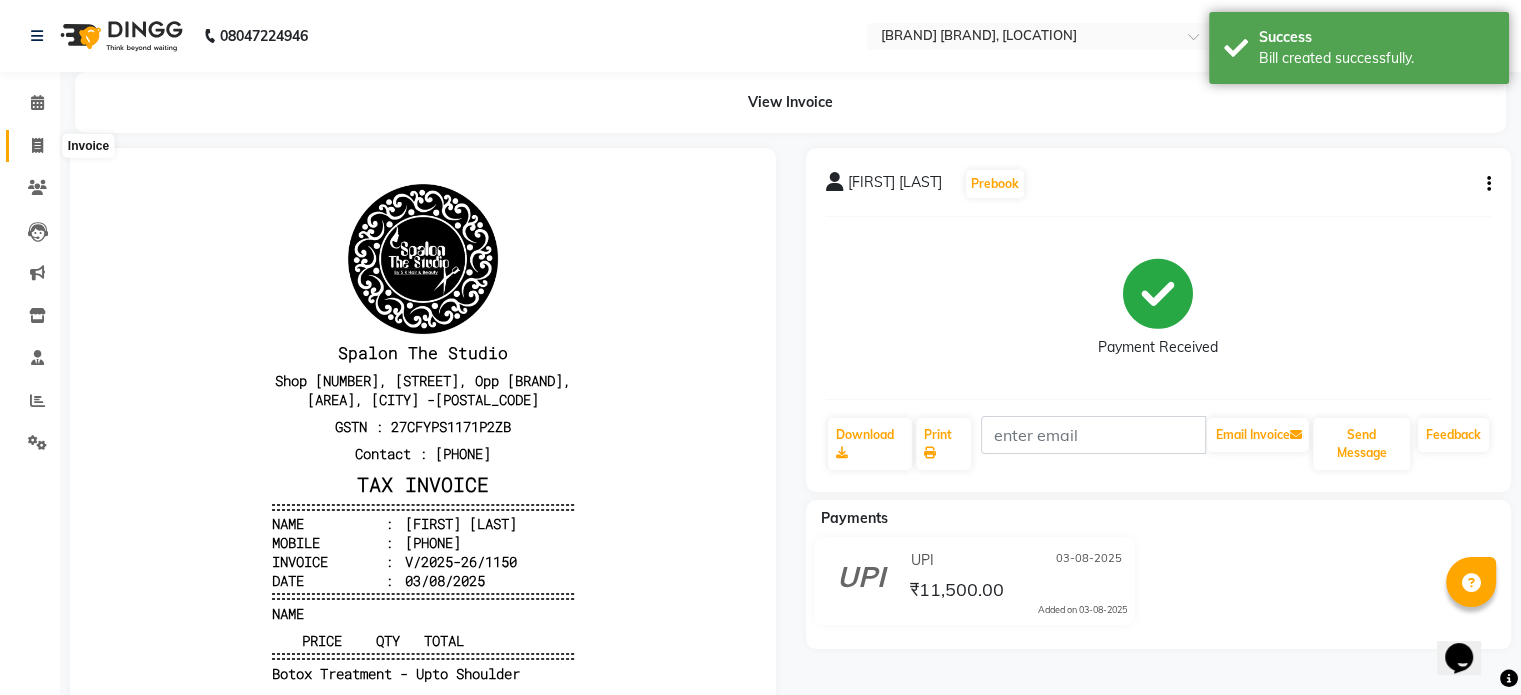 click 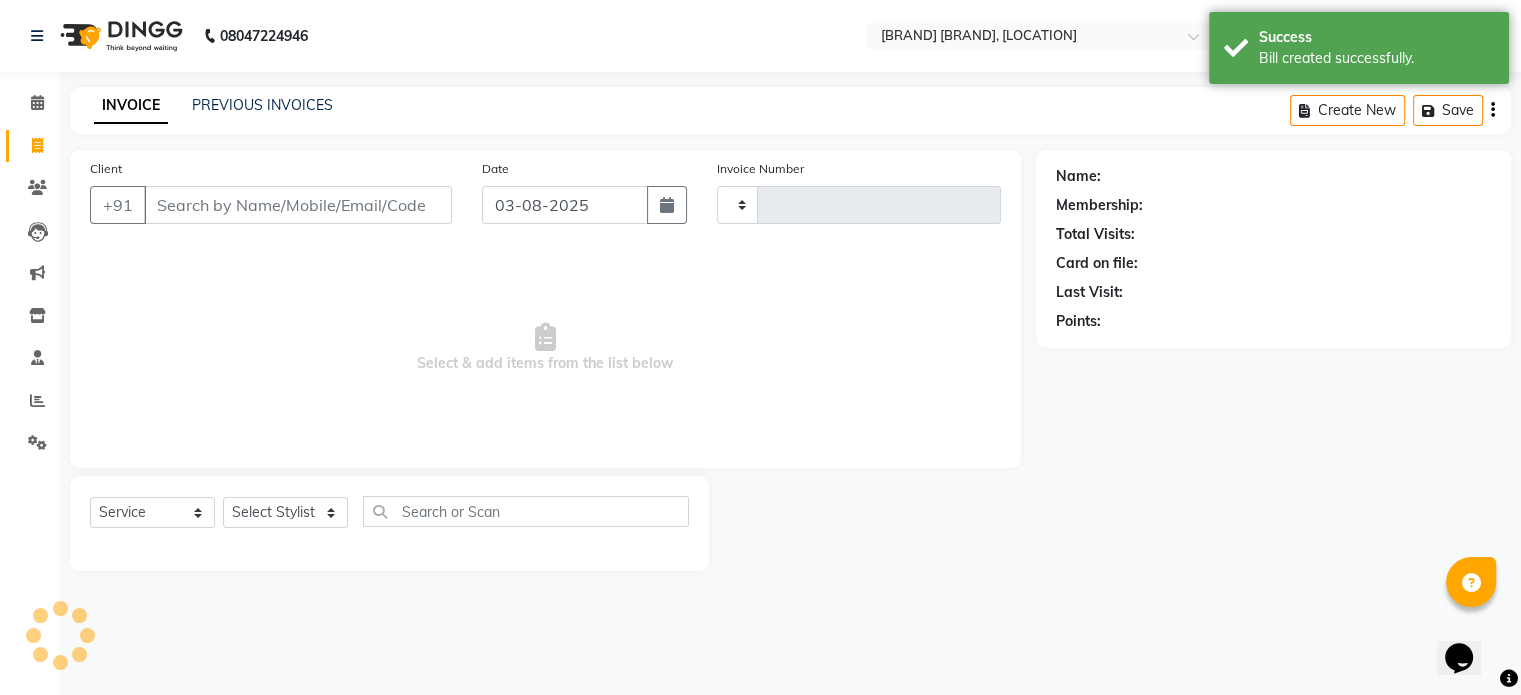 type on "1151" 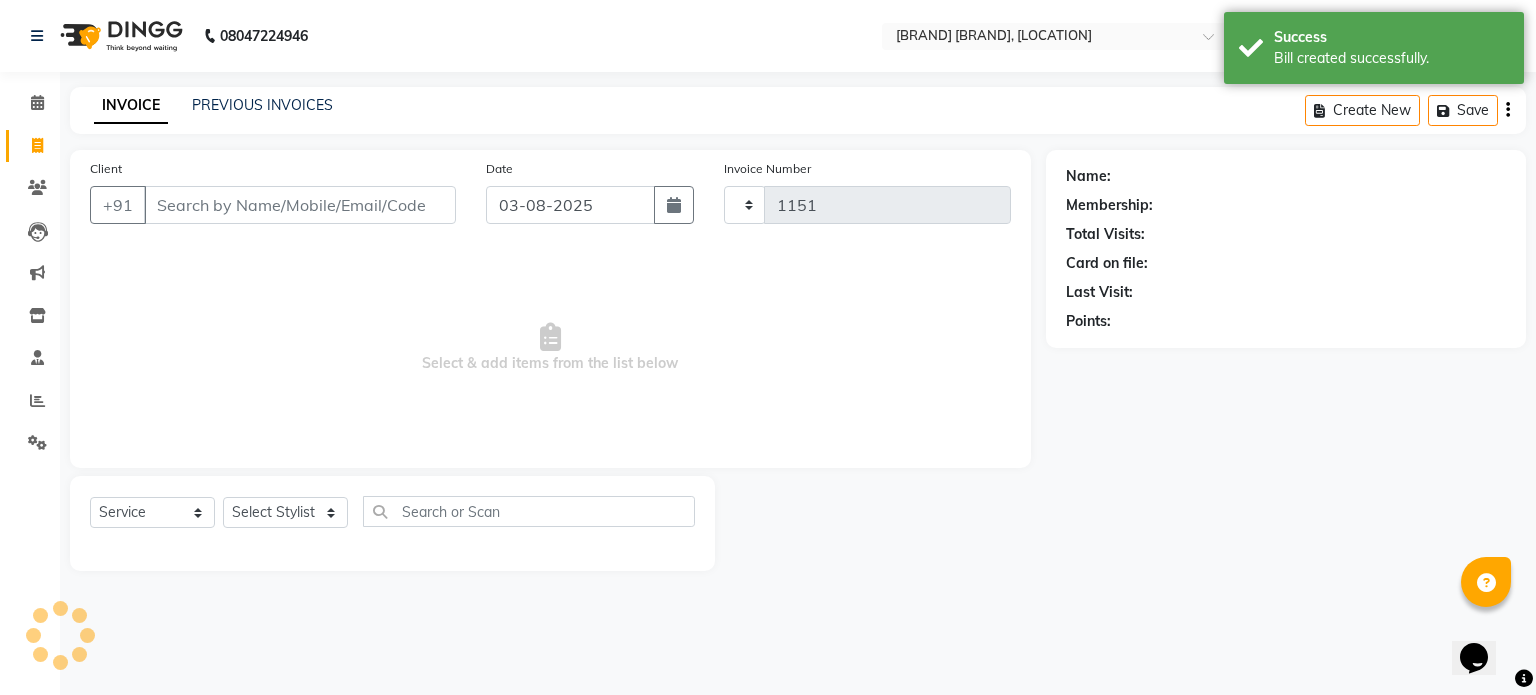 select on "903" 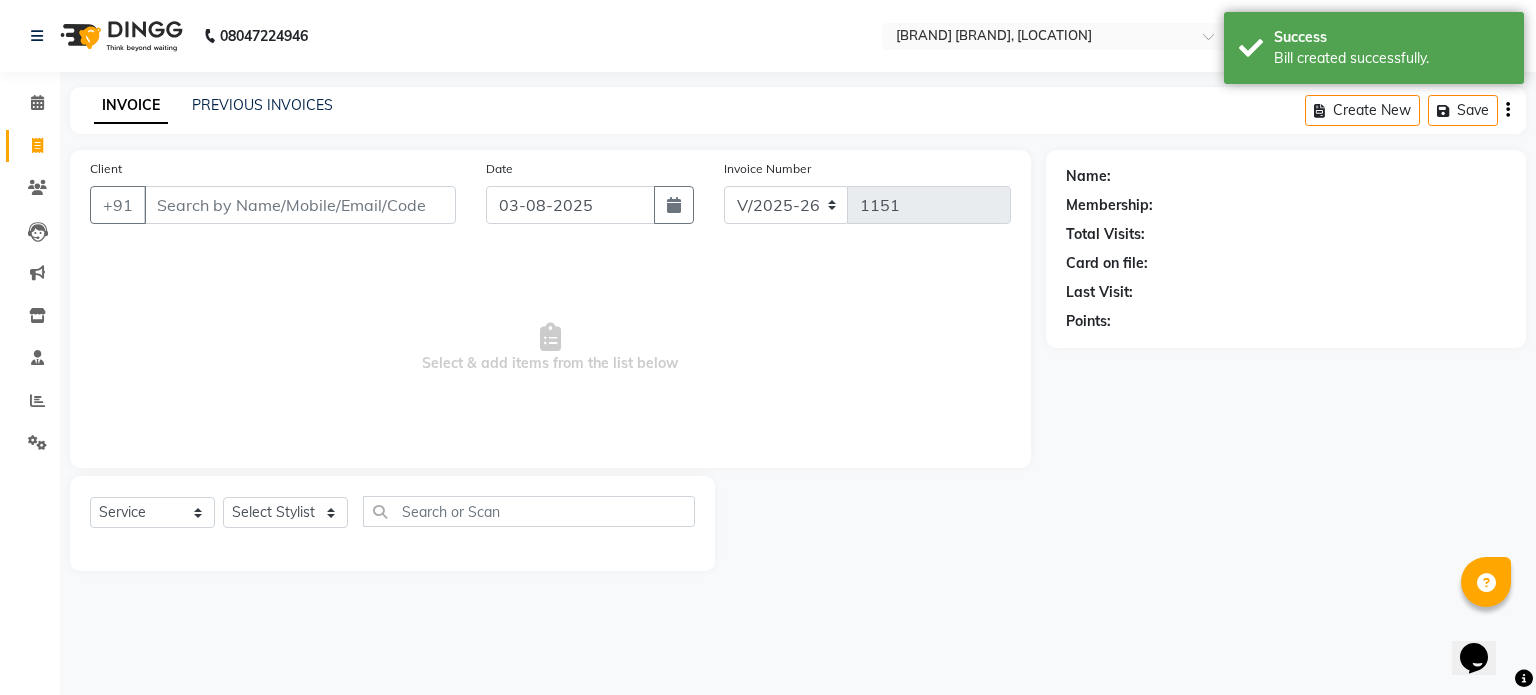 click on "INVOICE PREVIOUS INVOICES Create New   Save" 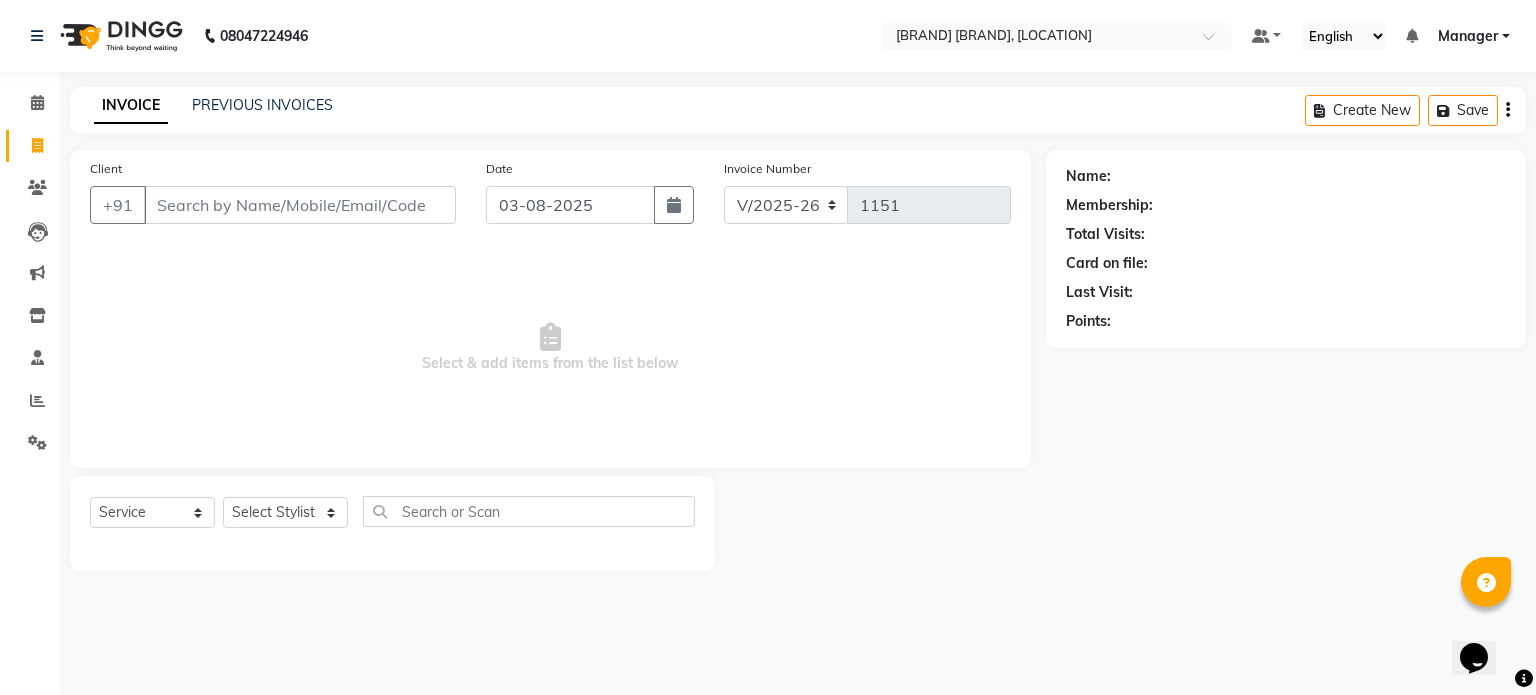 click on "08047224946 Select Location × Spalon The Studio, Salunke Vihar Default Panel My Panel English ENGLISH Español العربية मराठी हिंदी ગુજરાતી தமிழ் 中文 Notifications nothing to show Manager Manage Profile Change Password Sign out  Version:3.15.11  ☀ Spalon the studio, Salunke Vihar  Calendar  Invoice  Clients  Leads   Marketing  Inventory  Staff  Reports  Settings Completed InProgress Upcoming Dropped Tentative Check-In Confirm Bookings Generate Report Segments Page Builder INVOICE PREVIOUS INVOICES Create New   Save  Client +91 Date 03-08-2025 Invoice Number V/2025 V/2025-26 1151  Select & add items from the list below  Select  Service  Product  Membership  Package Voucher Prepaid Gift Card  Select Stylist Aarti AMBIKA farheen  Gernal komal  kusum Manager navazish pranali Riya Shetye Saisha SHARIF Shubham  Pawar siddhi sunil Vanshika Name: Membership: Total Visits: Card on file: Last Visit:  Points:" at bounding box center (768, 347) 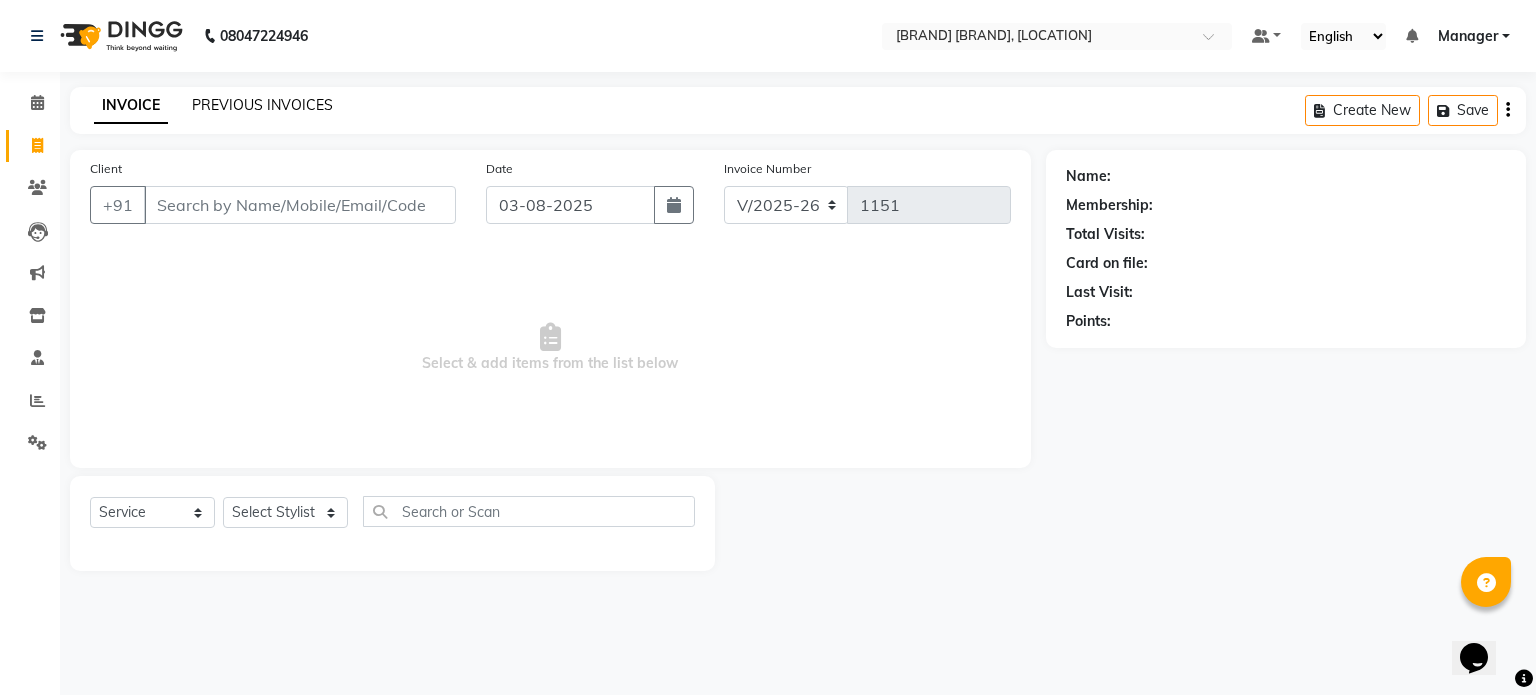 click on "PREVIOUS INVOICES" 